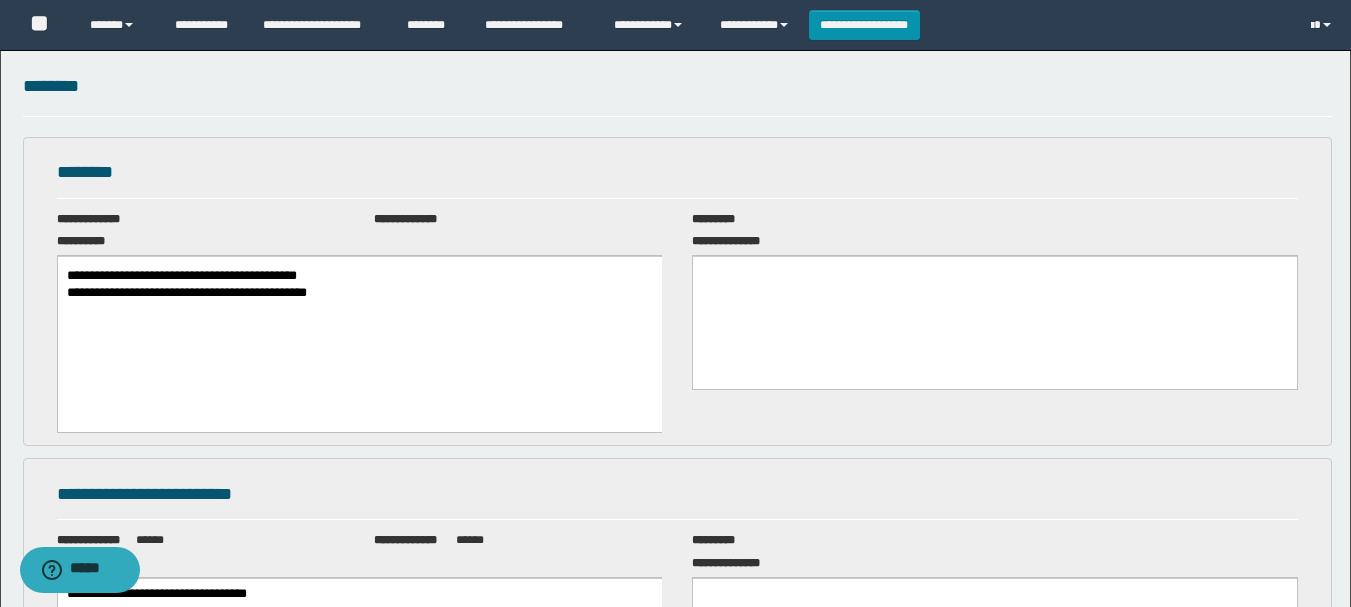 scroll, scrollTop: 0, scrollLeft: 0, axis: both 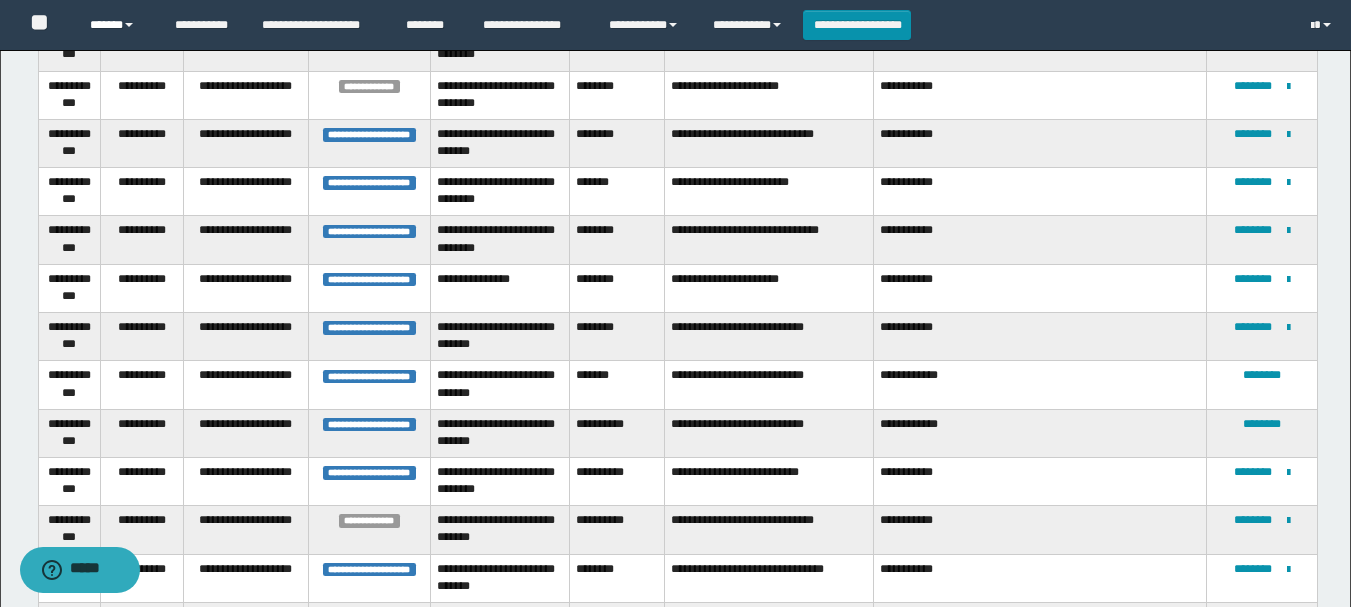 click on "******" at bounding box center (117, 25) 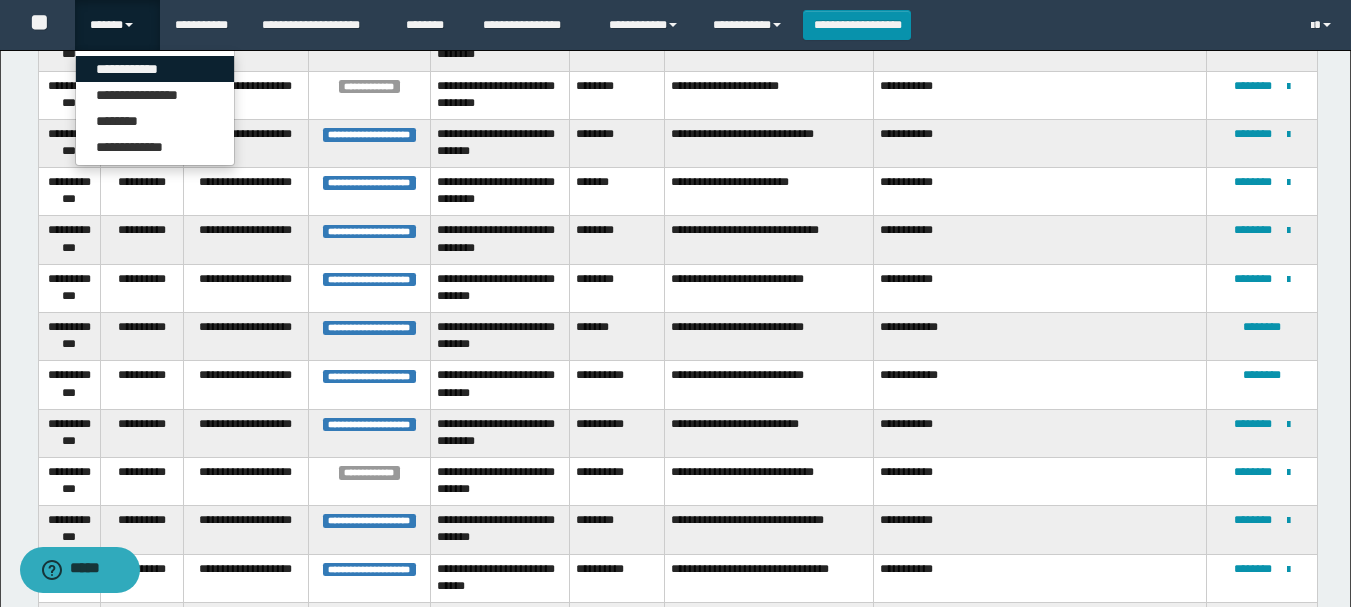click on "**********" at bounding box center (155, 69) 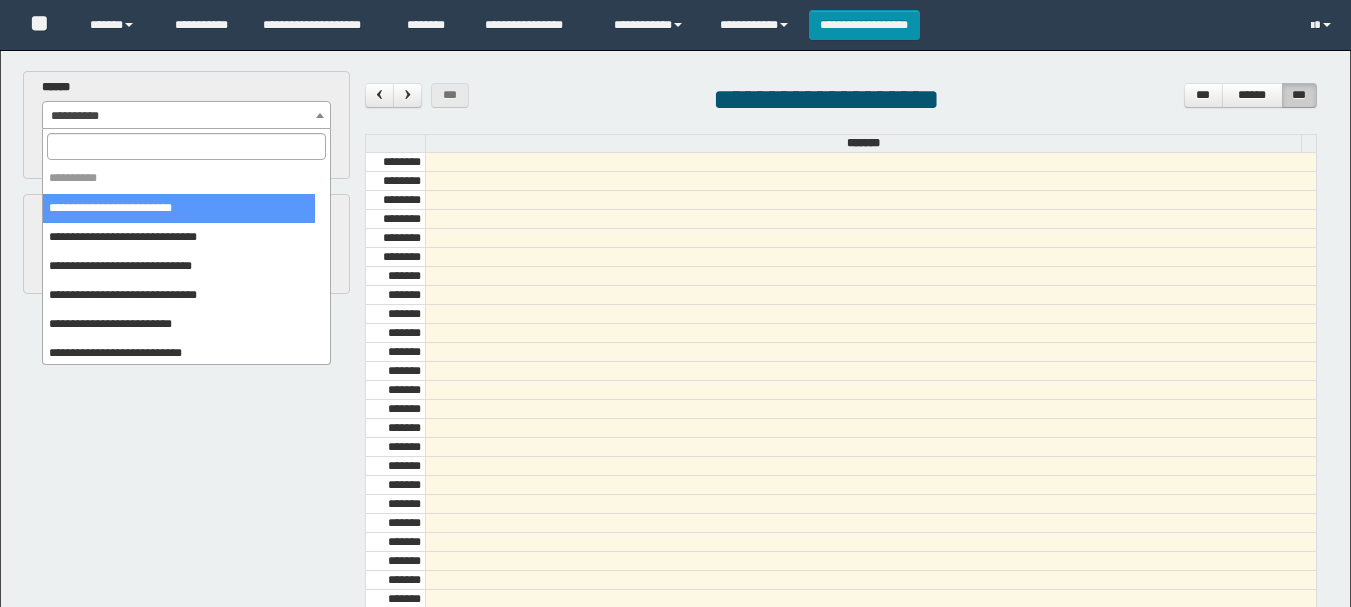 scroll, scrollTop: 0, scrollLeft: 0, axis: both 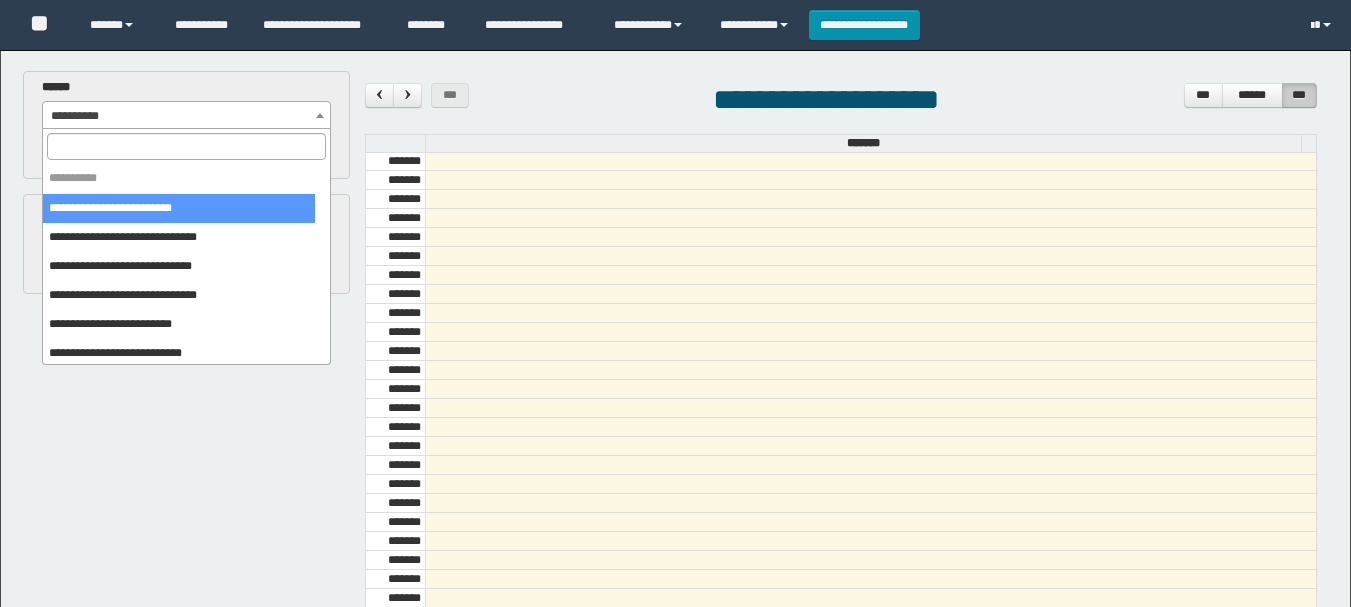 select on "******" 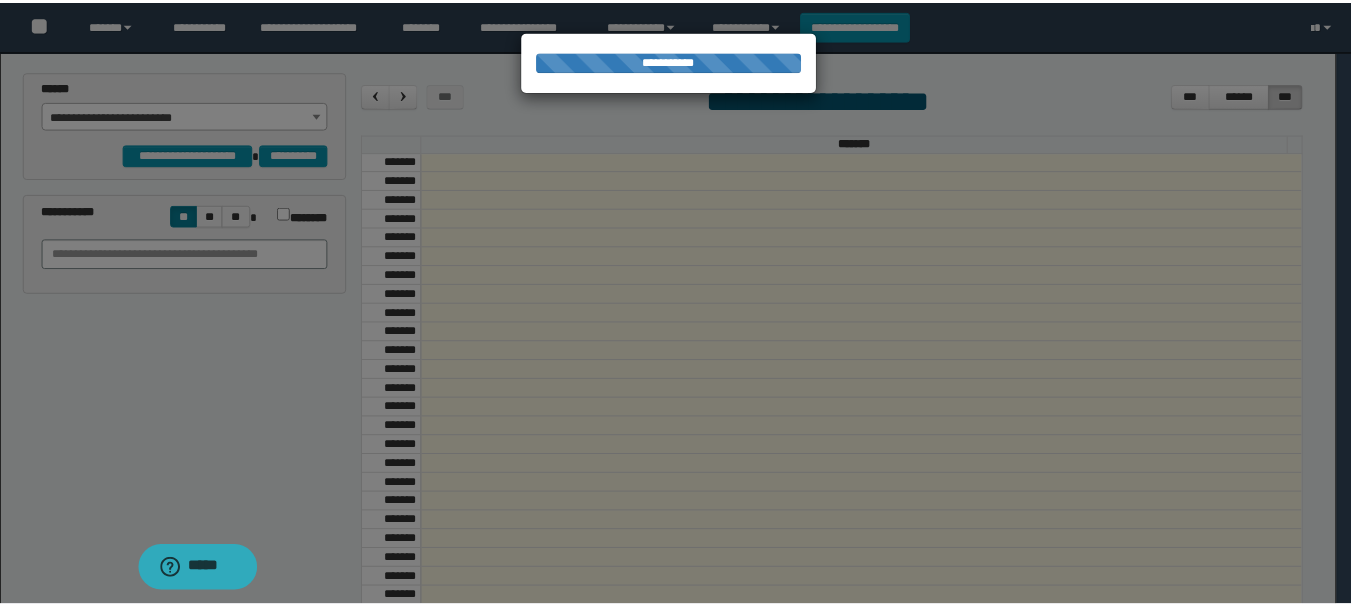 scroll, scrollTop: 0, scrollLeft: 0, axis: both 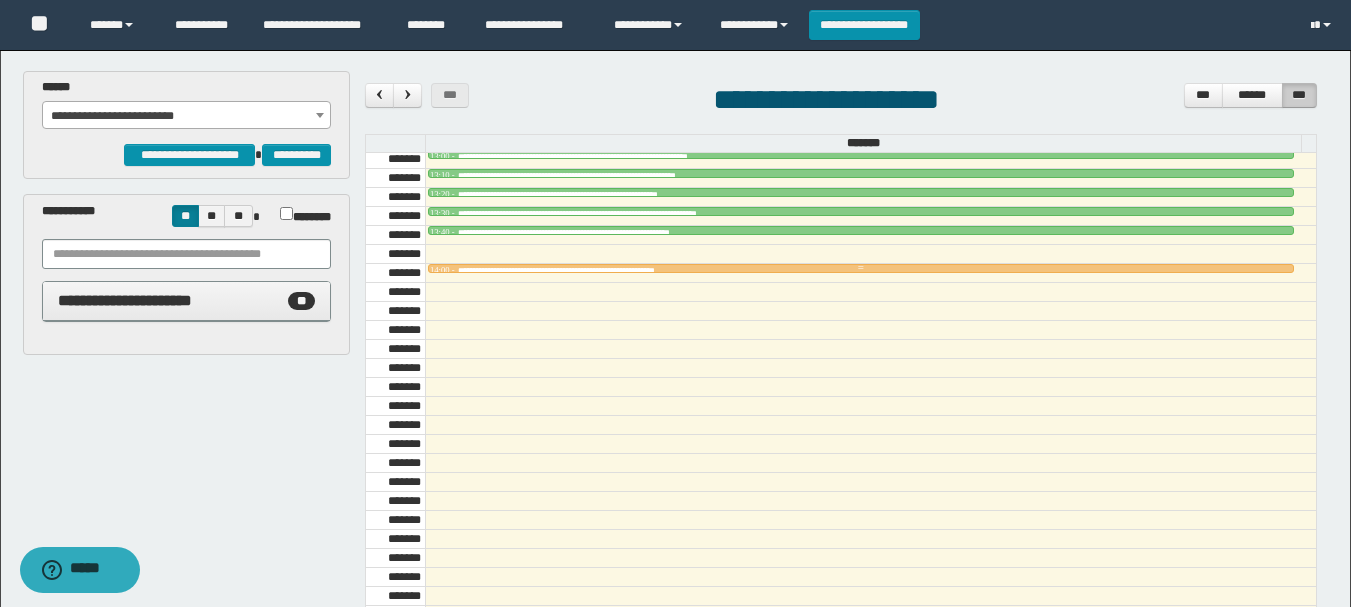 click at bounding box center (861, 268) 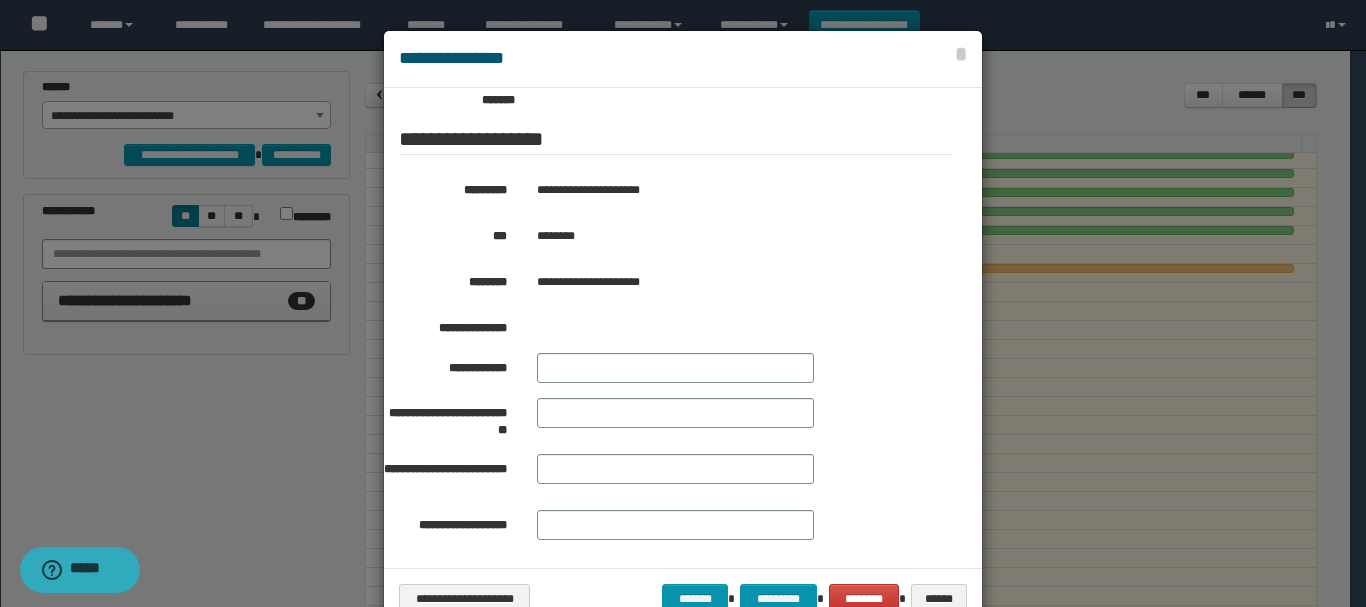 scroll, scrollTop: 365, scrollLeft: 0, axis: vertical 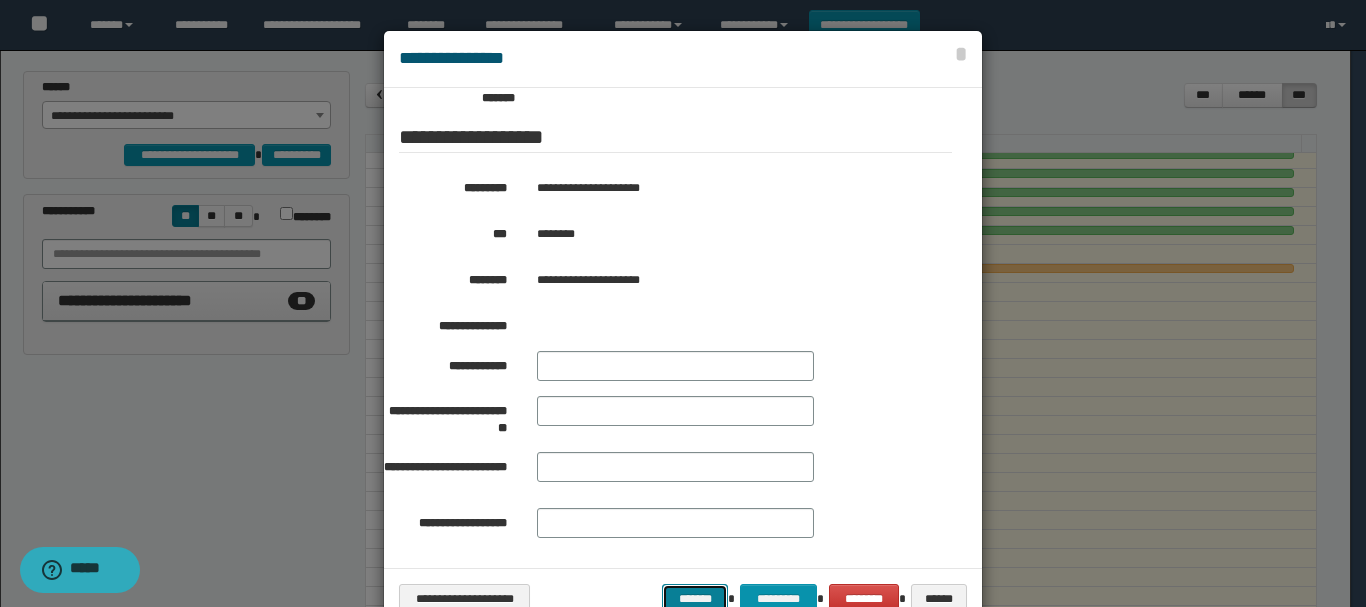 click on "*******" at bounding box center (695, 599) 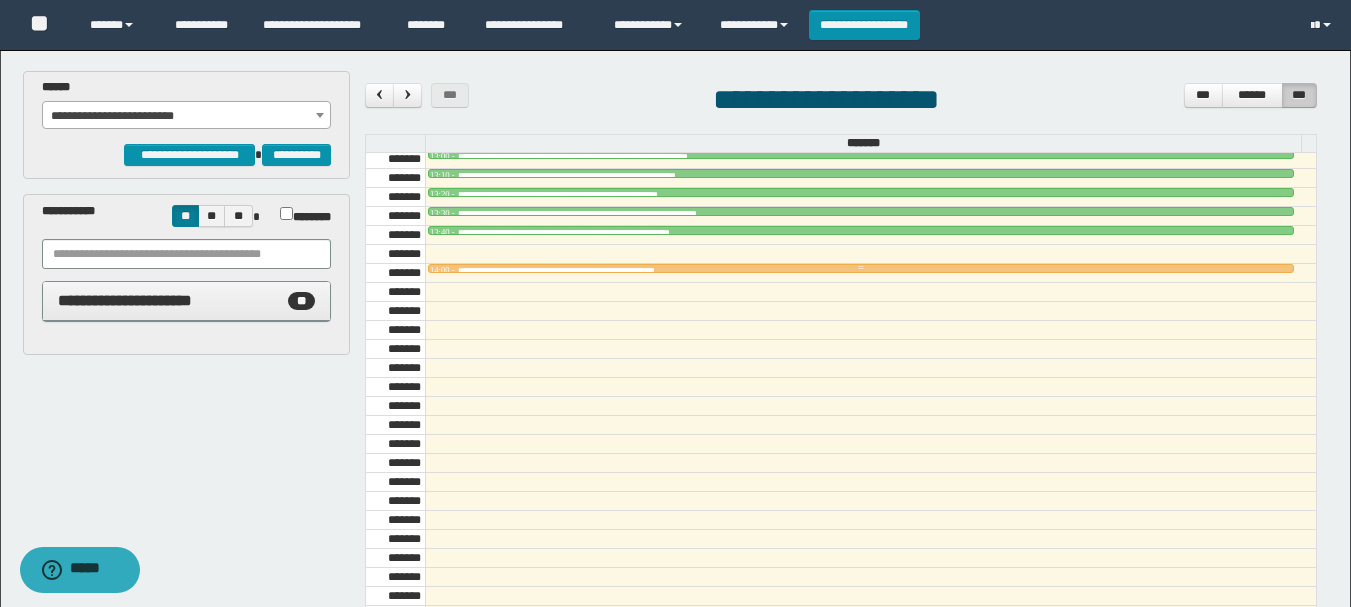 click at bounding box center [861, 268] 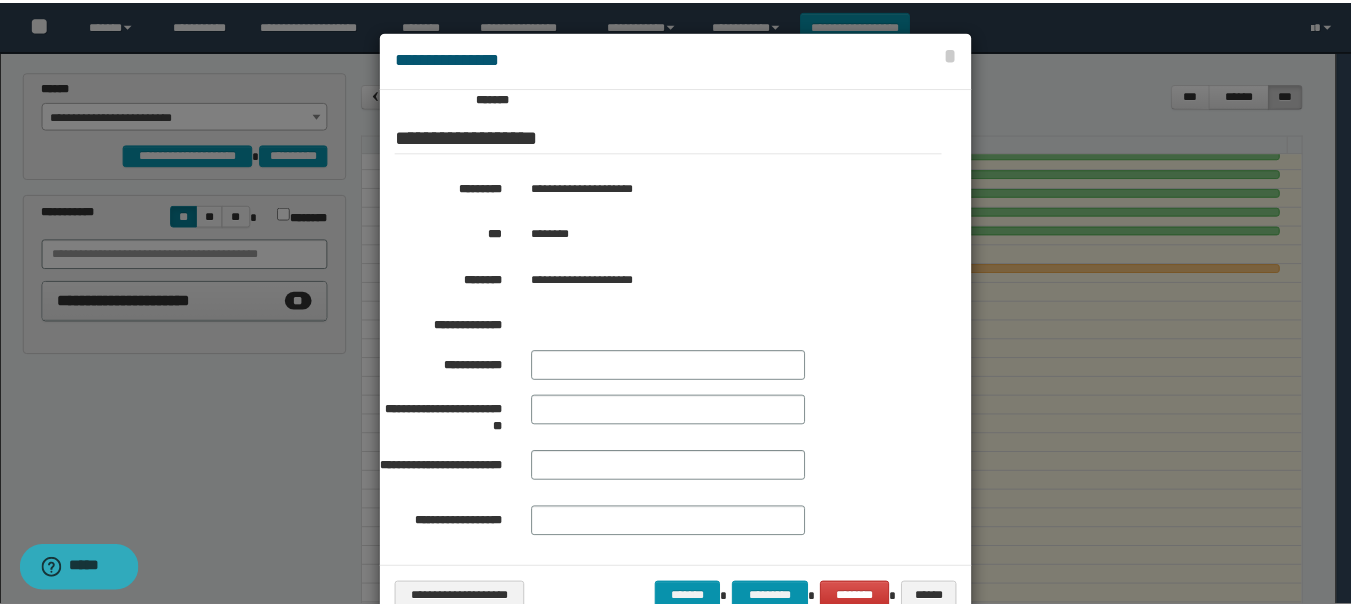 scroll, scrollTop: 53, scrollLeft: 0, axis: vertical 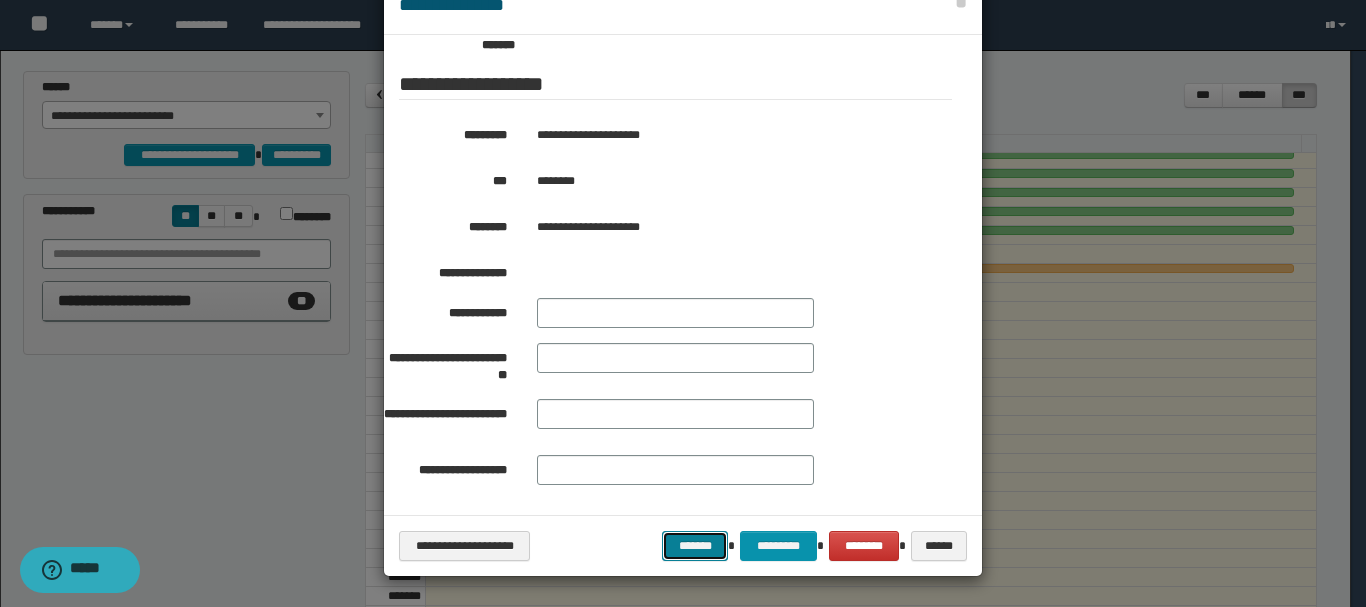 click on "*******" at bounding box center (695, 546) 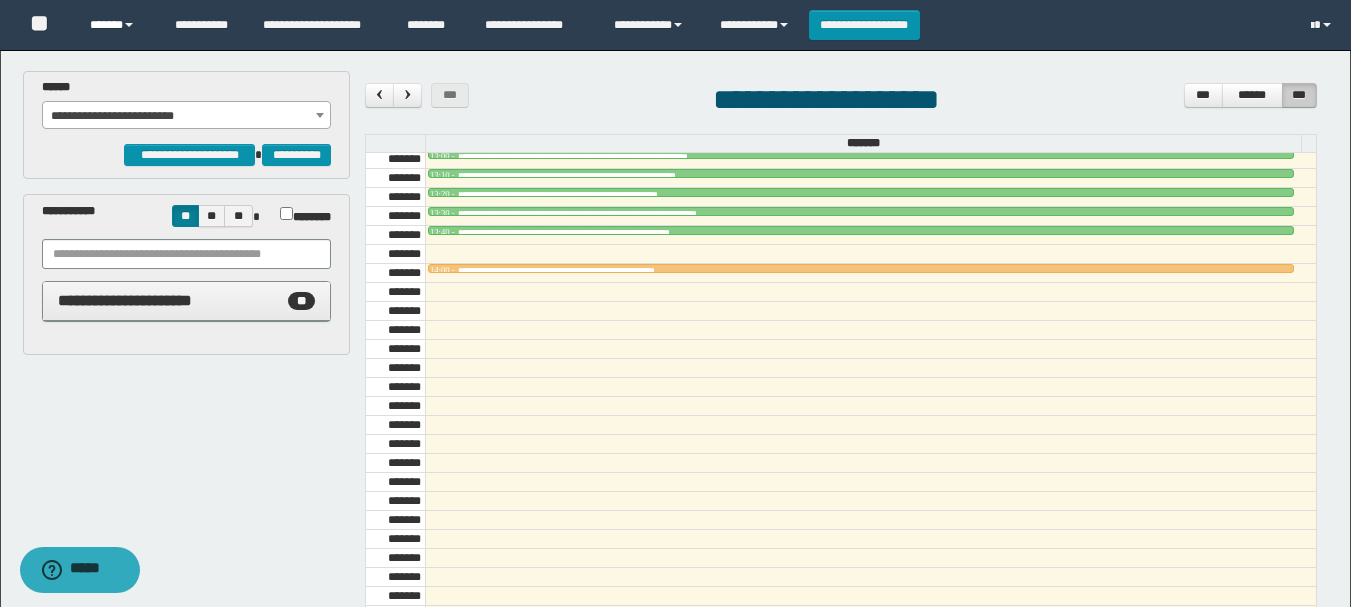 click on "******" at bounding box center (117, 25) 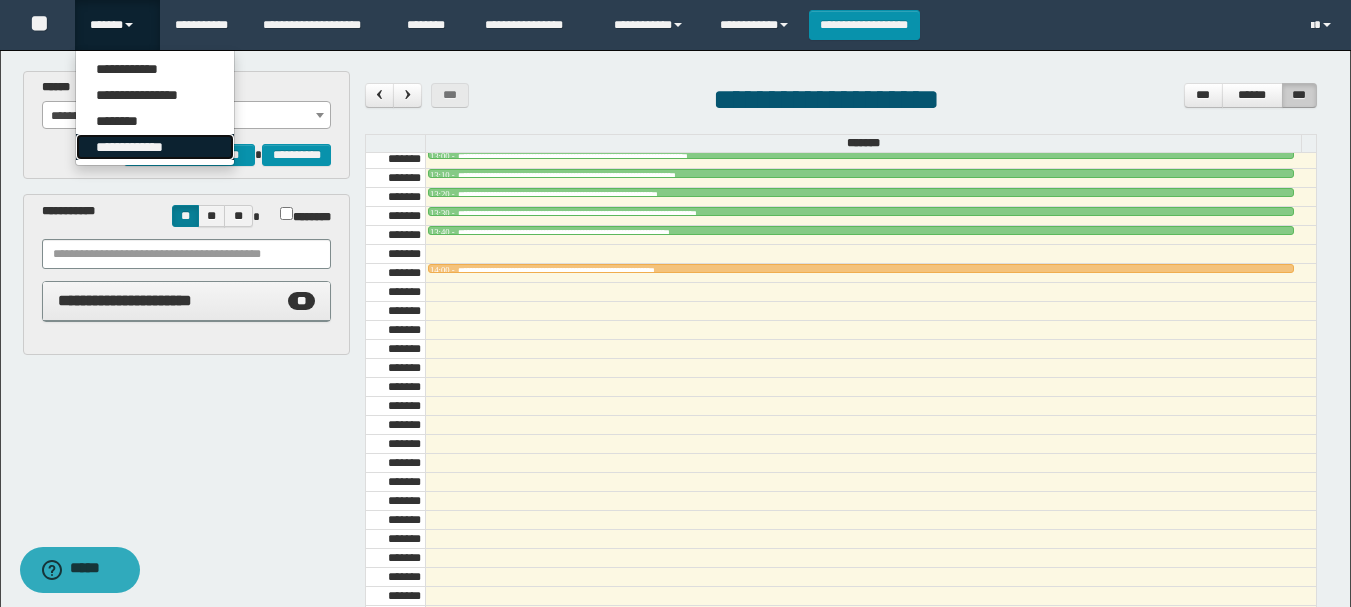 click on "**********" at bounding box center (155, 147) 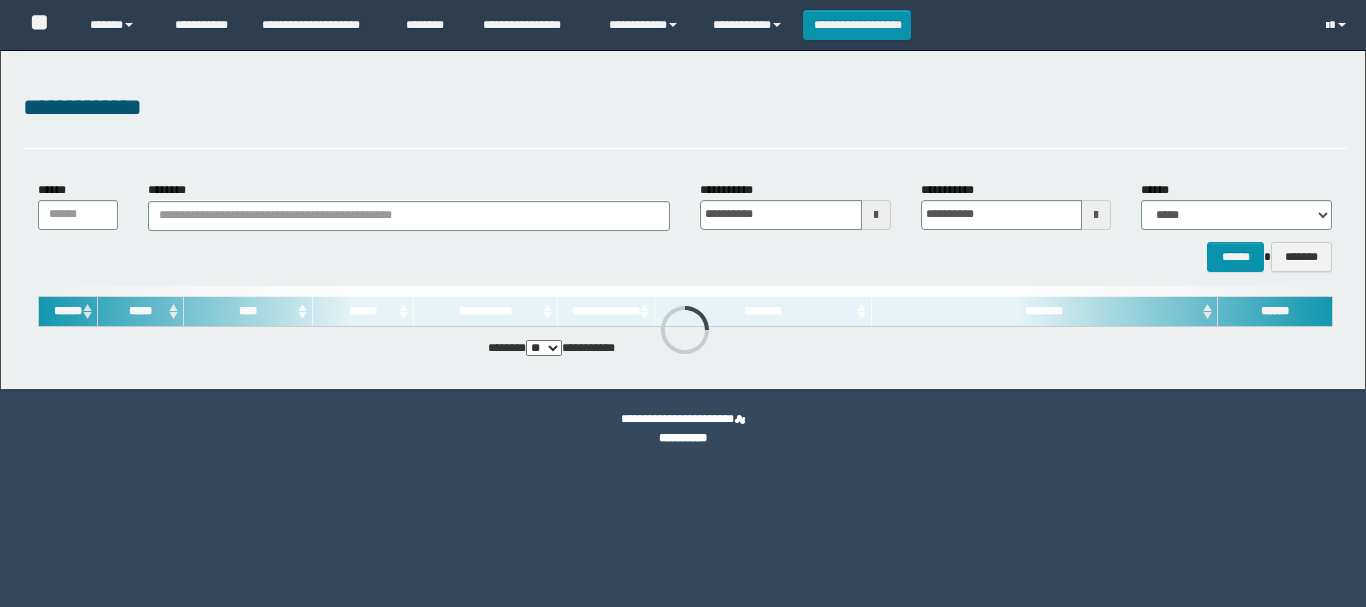 scroll, scrollTop: 0, scrollLeft: 0, axis: both 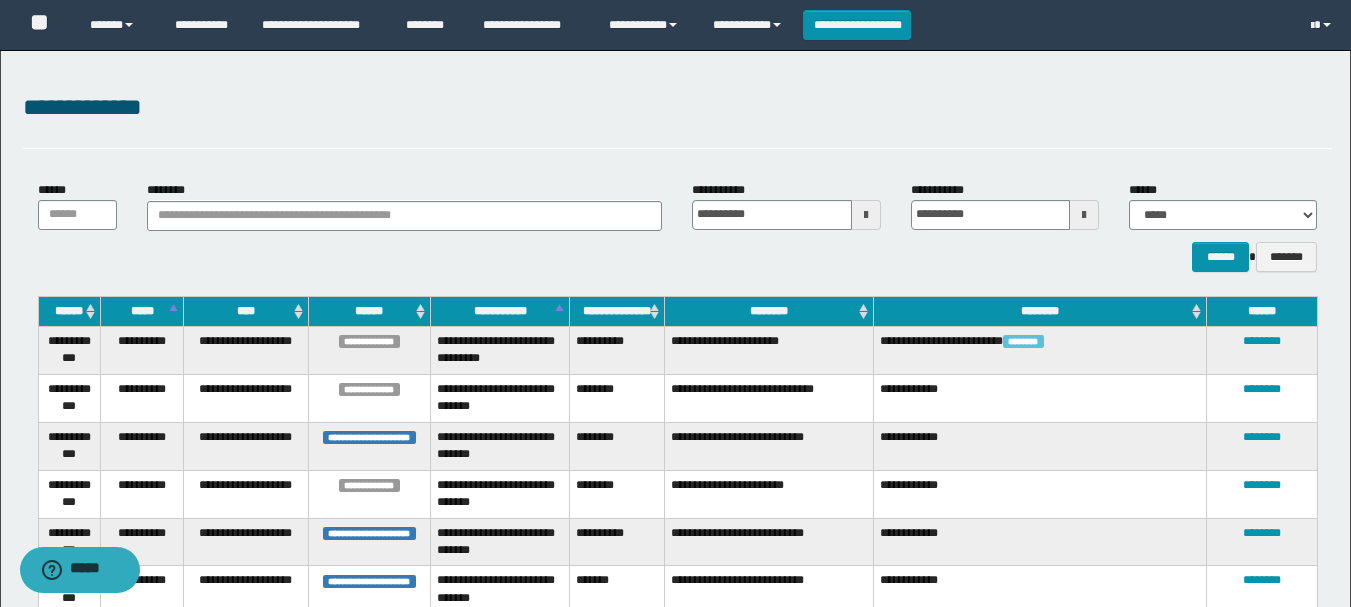 click on "********" at bounding box center (769, 311) 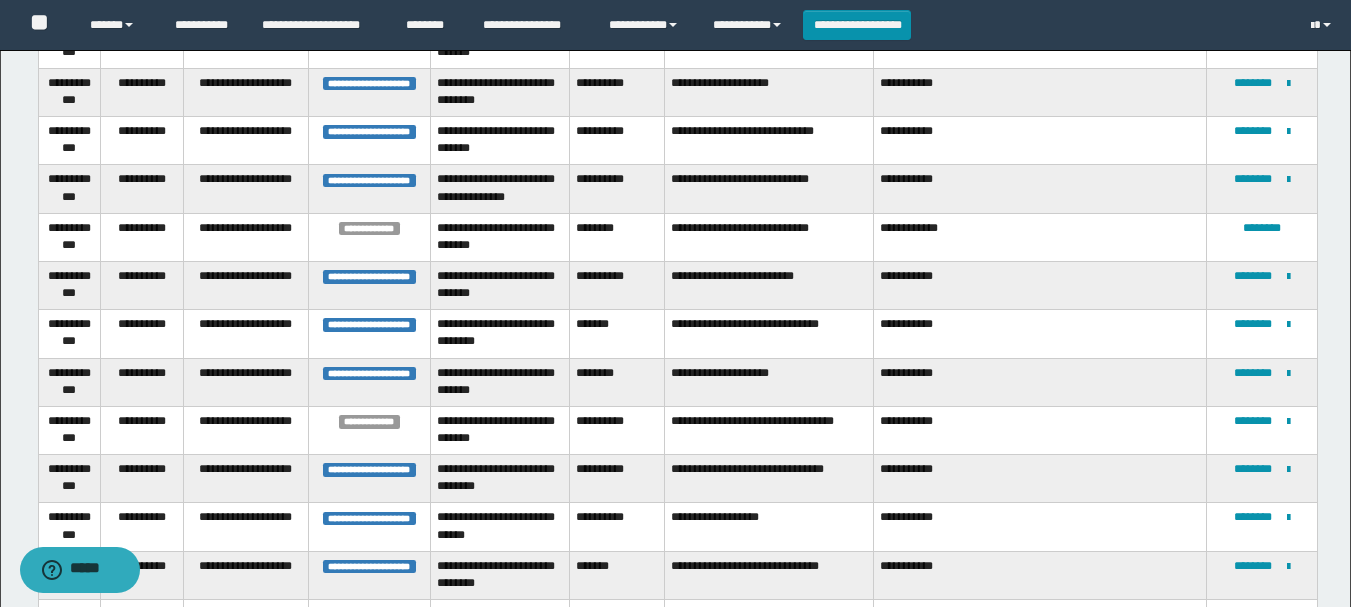 scroll, scrollTop: 2292, scrollLeft: 0, axis: vertical 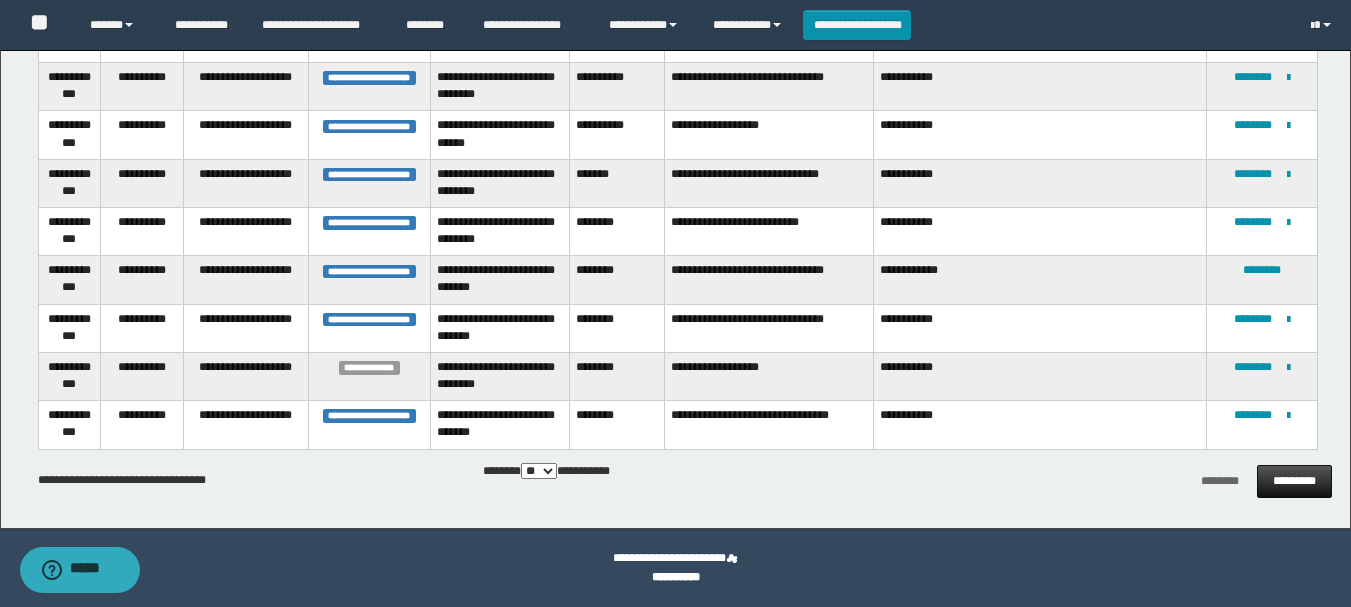 click on "*********" at bounding box center (1294, 481) 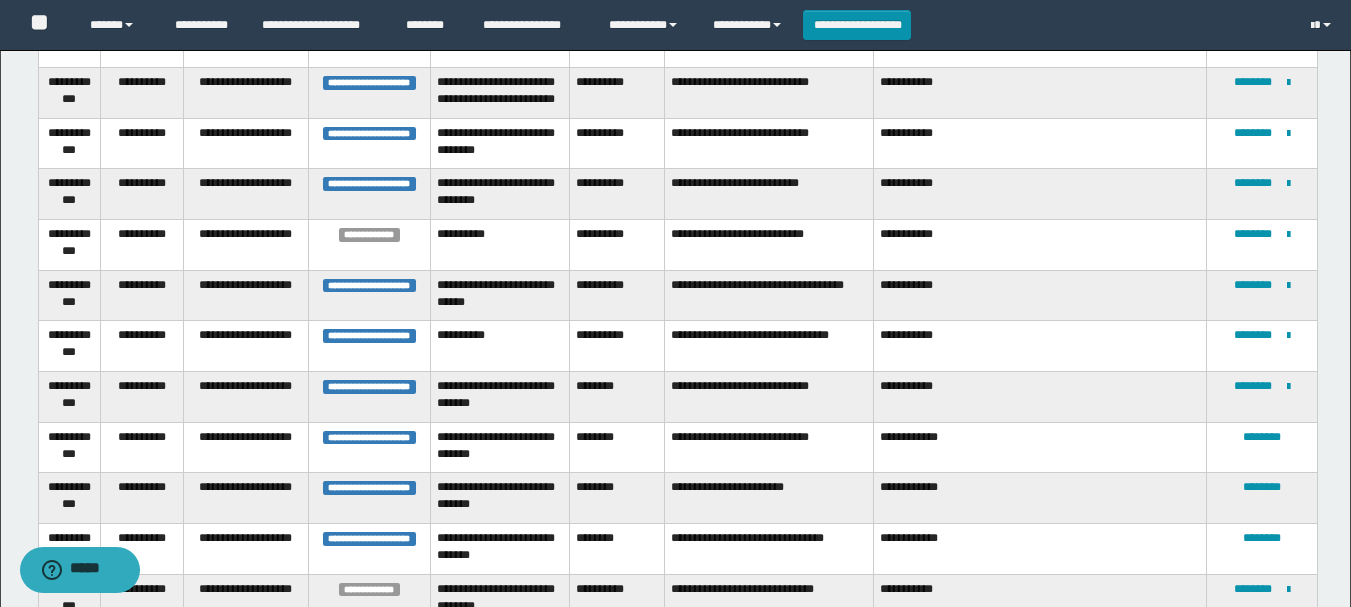scroll, scrollTop: 1192, scrollLeft: 0, axis: vertical 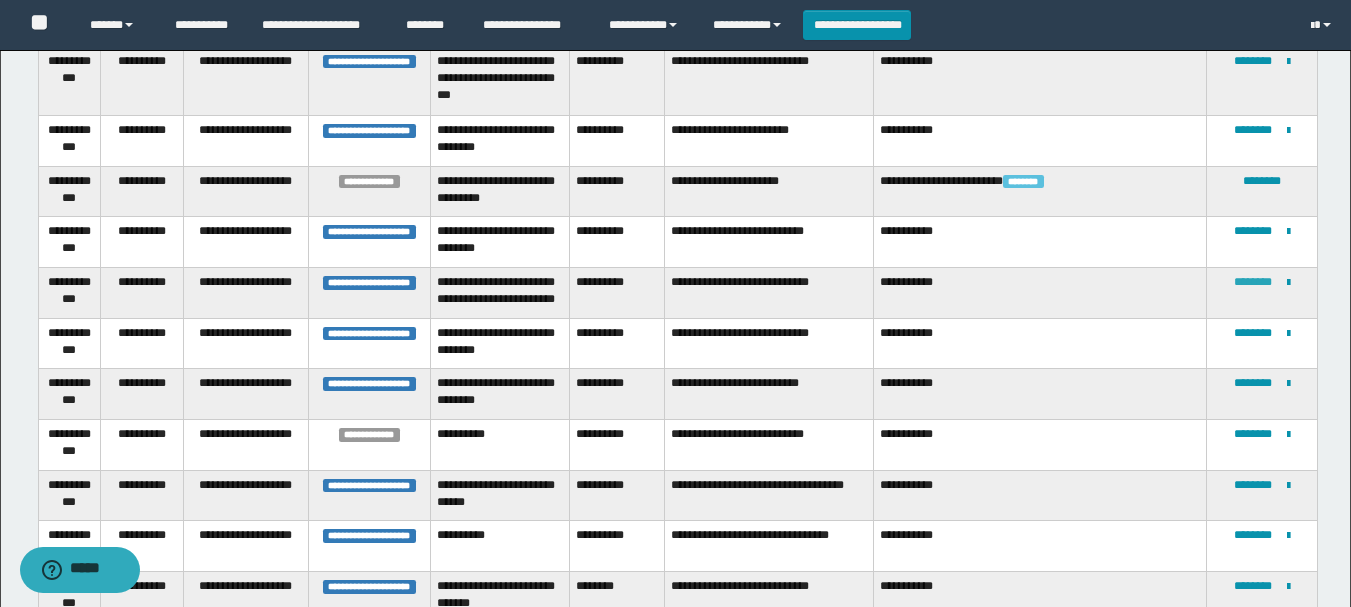 click on "********" at bounding box center [1253, 282] 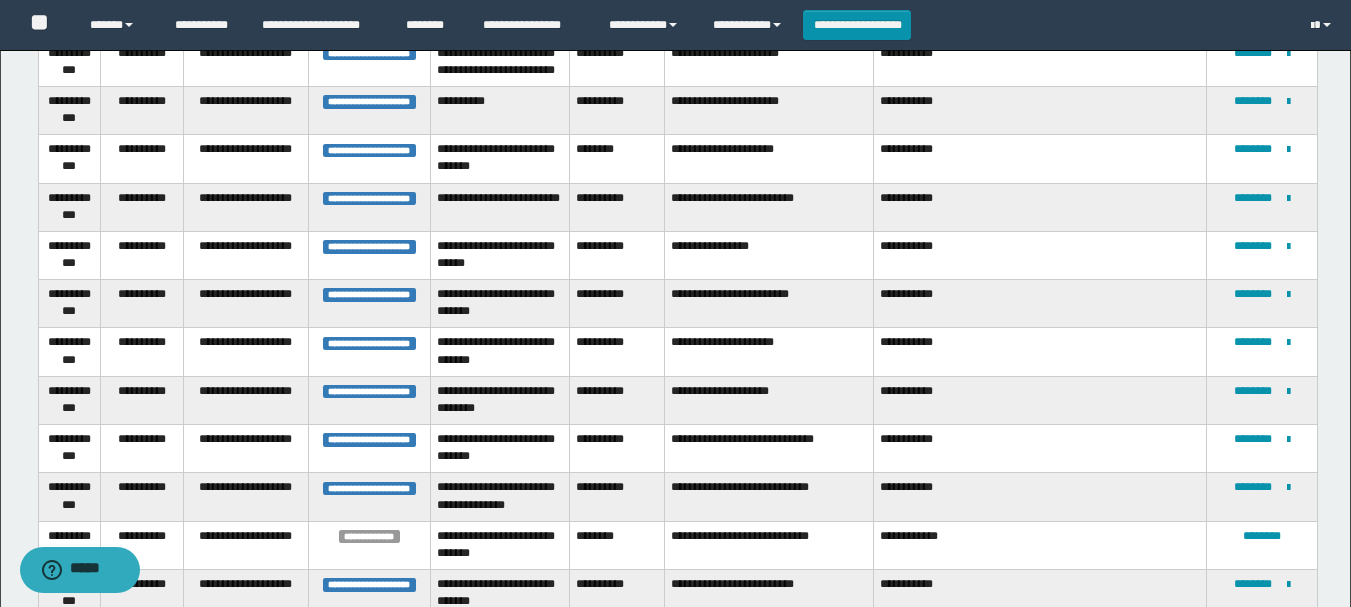 scroll, scrollTop: 1492, scrollLeft: 0, axis: vertical 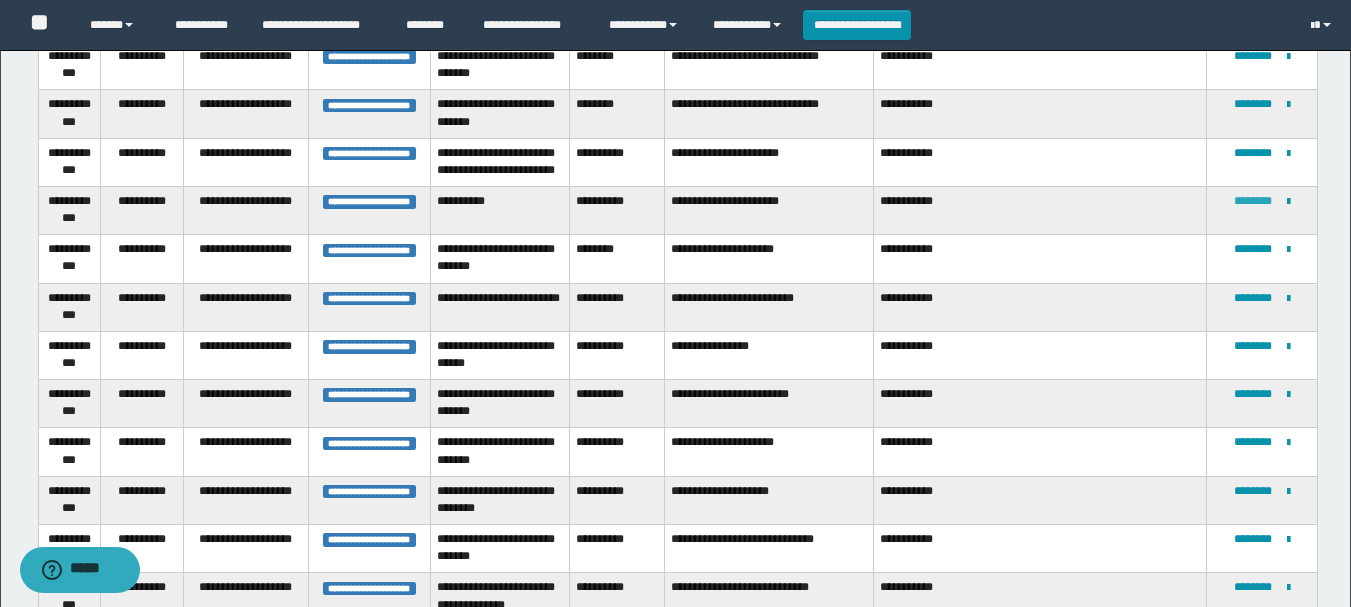 click on "********" at bounding box center (1253, 201) 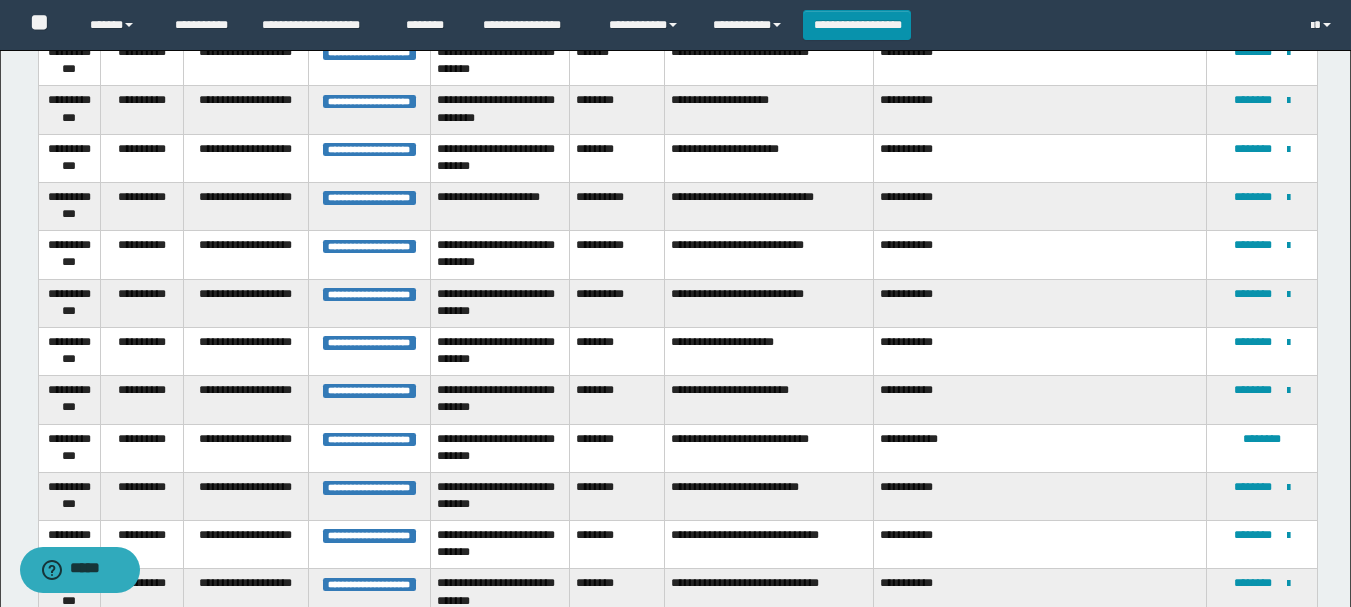 scroll, scrollTop: 1113, scrollLeft: 0, axis: vertical 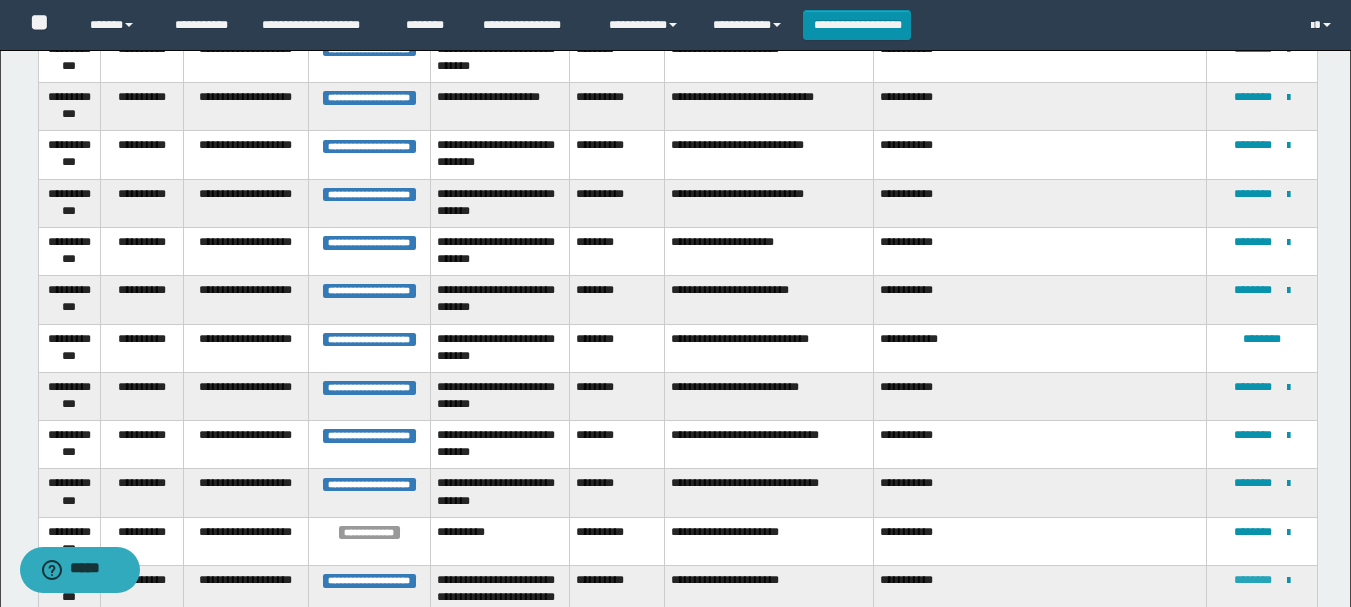 click on "********" at bounding box center [1253, 580] 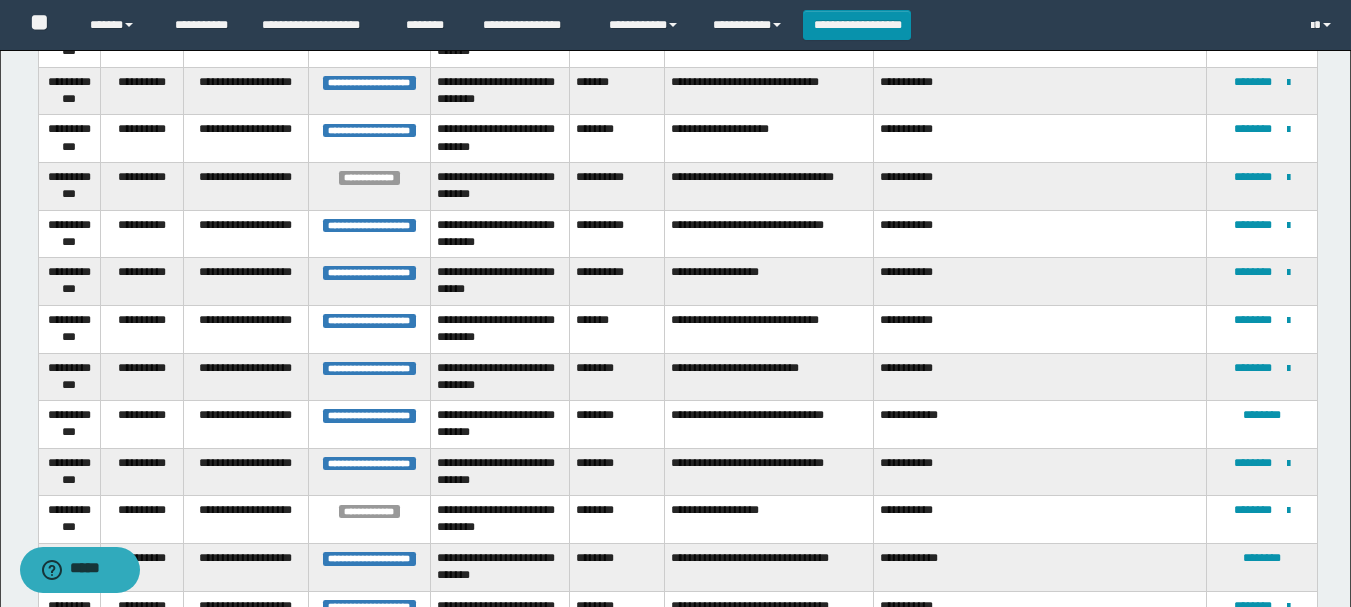 scroll, scrollTop: 2257, scrollLeft: 0, axis: vertical 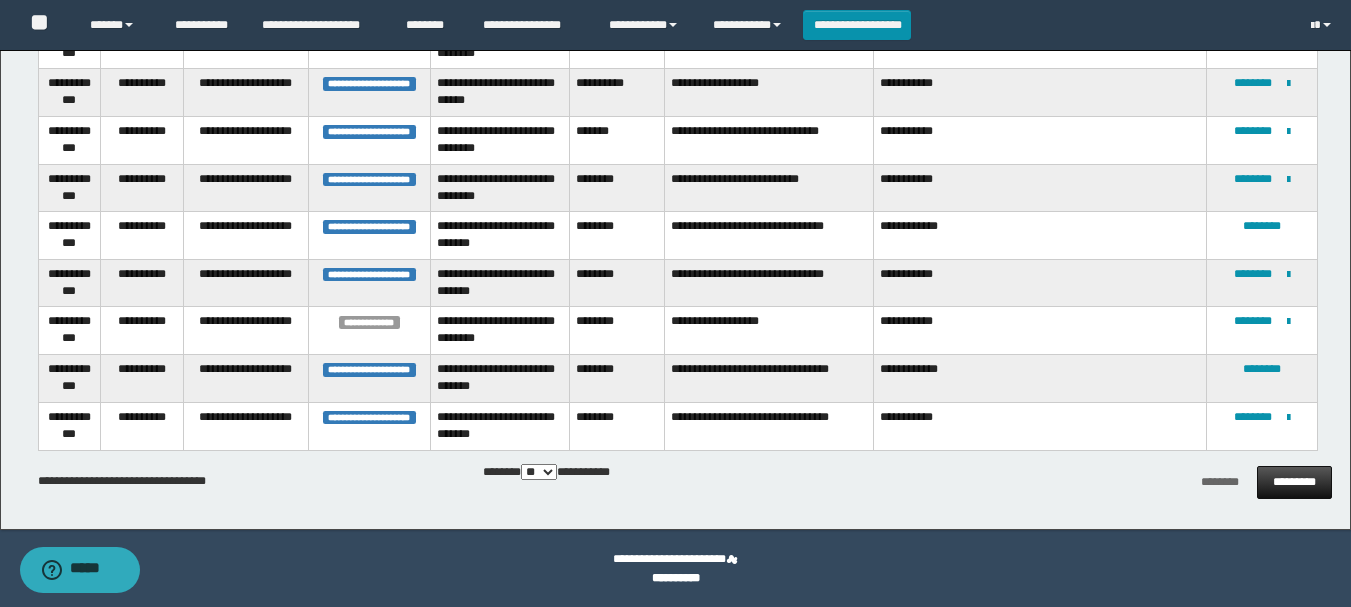 click on "*********" at bounding box center (1294, 482) 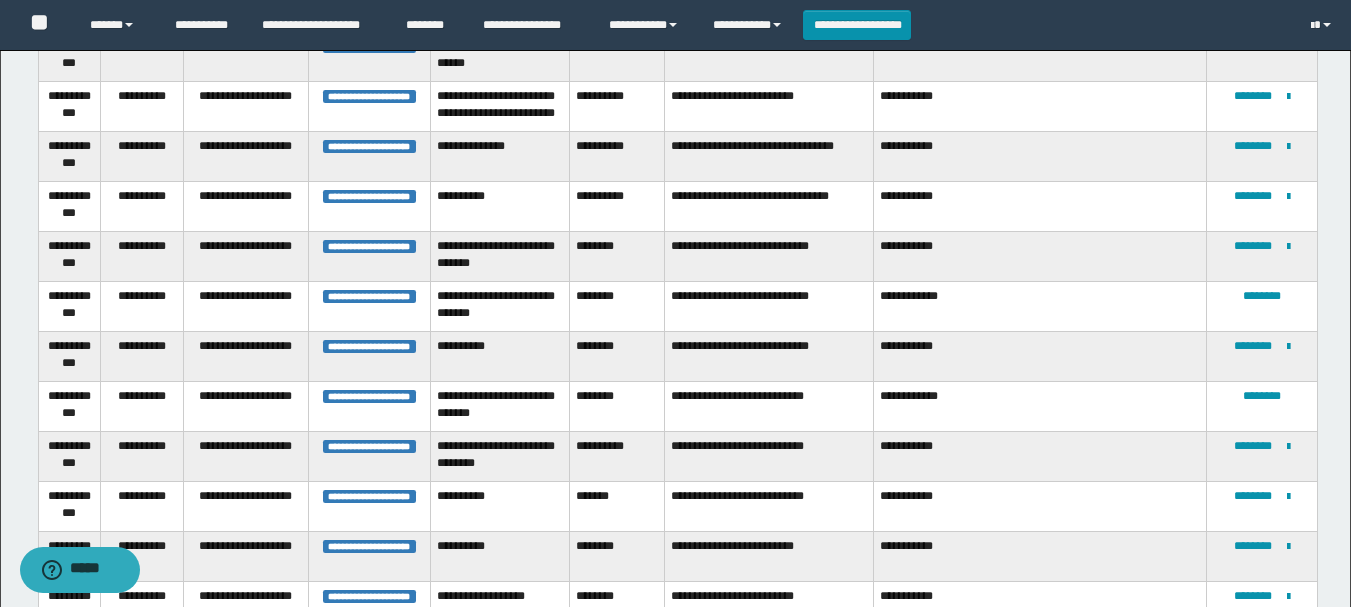 scroll, scrollTop: 195, scrollLeft: 0, axis: vertical 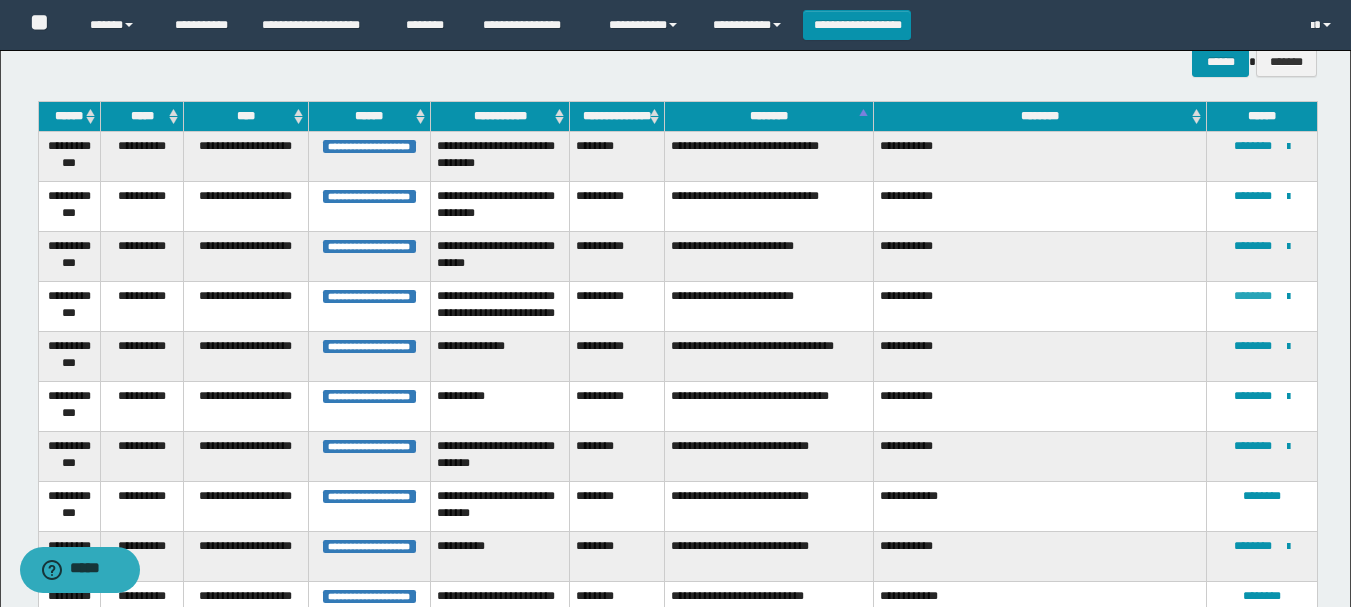 click on "********" at bounding box center (1253, 296) 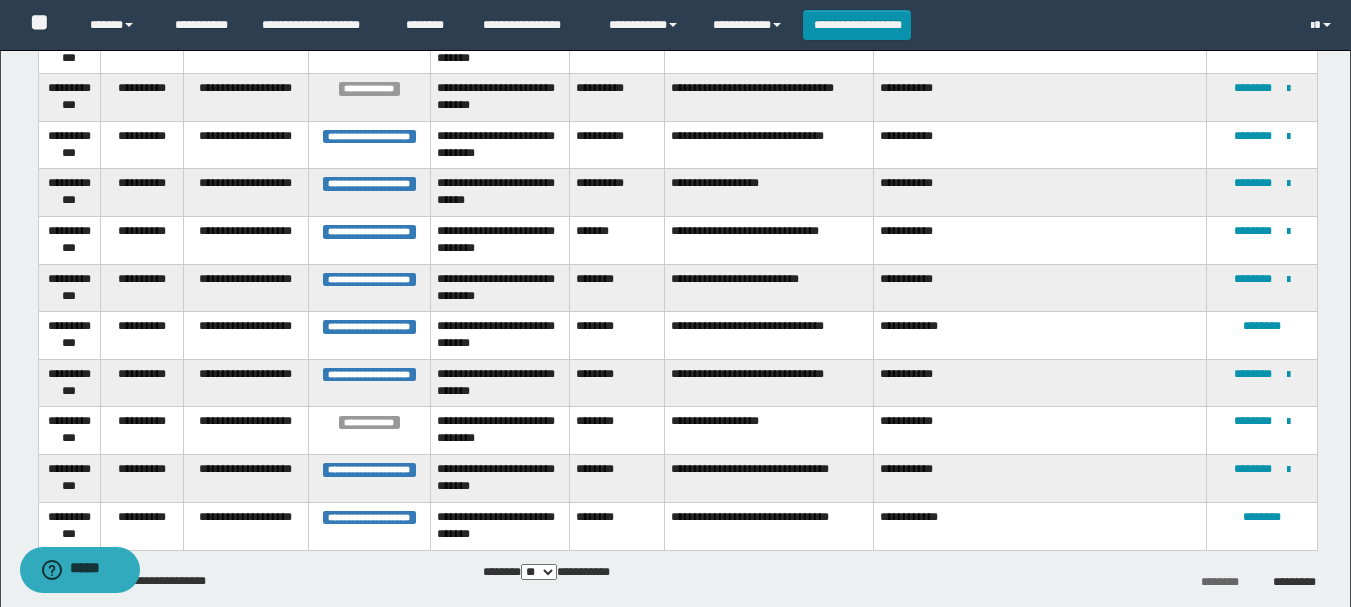 scroll, scrollTop: 2257, scrollLeft: 0, axis: vertical 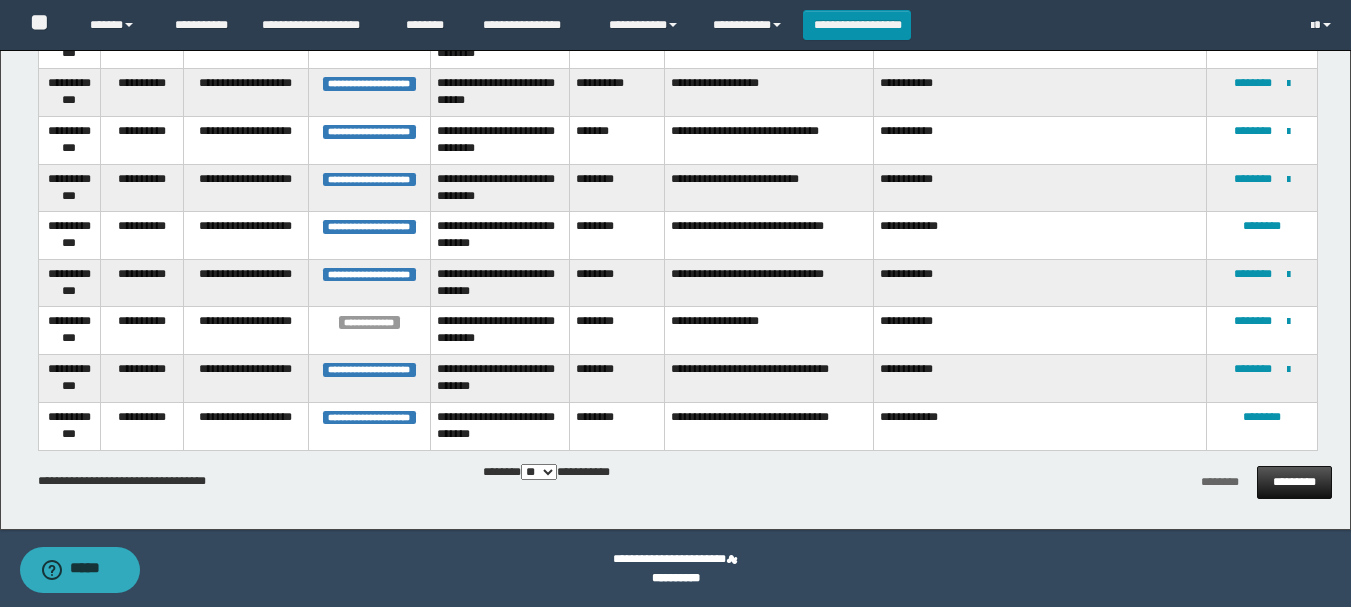 click on "*********" at bounding box center (1294, 482) 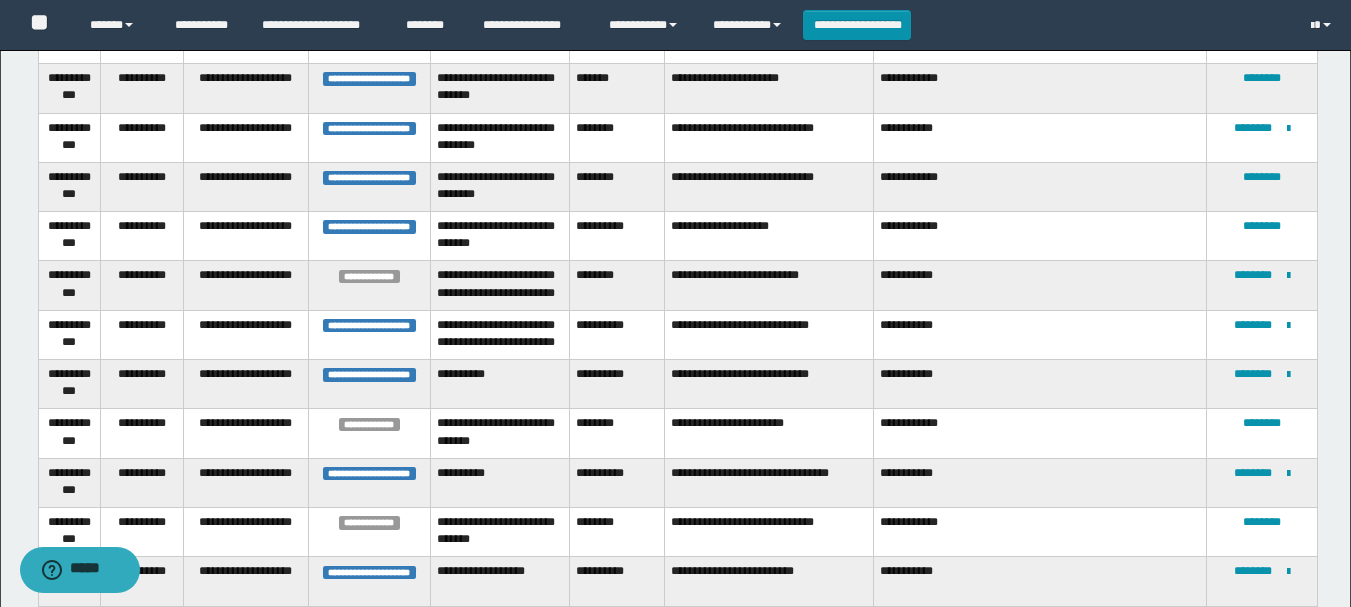 scroll, scrollTop: 1857, scrollLeft: 0, axis: vertical 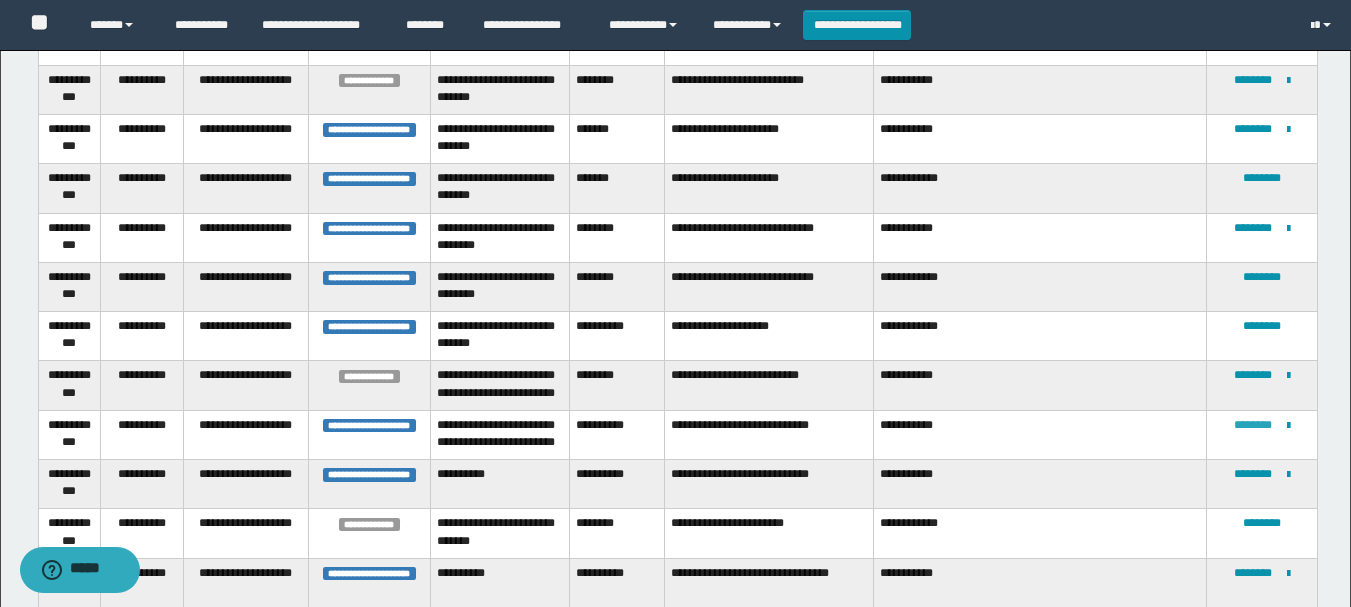 click on "********" at bounding box center (1253, 425) 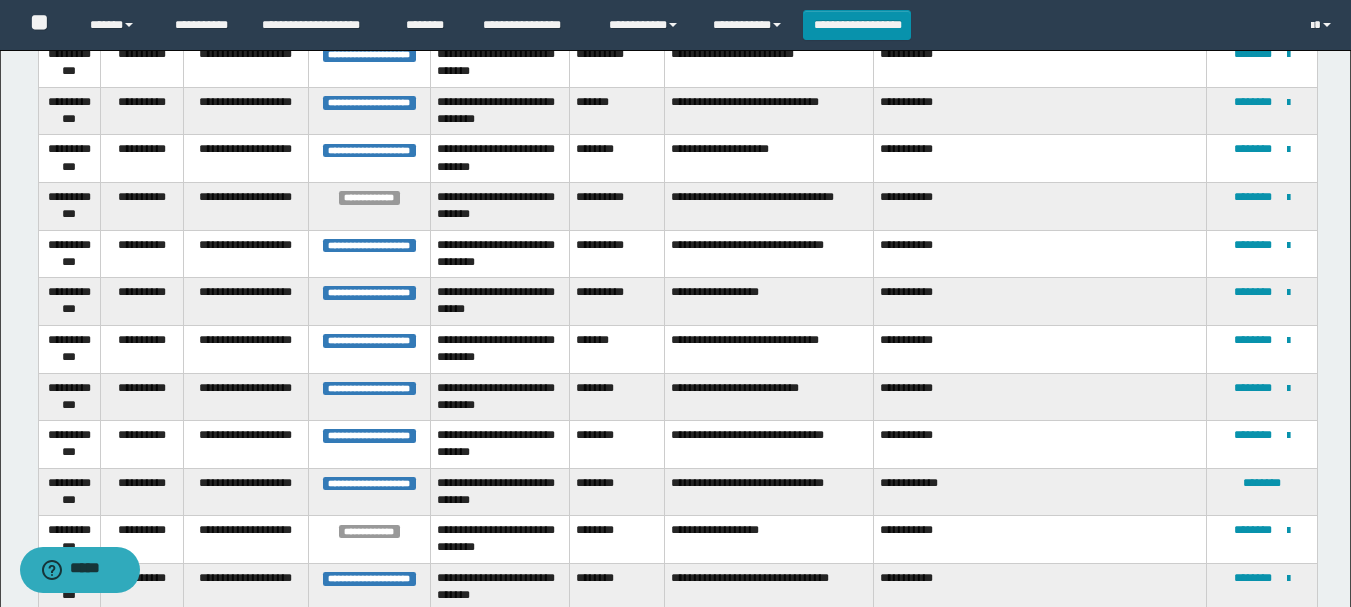 scroll, scrollTop: 2257, scrollLeft: 0, axis: vertical 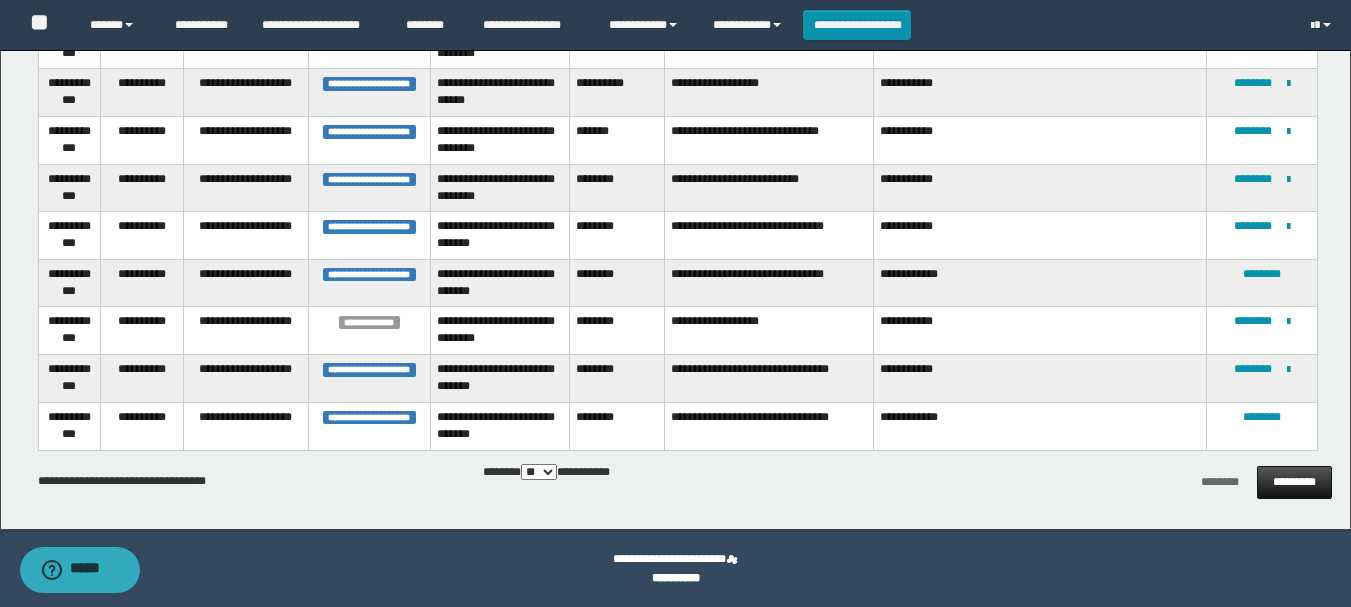 click on "*********" at bounding box center (1294, 482) 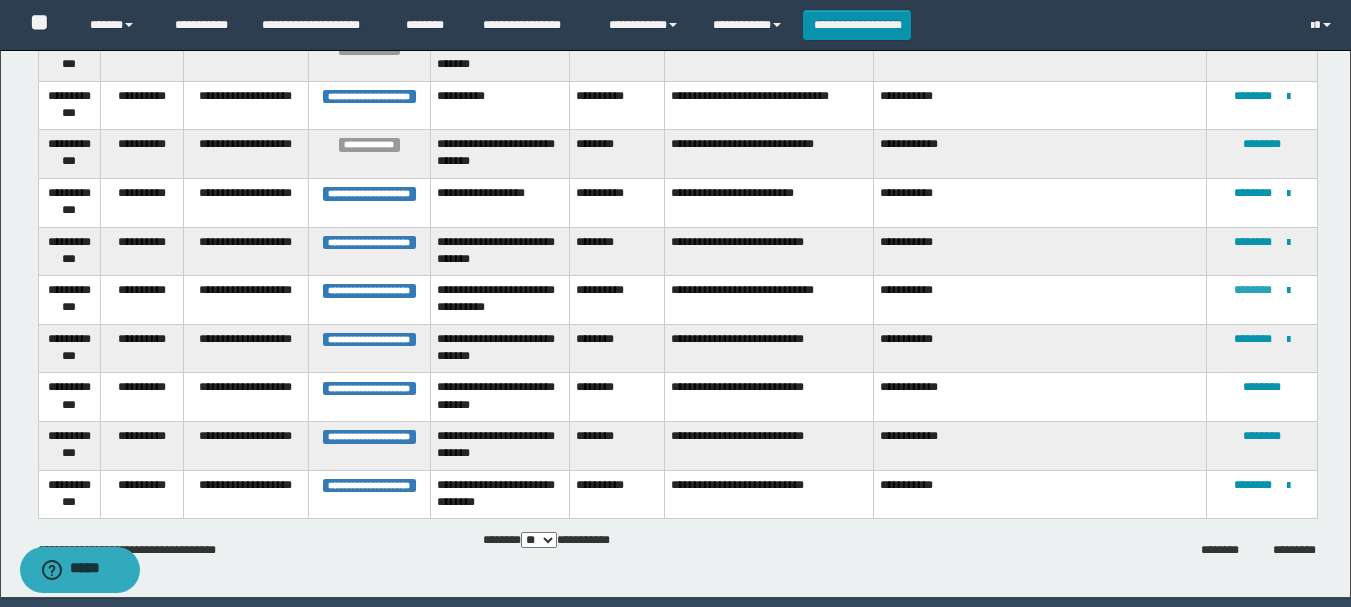 click on "********" at bounding box center (1253, 290) 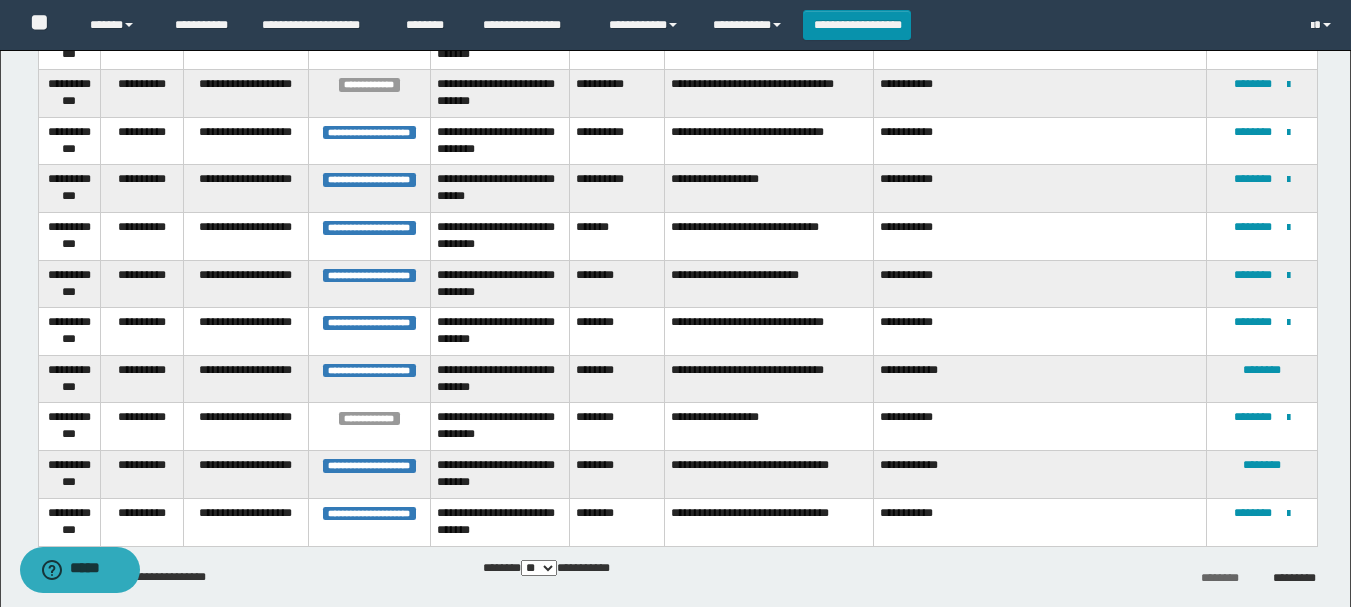 scroll, scrollTop: 2257, scrollLeft: 0, axis: vertical 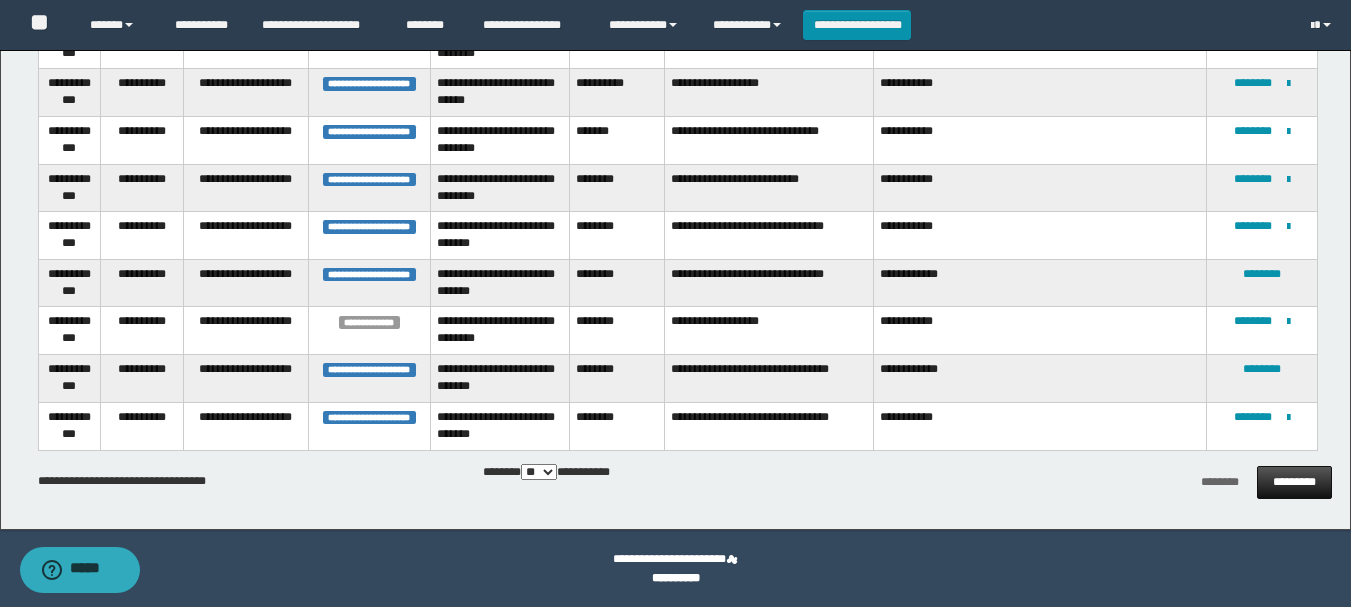 click on "*********" at bounding box center (1294, 482) 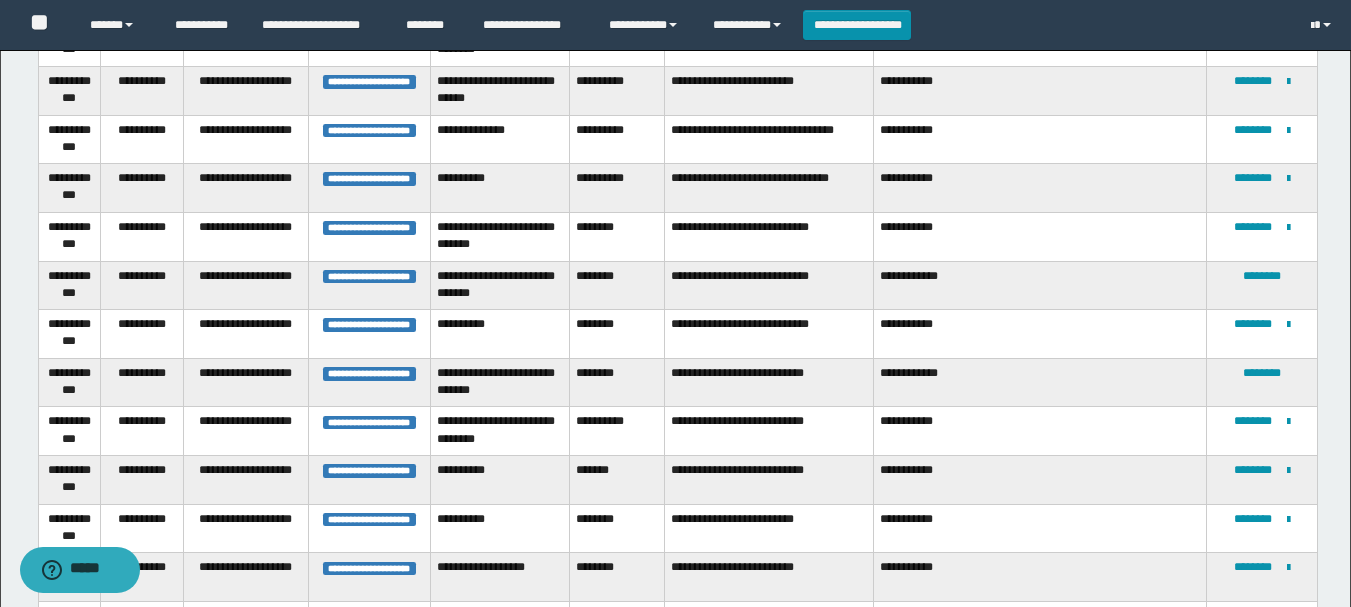 scroll, scrollTop: 157, scrollLeft: 0, axis: vertical 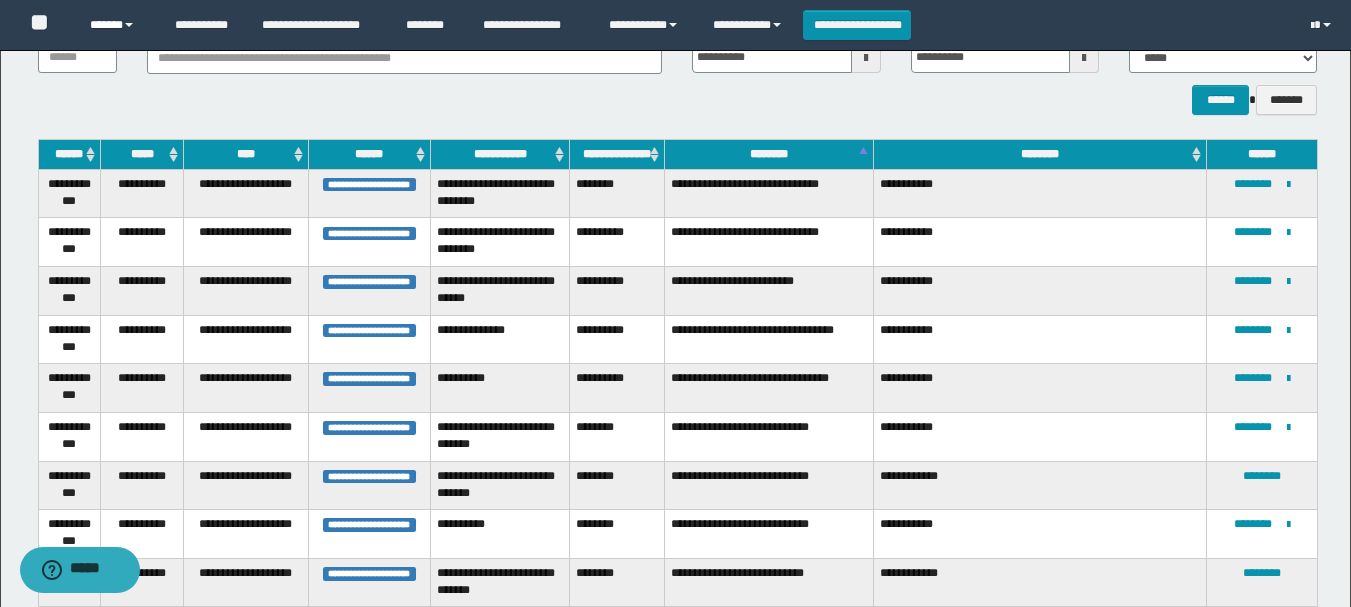 click on "******" at bounding box center (117, 25) 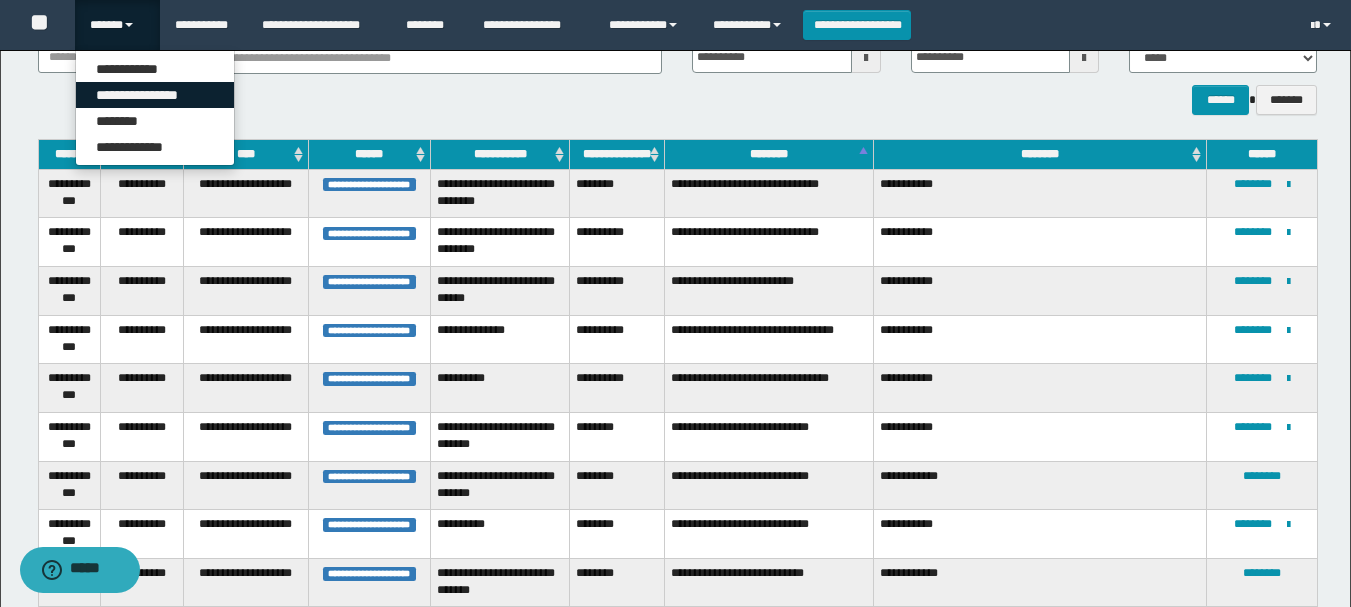 click on "**********" at bounding box center (155, 95) 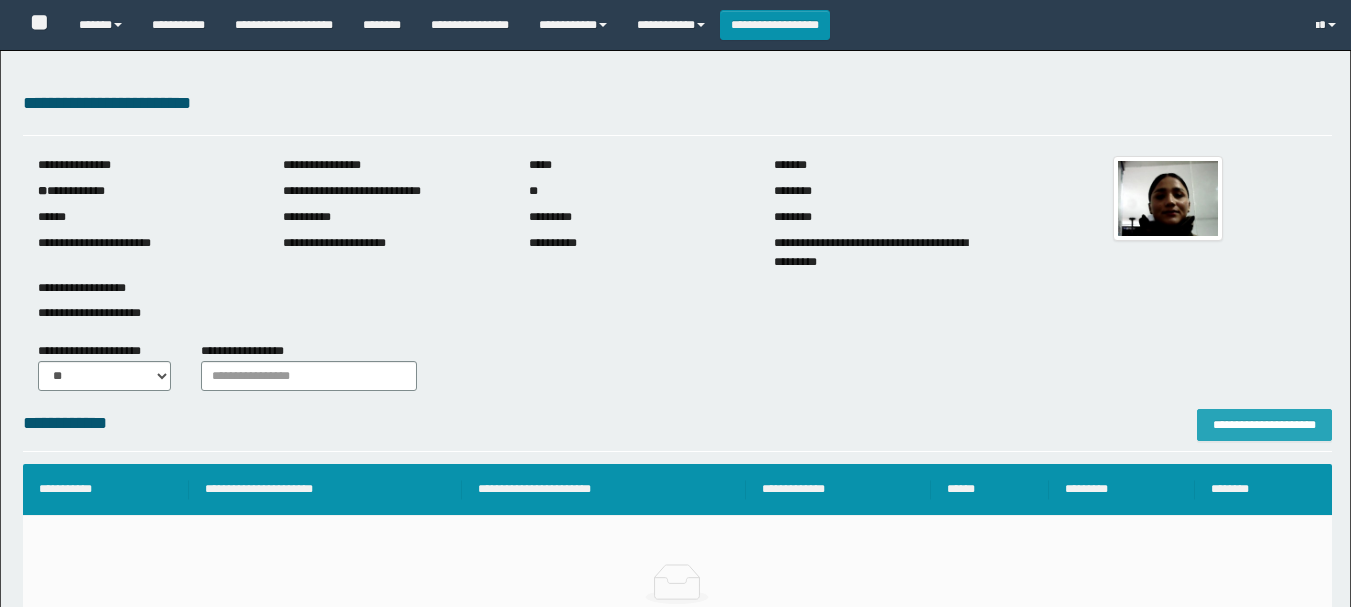 click on "**********" at bounding box center [1264, 425] 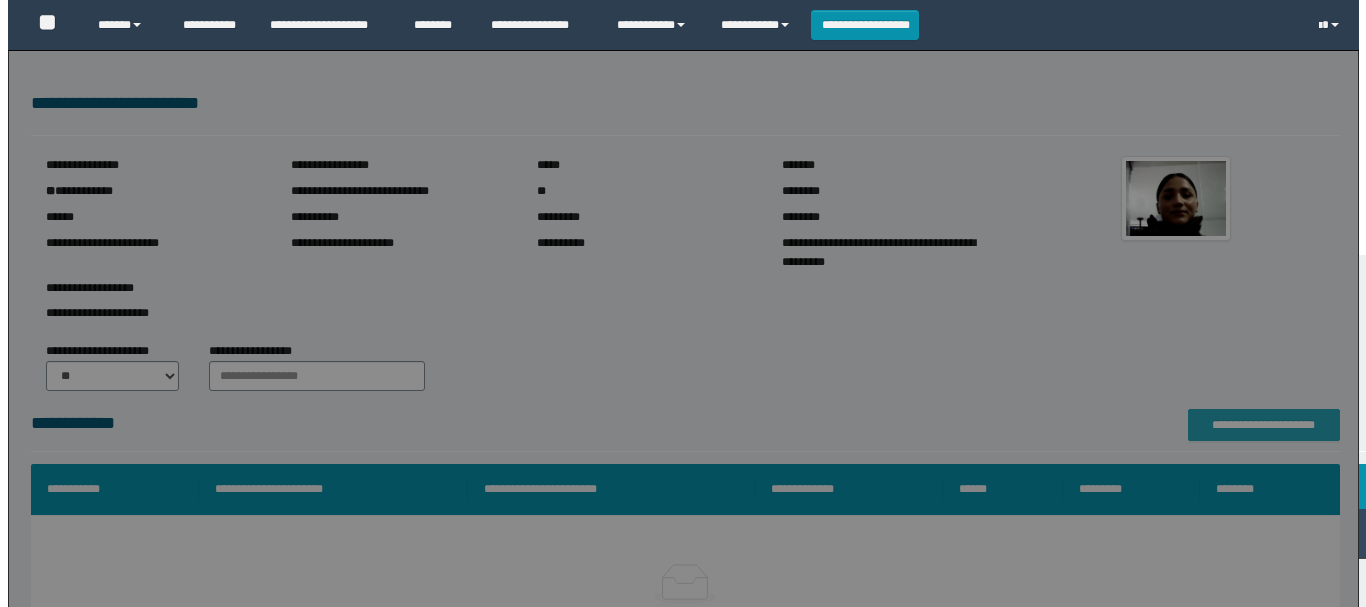 scroll, scrollTop: 0, scrollLeft: 0, axis: both 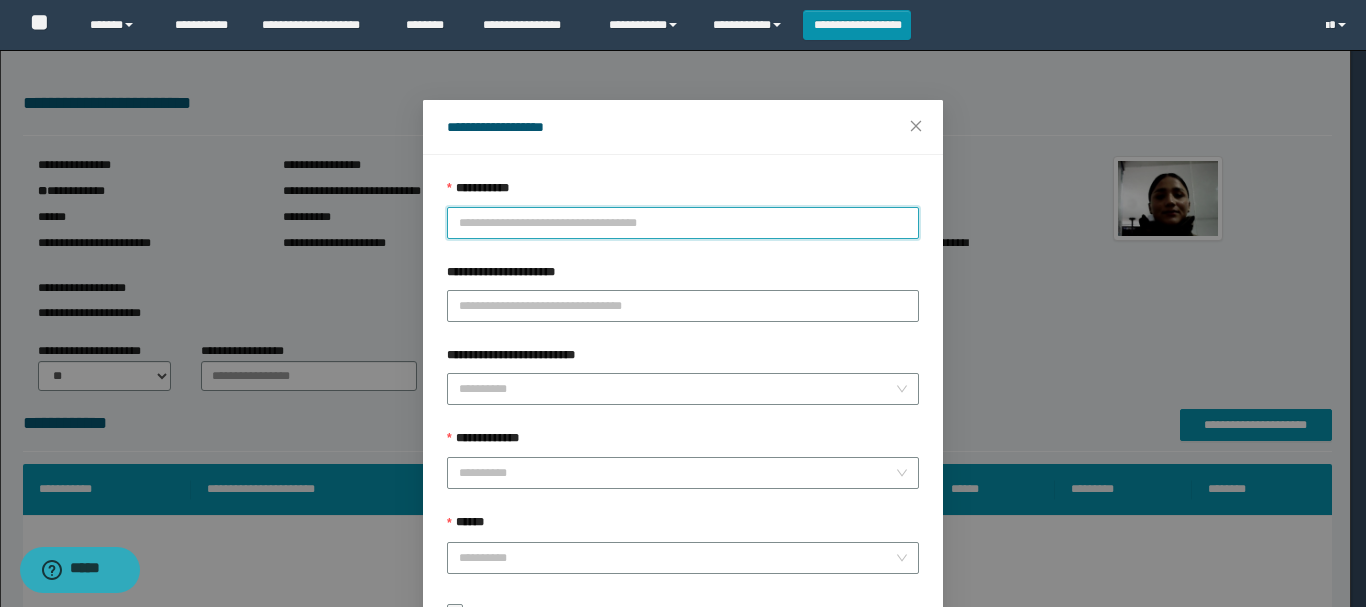 click on "**********" at bounding box center [683, 223] 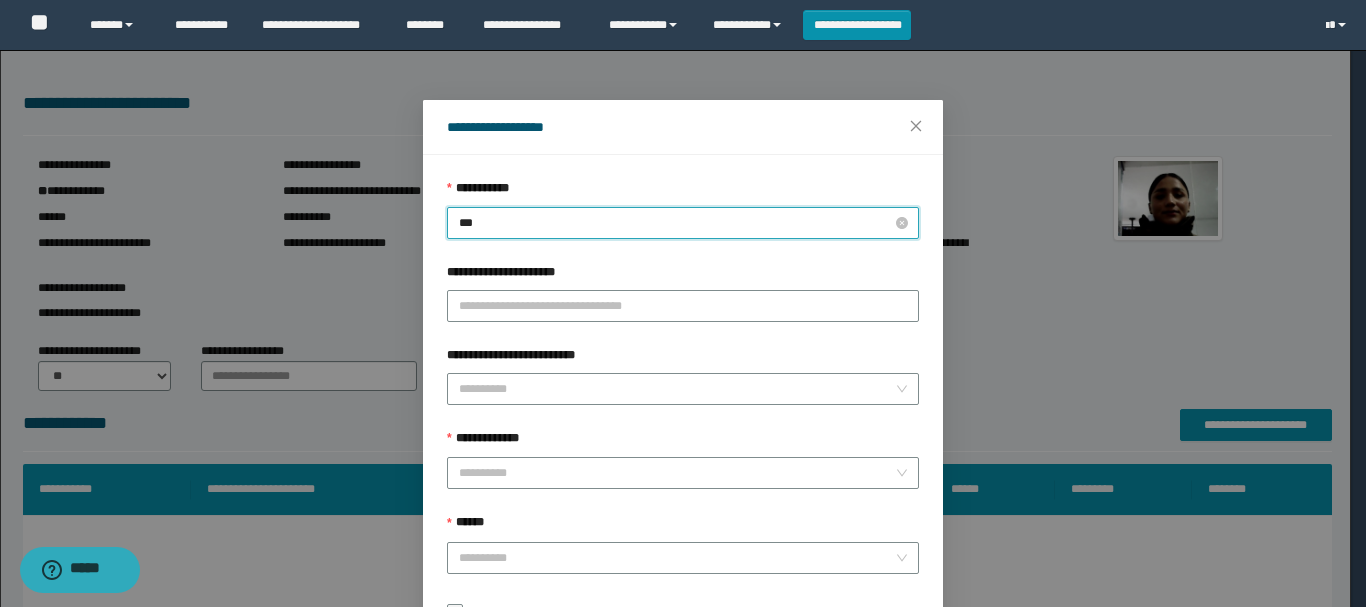 type on "****" 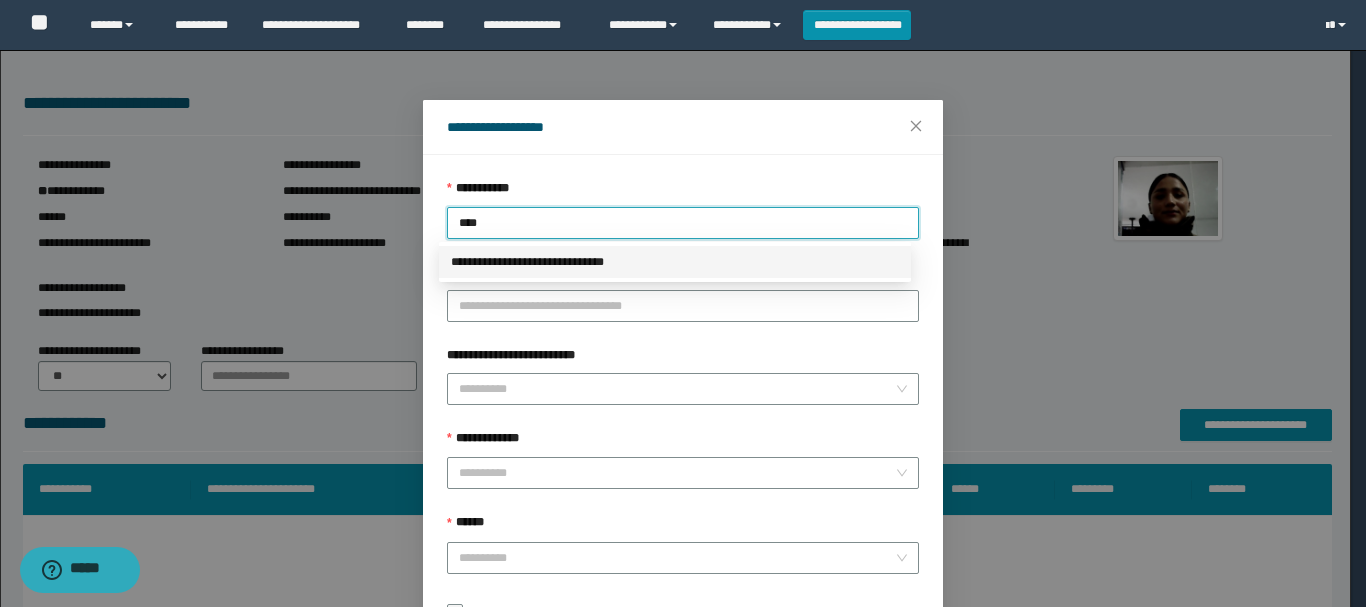 click on "**********" at bounding box center (675, 262) 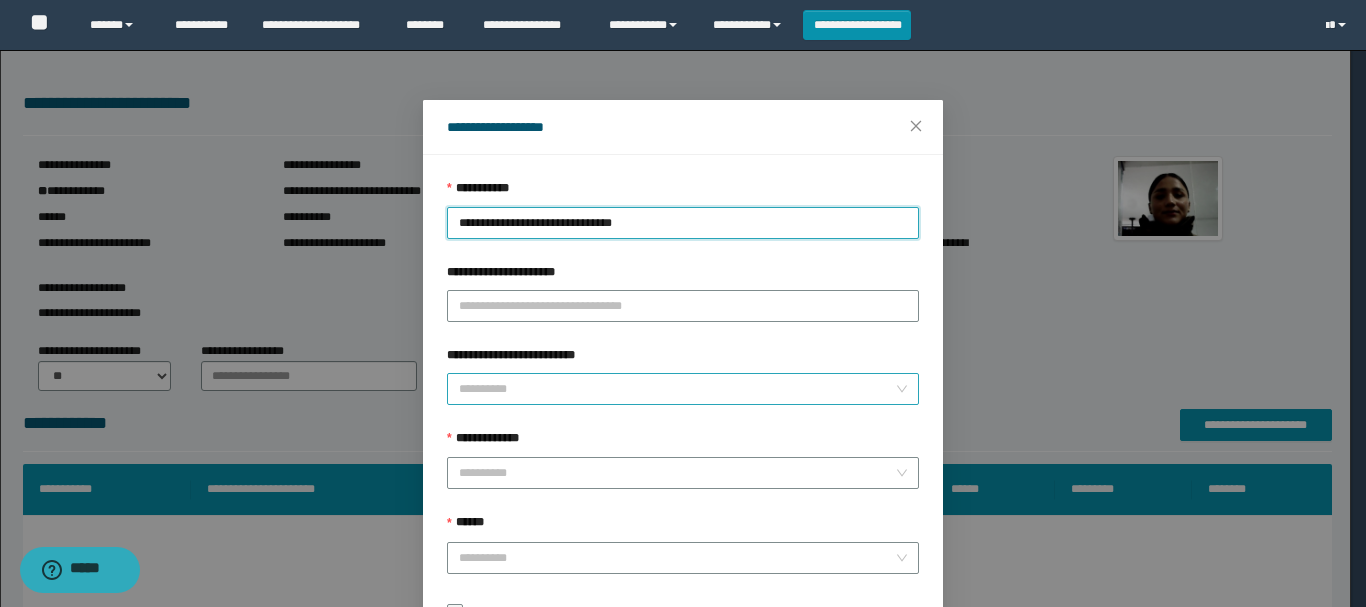 click on "**********" at bounding box center (677, 389) 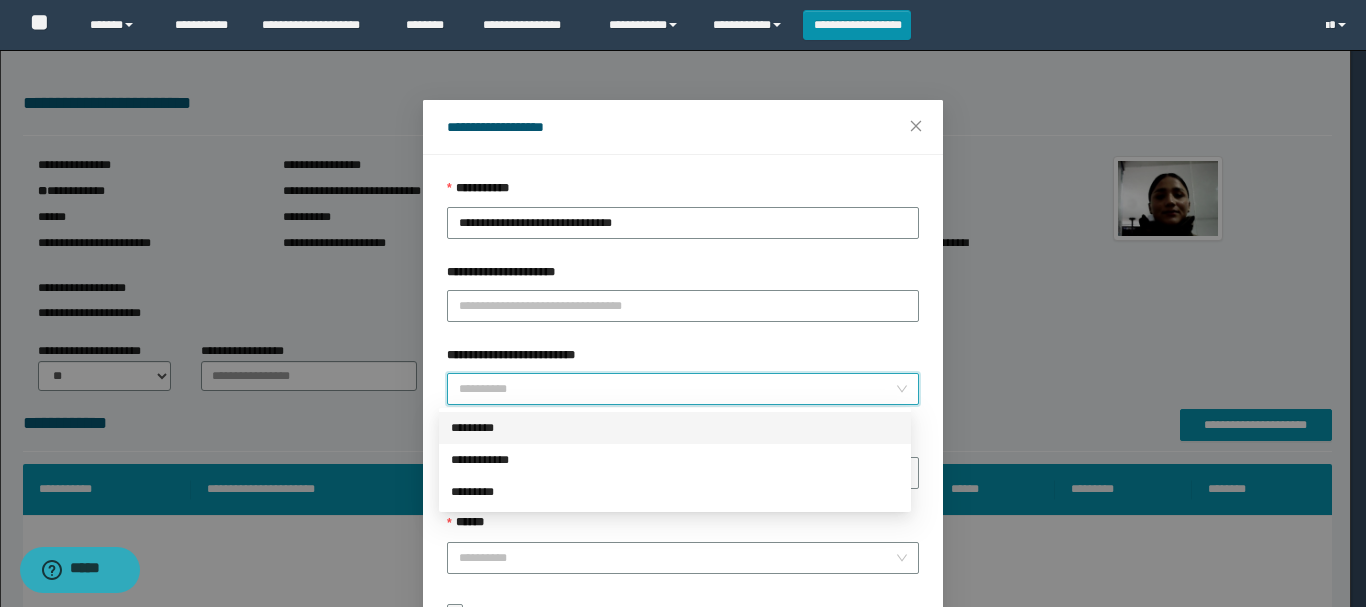 click on "*********" at bounding box center (675, 428) 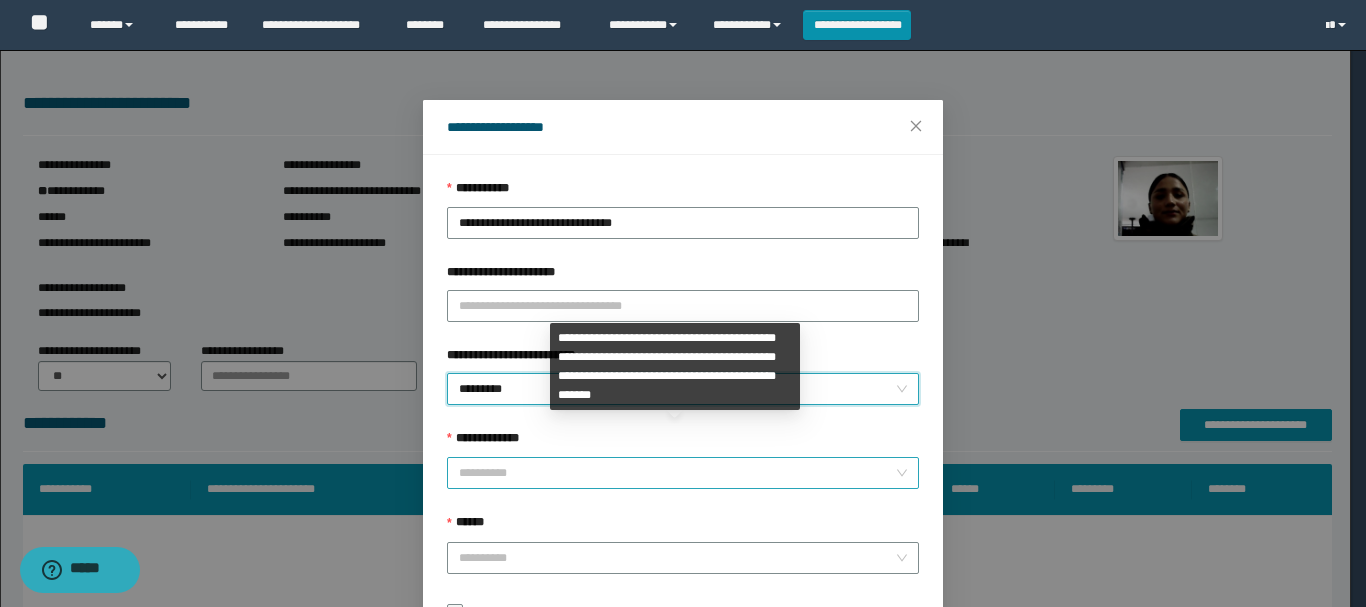 click on "**********" at bounding box center [677, 473] 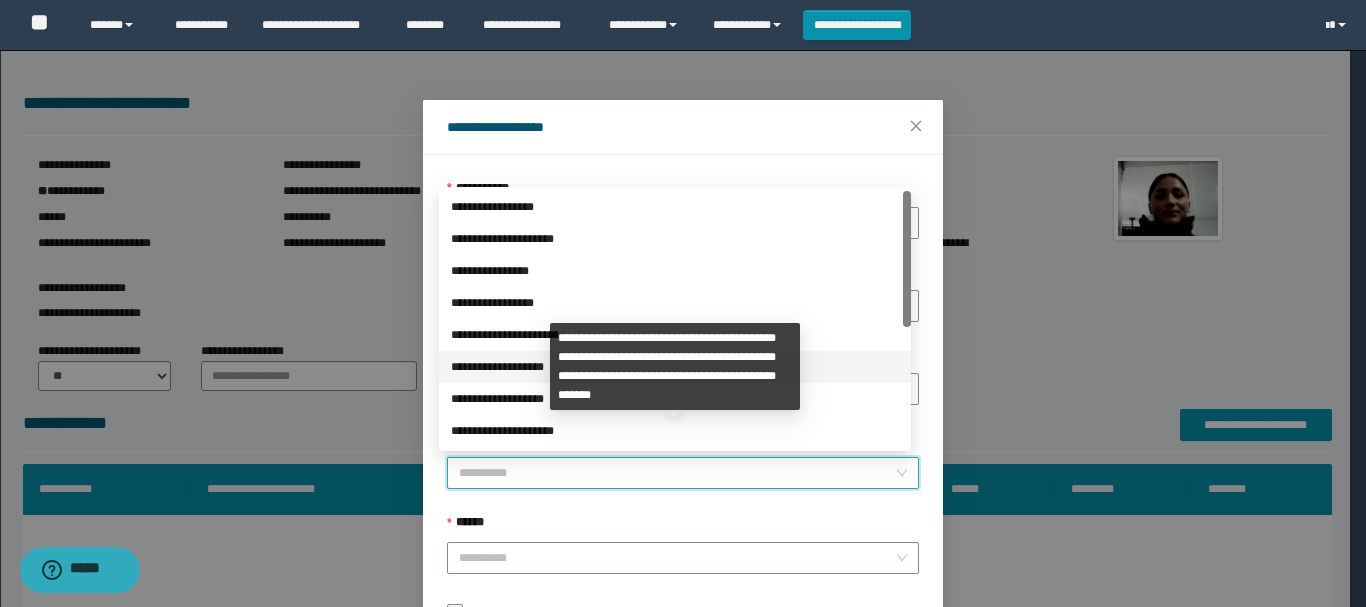 scroll, scrollTop: 224, scrollLeft: 0, axis: vertical 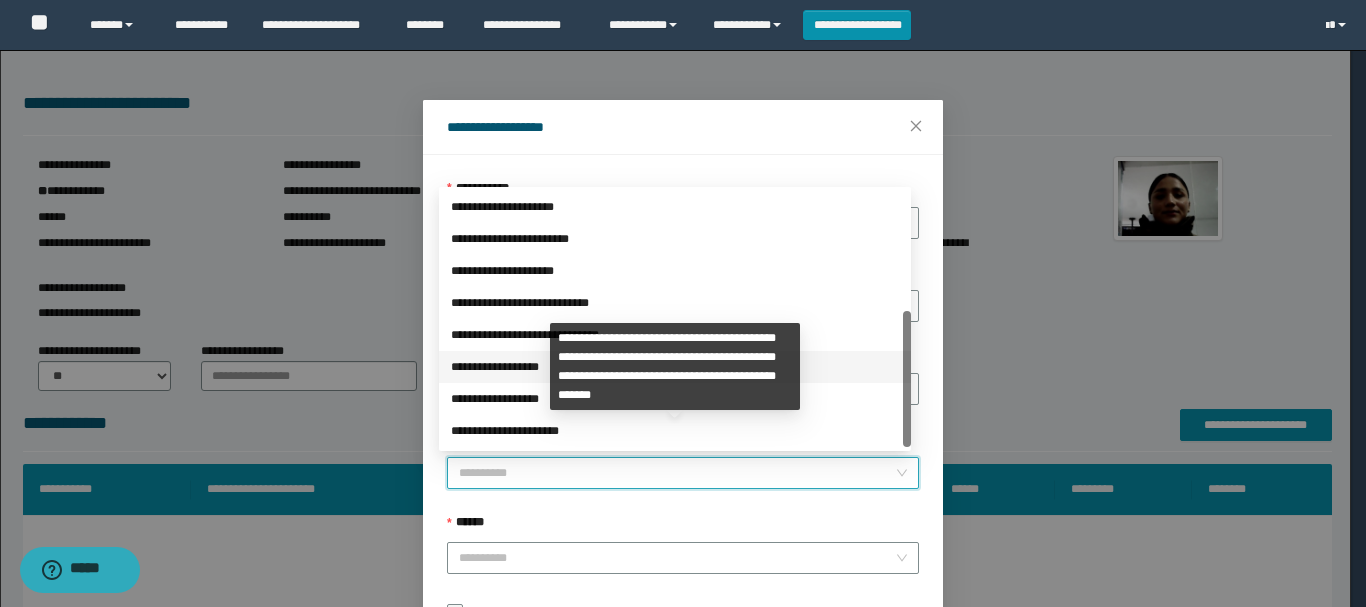 click on "**********" at bounding box center [675, 367] 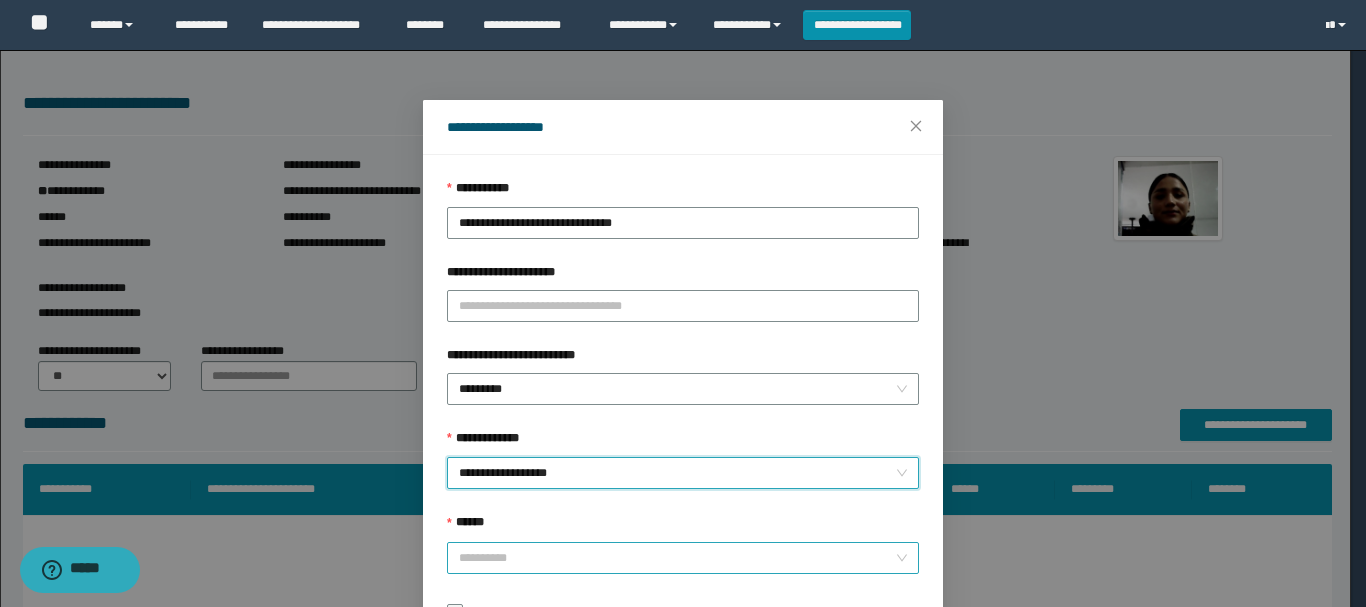 click on "******" at bounding box center [677, 558] 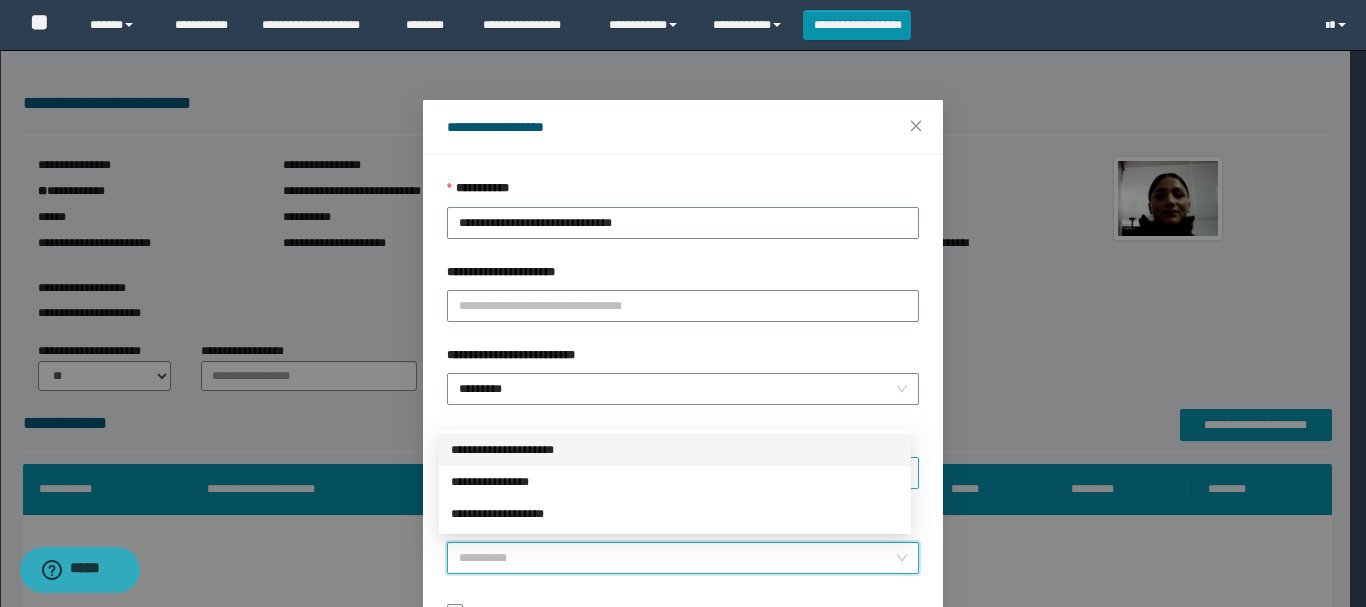 drag, startPoint x: 540, startPoint y: 455, endPoint x: 667, endPoint y: 466, distance: 127.47549 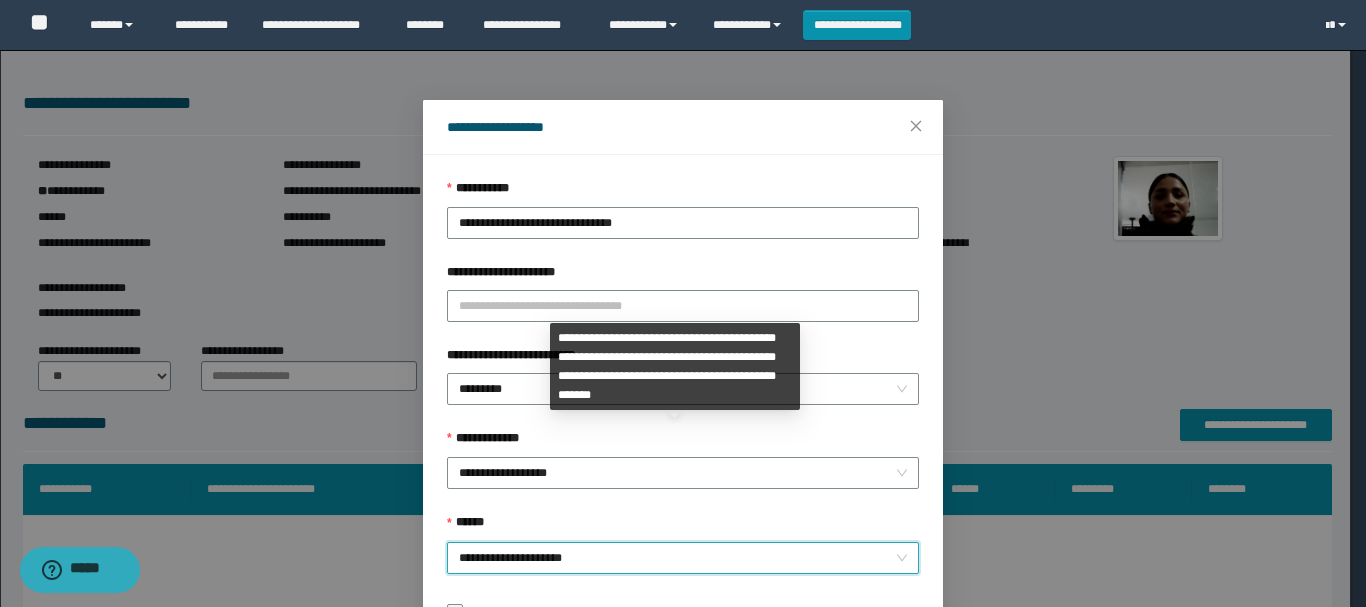 scroll, scrollTop: 145, scrollLeft: 0, axis: vertical 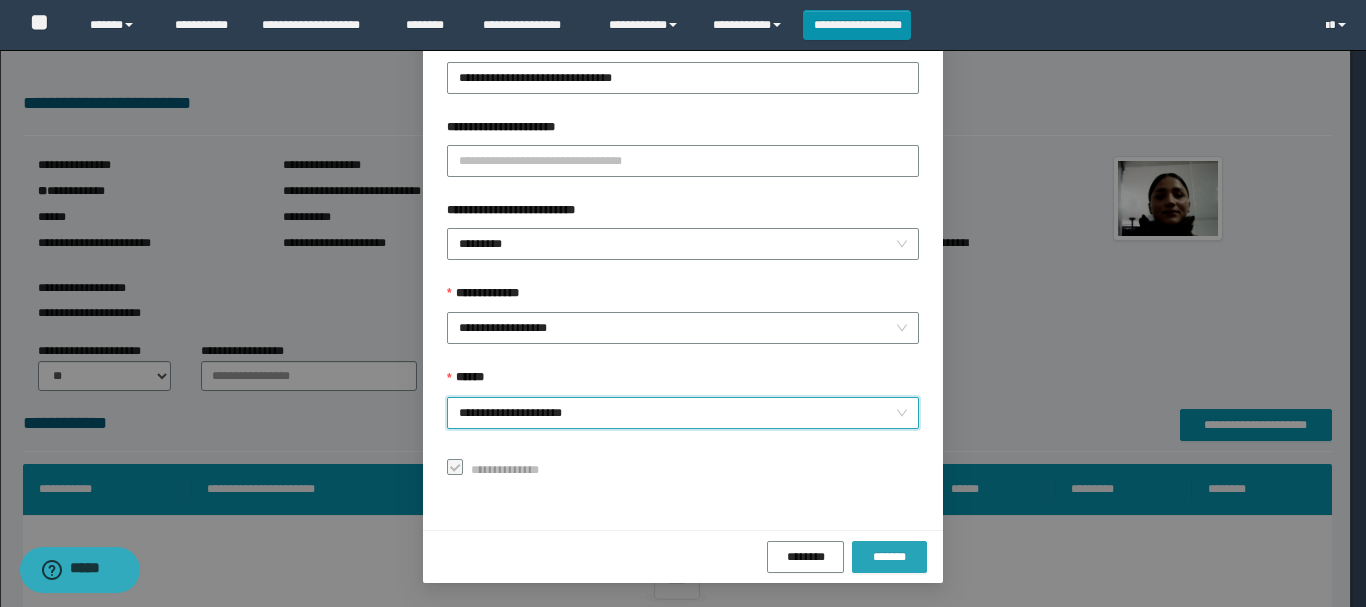 click on "*******" at bounding box center (889, 557) 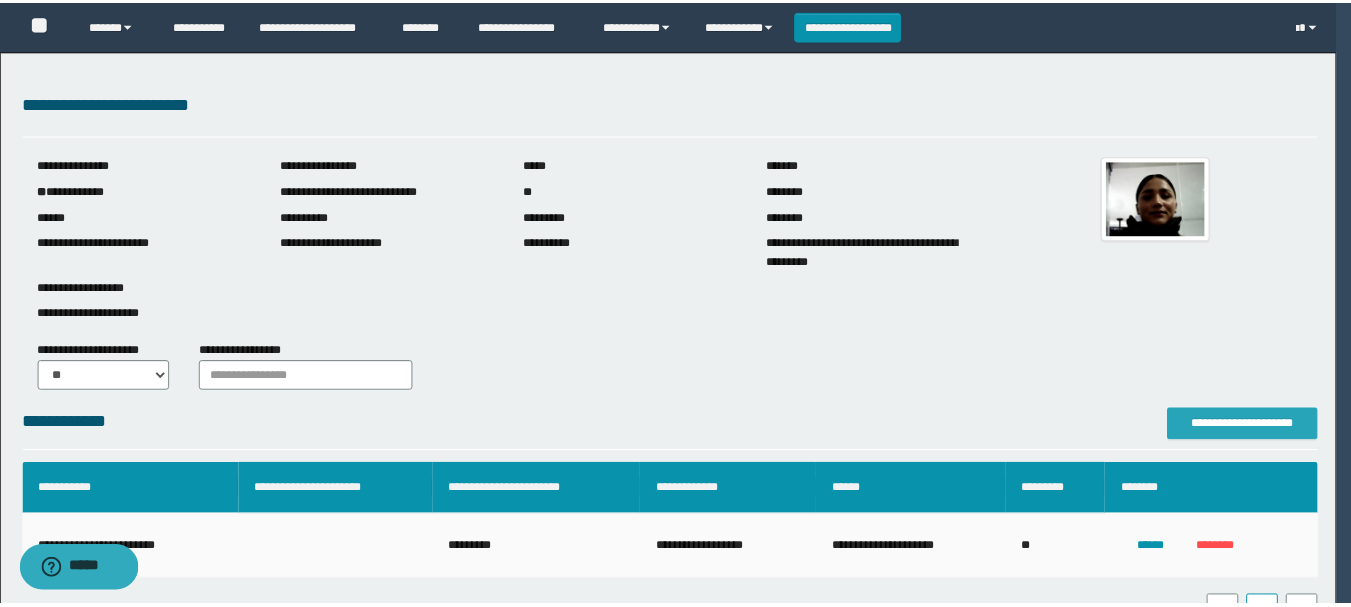 scroll, scrollTop: 0, scrollLeft: 0, axis: both 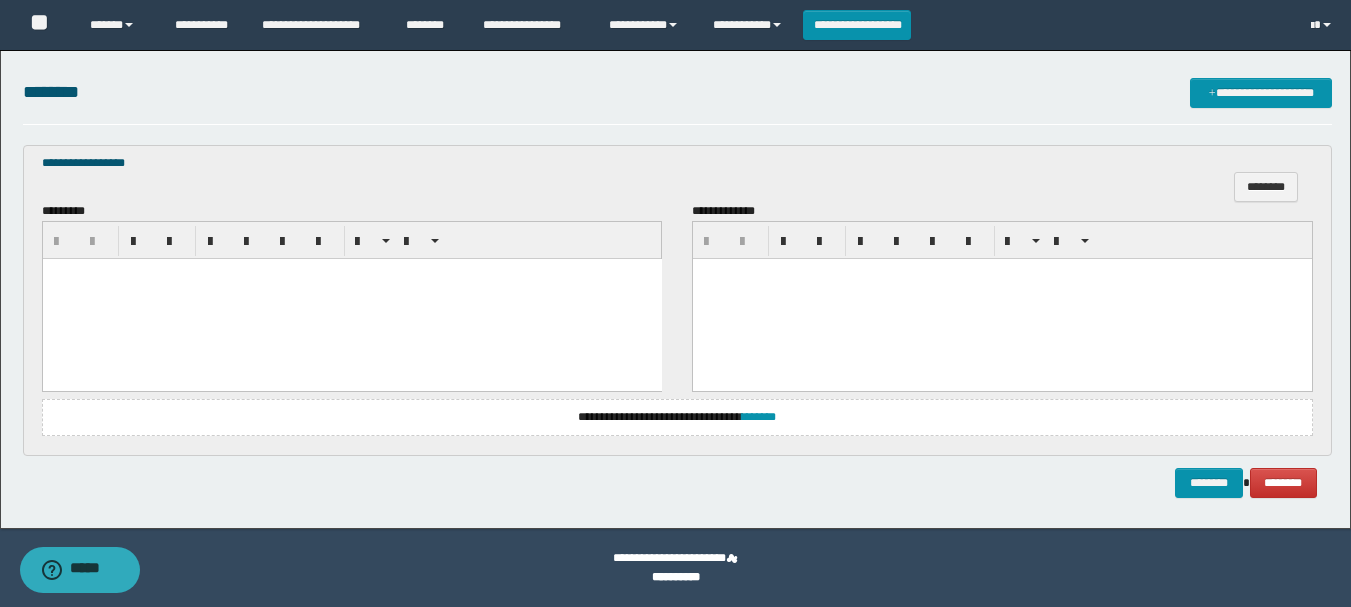 click at bounding box center [351, 299] 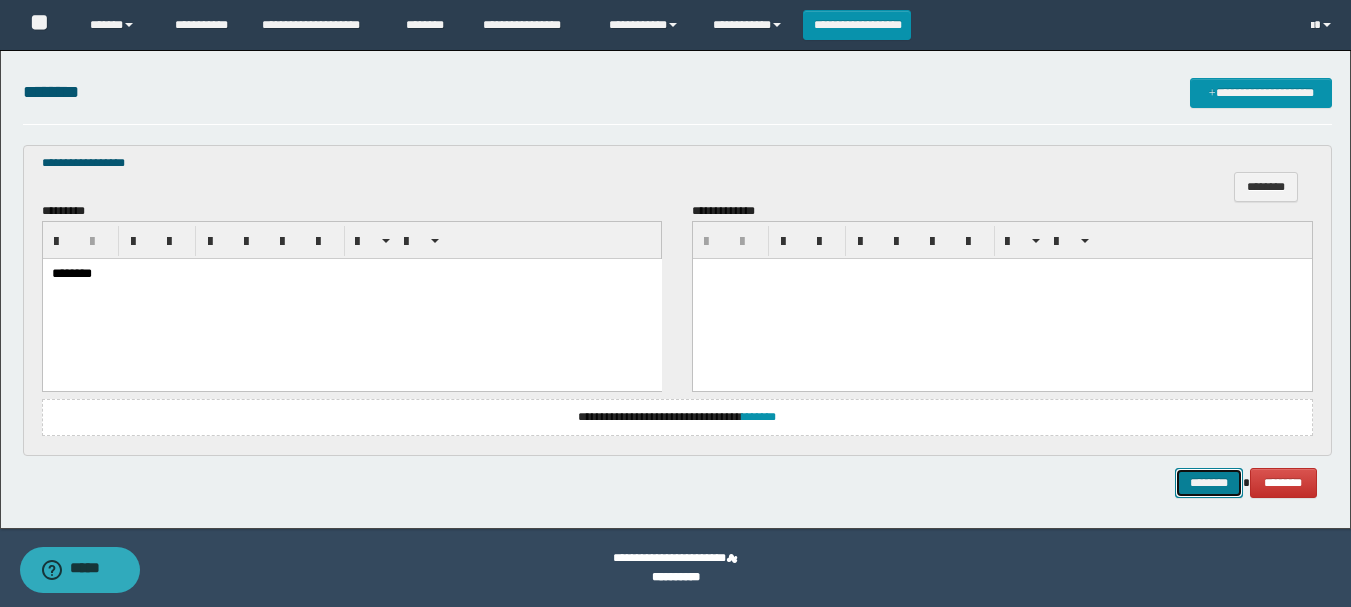 click on "********" at bounding box center (1209, 483) 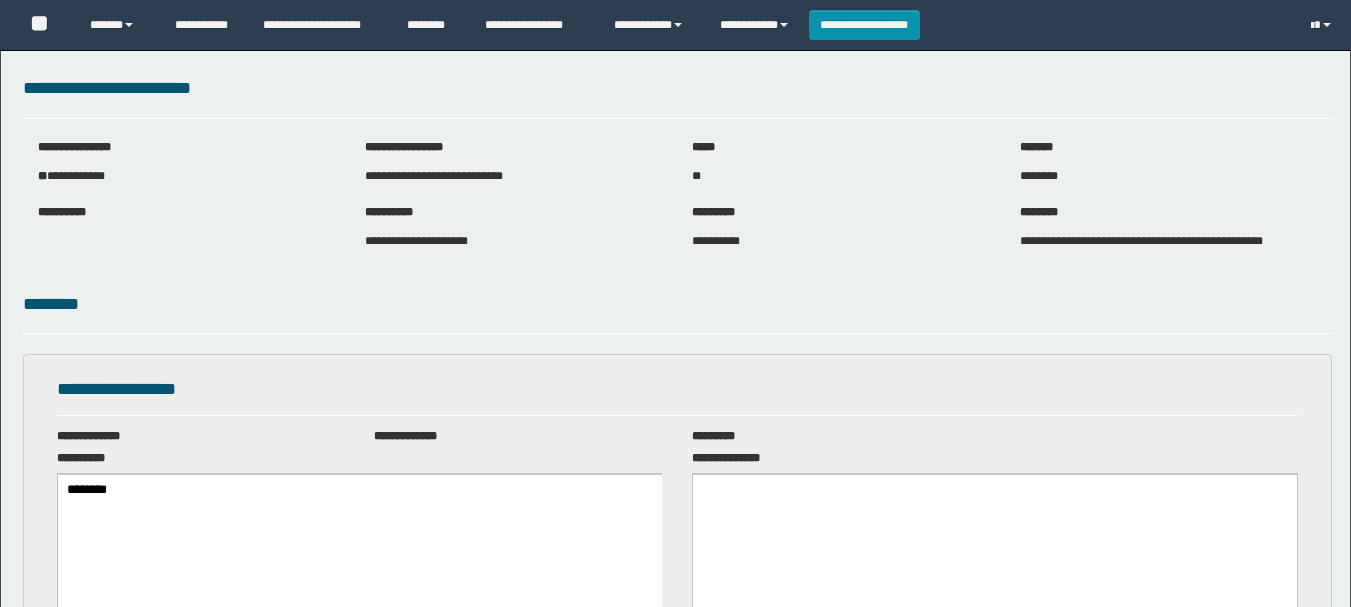 scroll, scrollTop: 0, scrollLeft: 0, axis: both 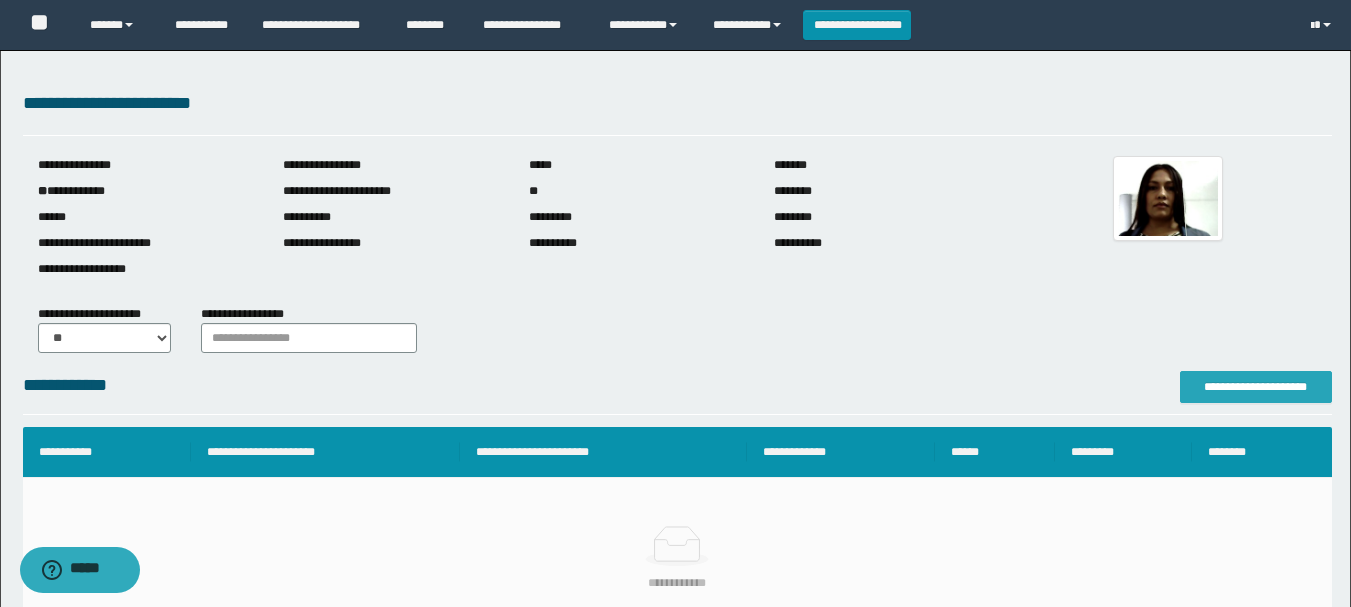 click on "**********" at bounding box center (1256, 387) 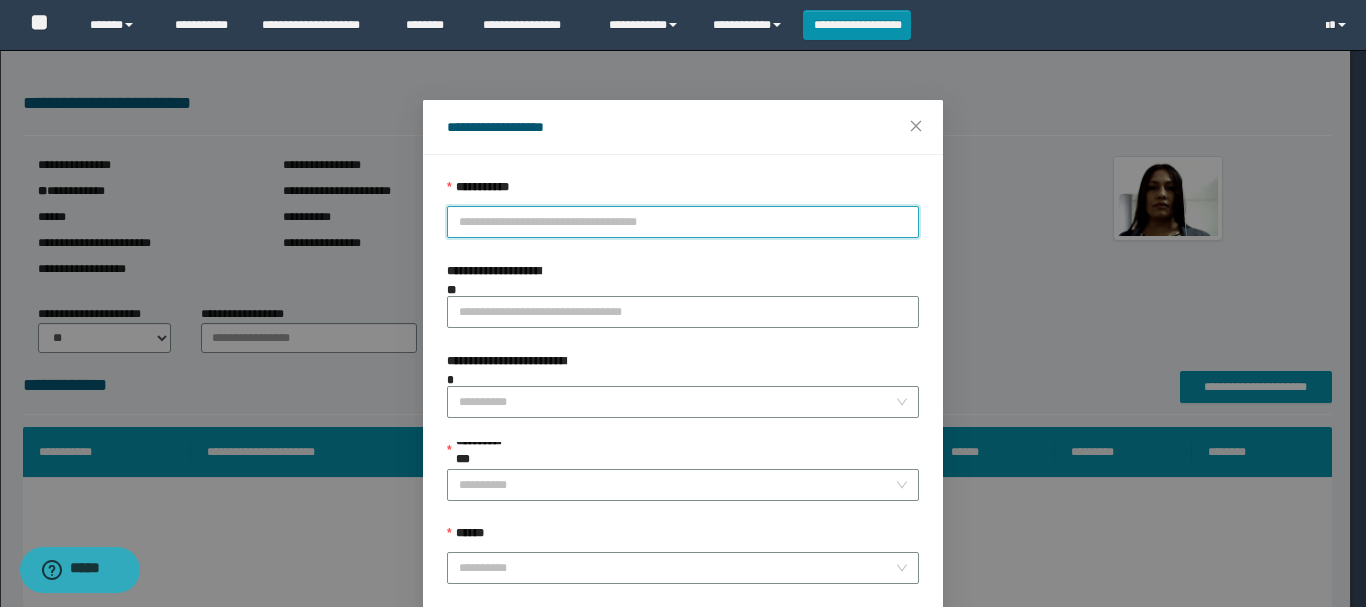 click on "**********" at bounding box center (683, 222) 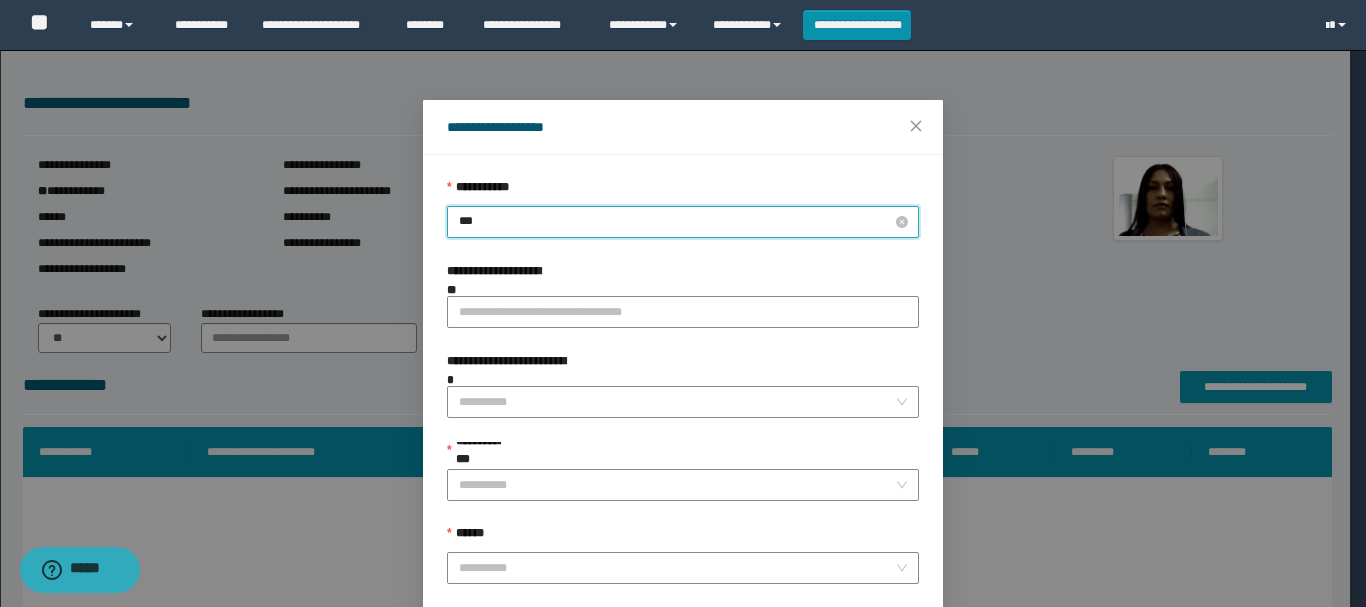 type on "****" 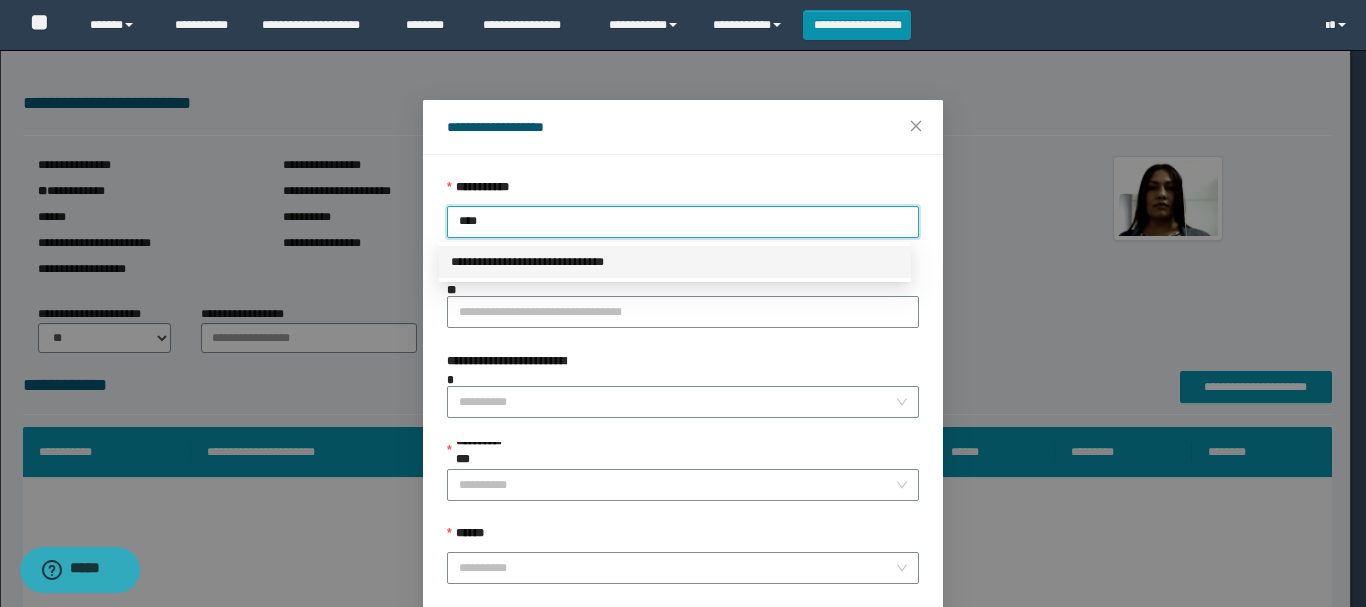 click on "**********" at bounding box center [675, 262] 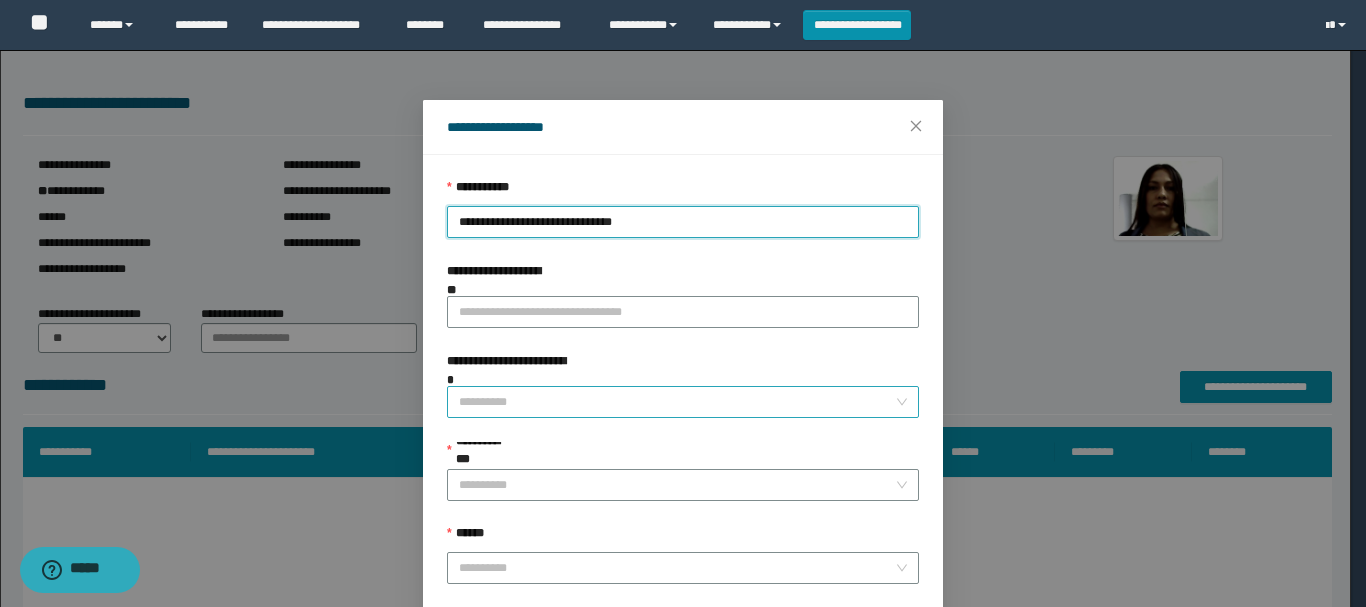 click on "**********" at bounding box center (677, 402) 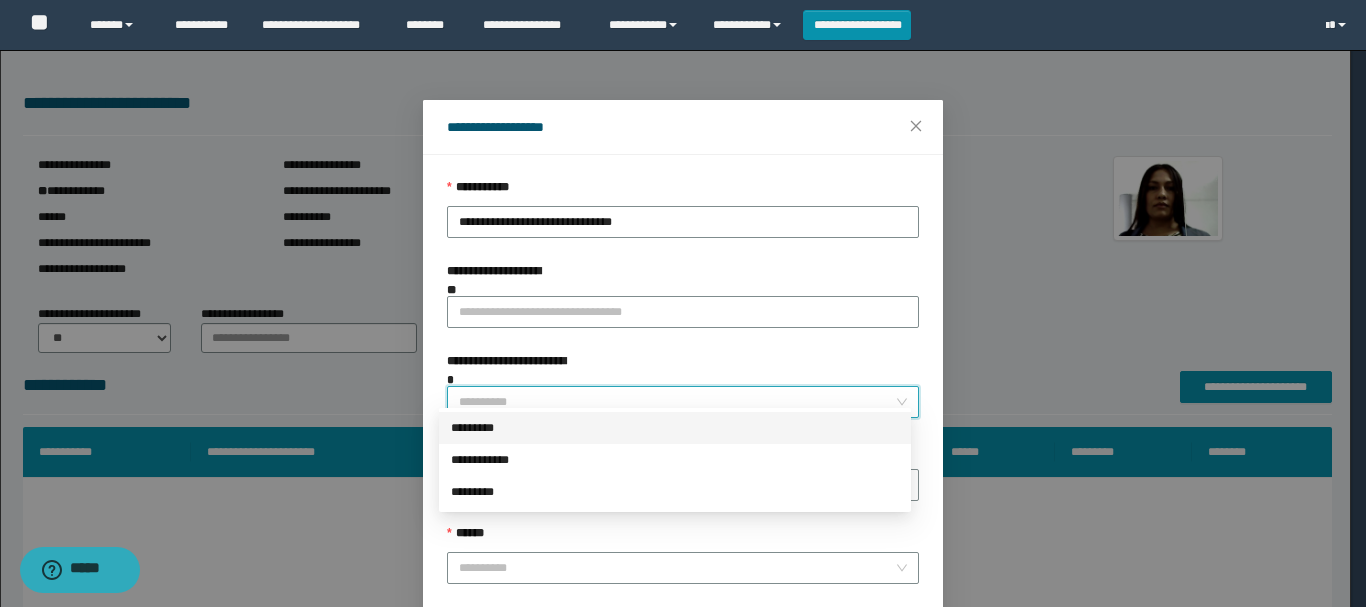 click on "*********" at bounding box center [675, 428] 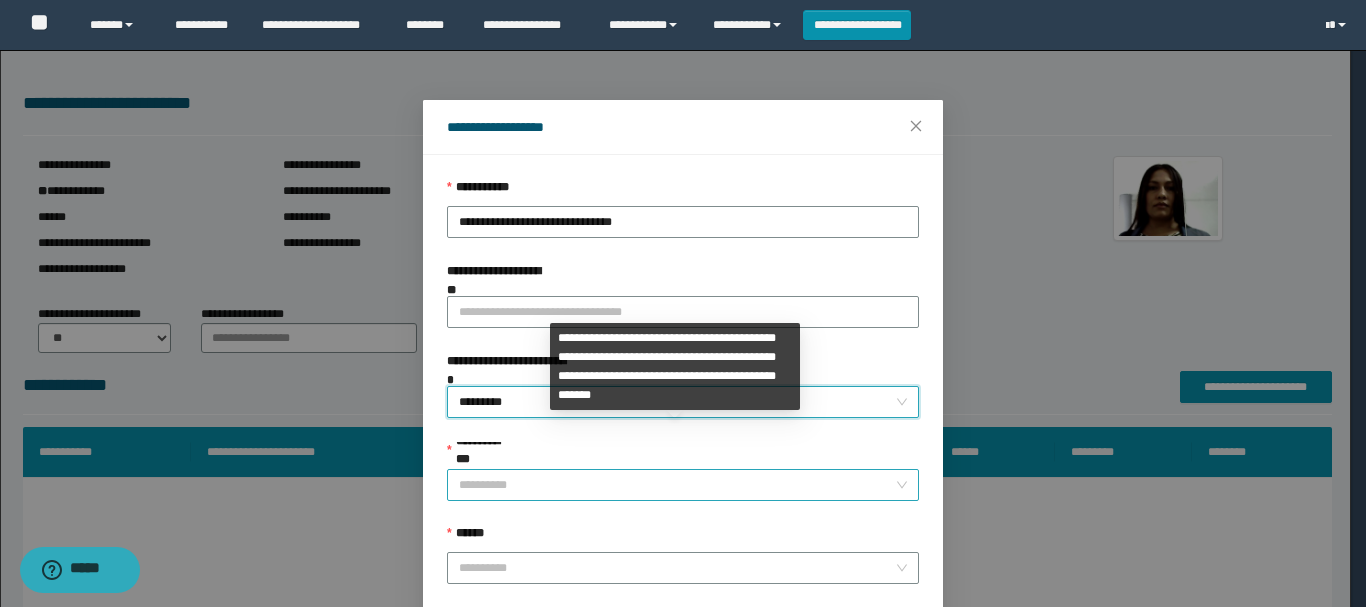click on "**********" at bounding box center (677, 485) 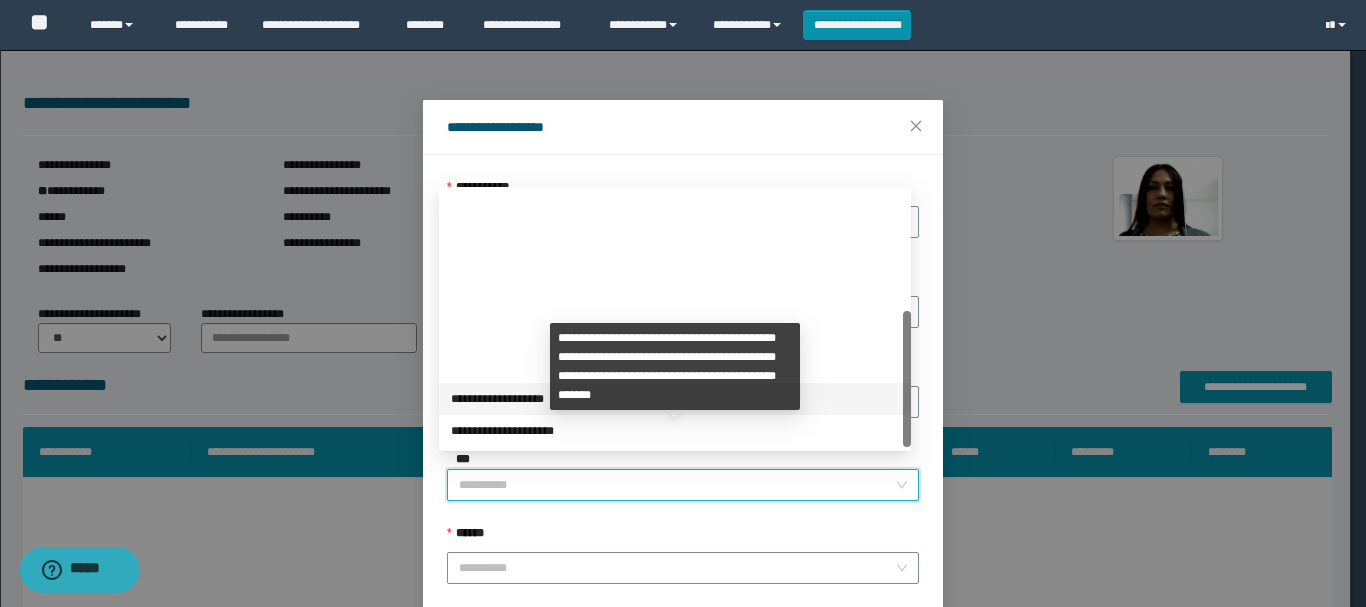 scroll, scrollTop: 224, scrollLeft: 0, axis: vertical 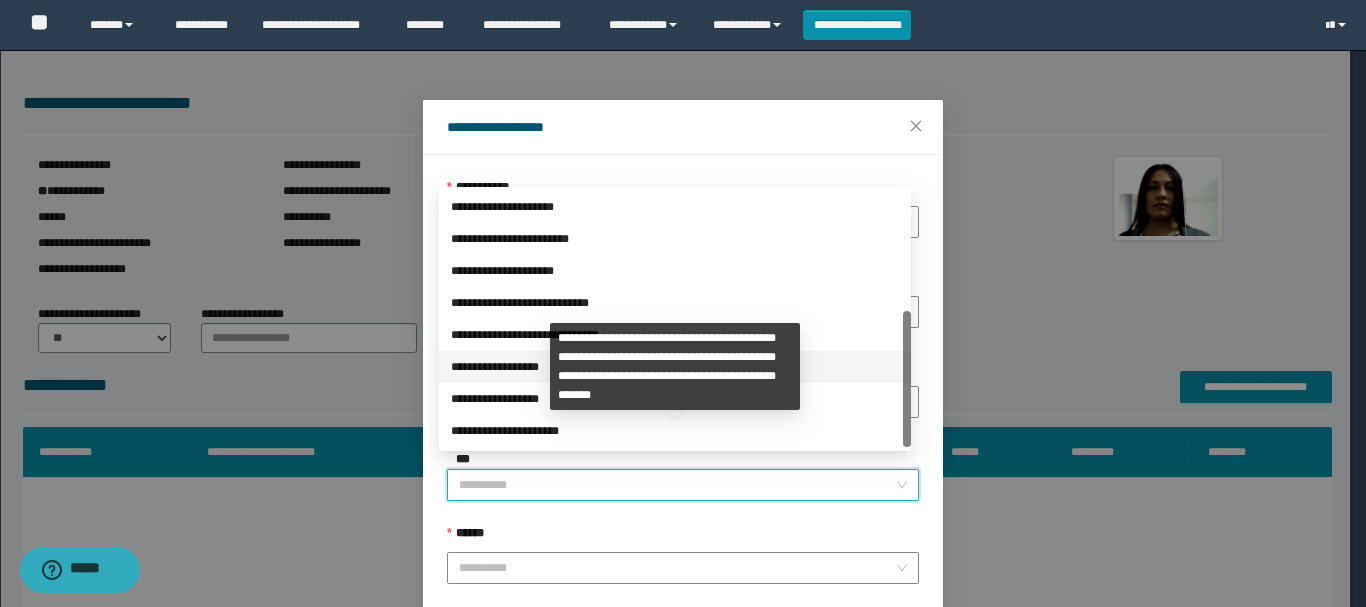 click on "**********" at bounding box center [675, 367] 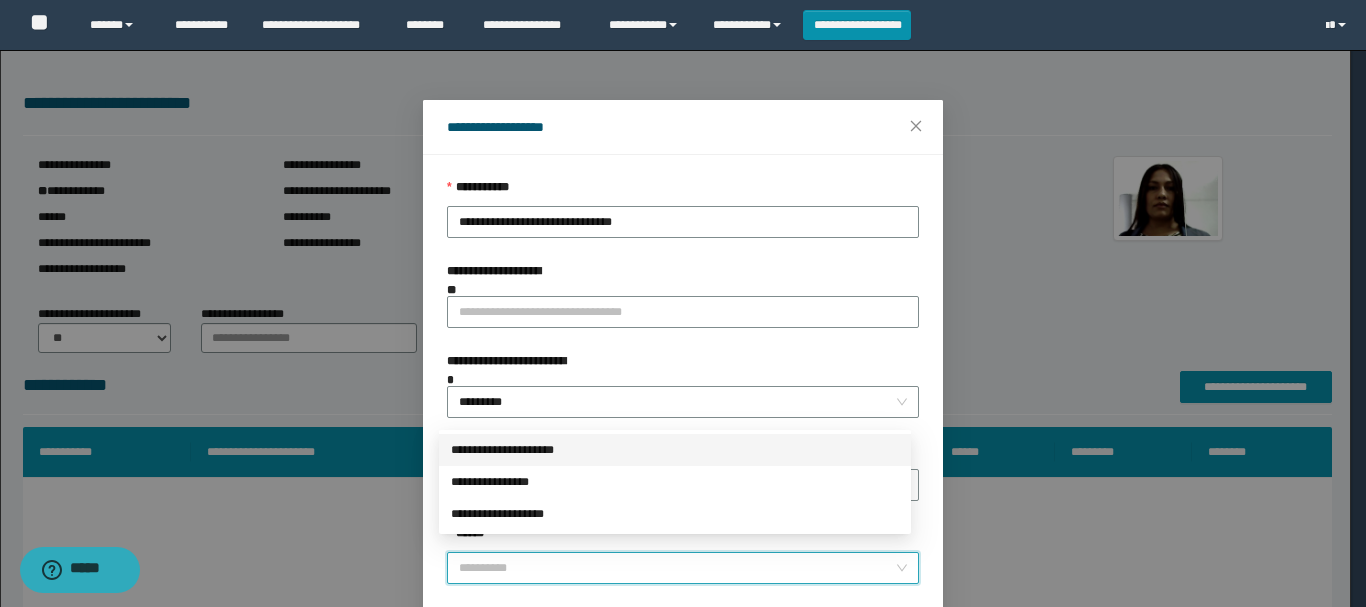 click on "******" at bounding box center (677, 568) 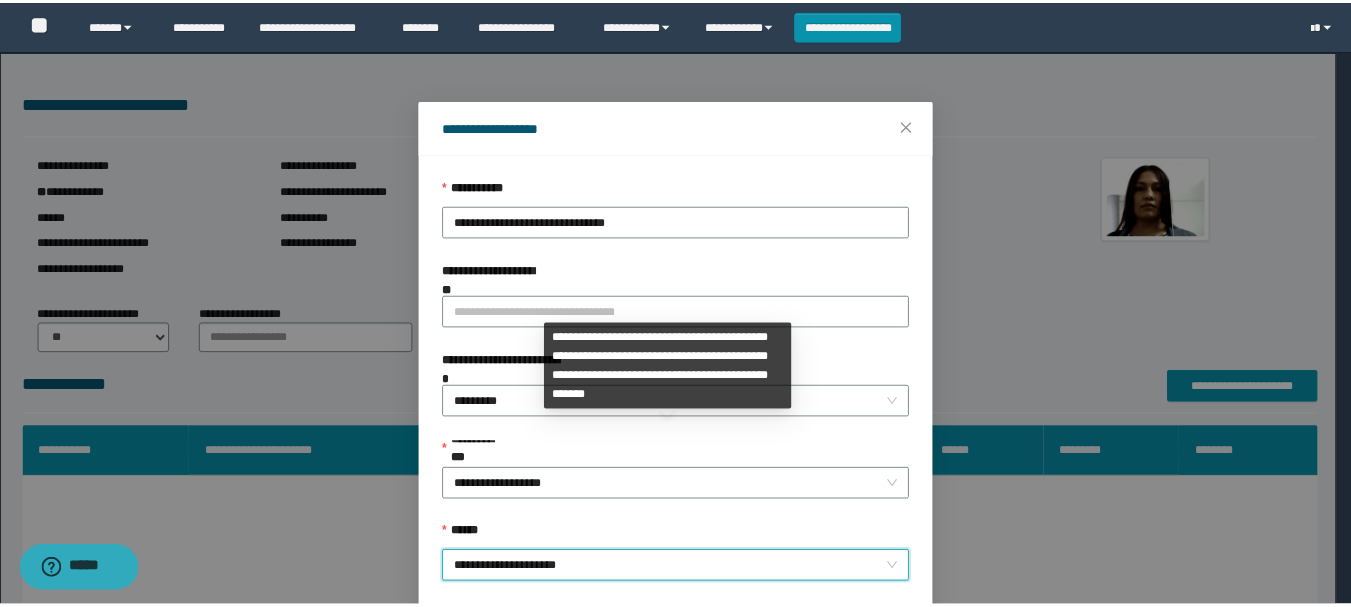 scroll, scrollTop: 145, scrollLeft: 0, axis: vertical 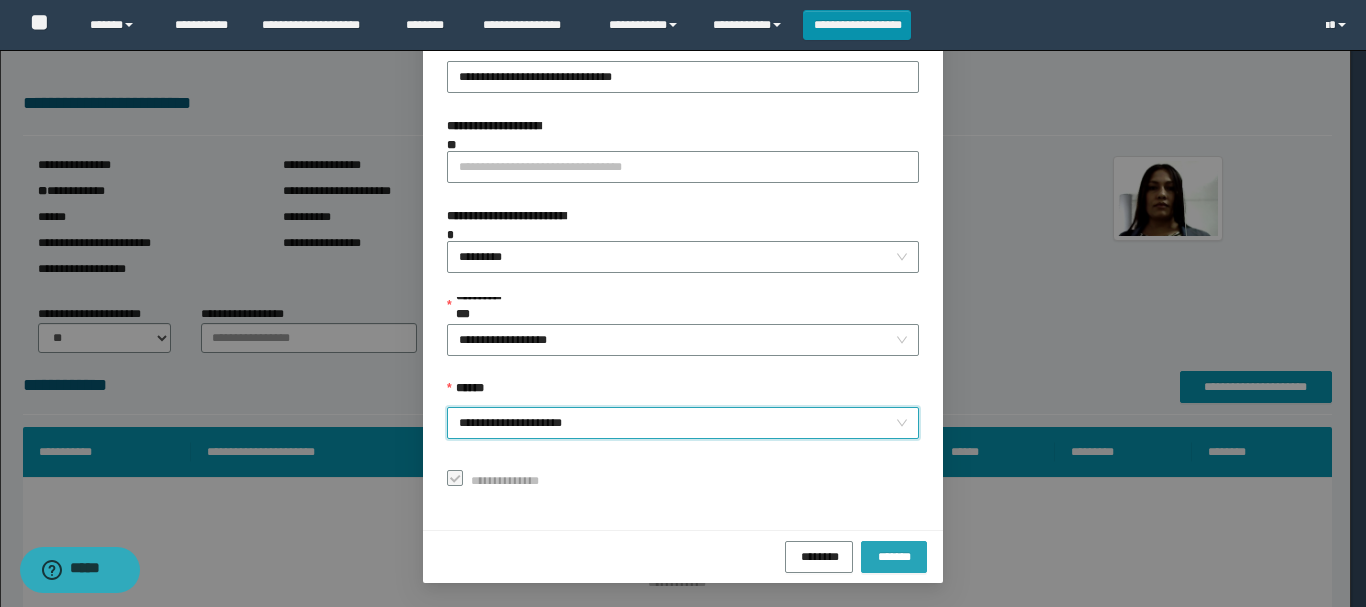click on "*******" at bounding box center [894, 555] 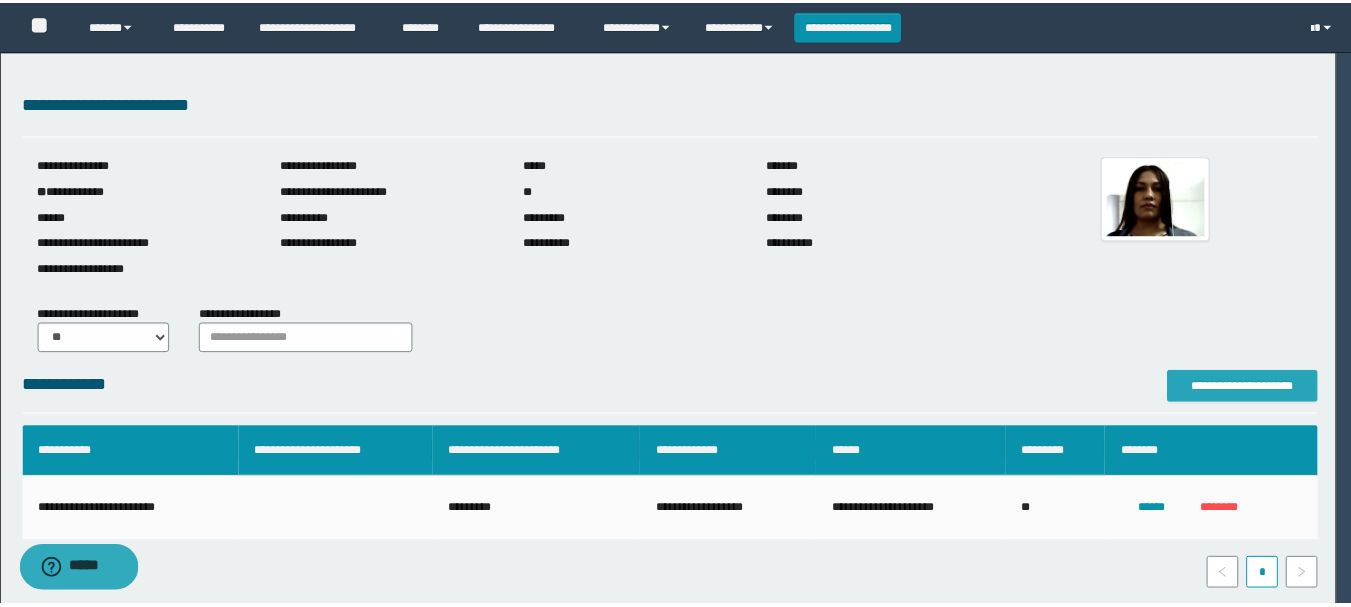 scroll, scrollTop: 0, scrollLeft: 0, axis: both 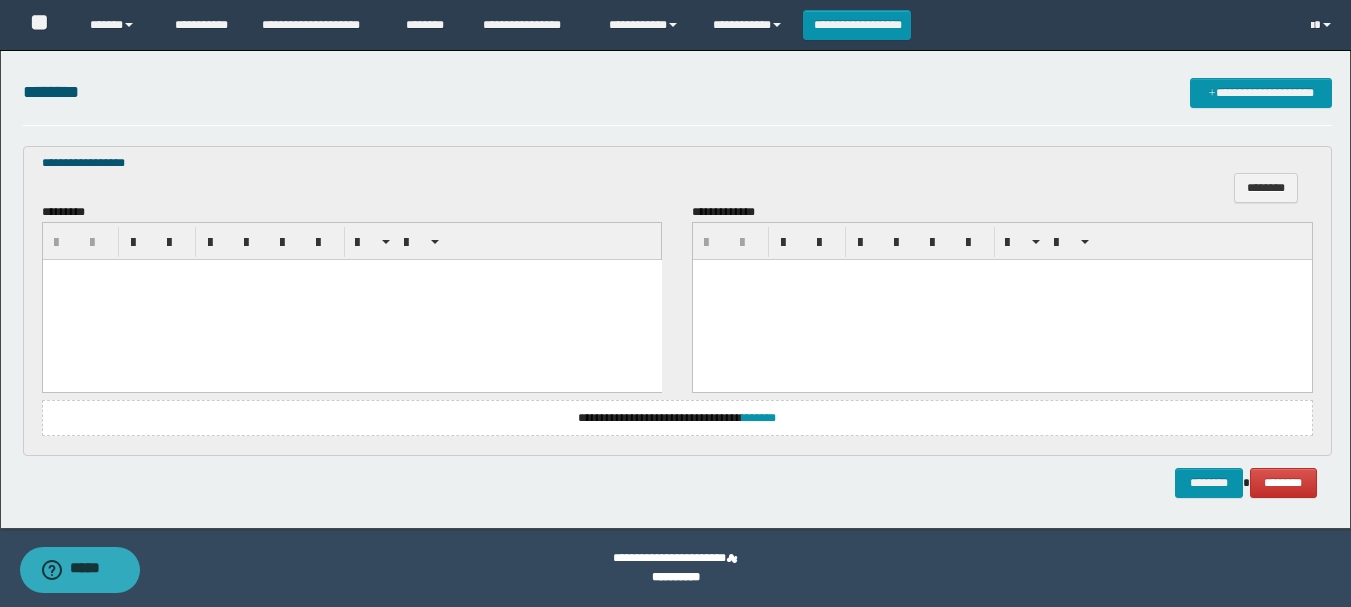 click at bounding box center (351, 299) 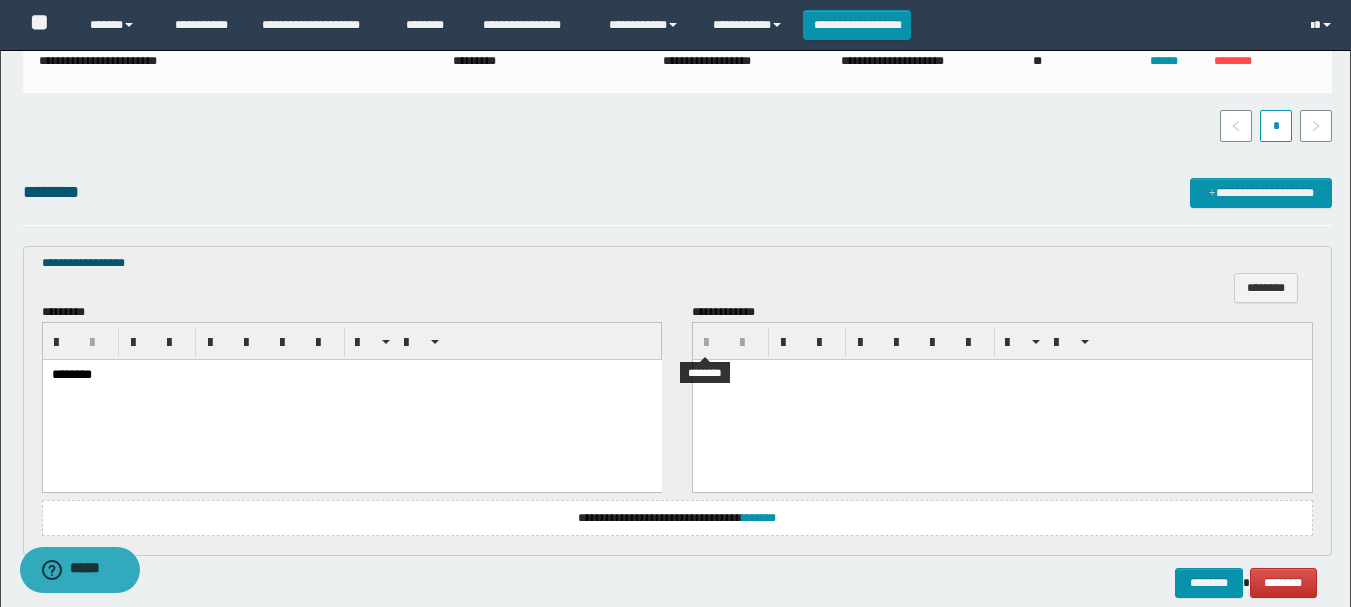scroll, scrollTop: 549, scrollLeft: 0, axis: vertical 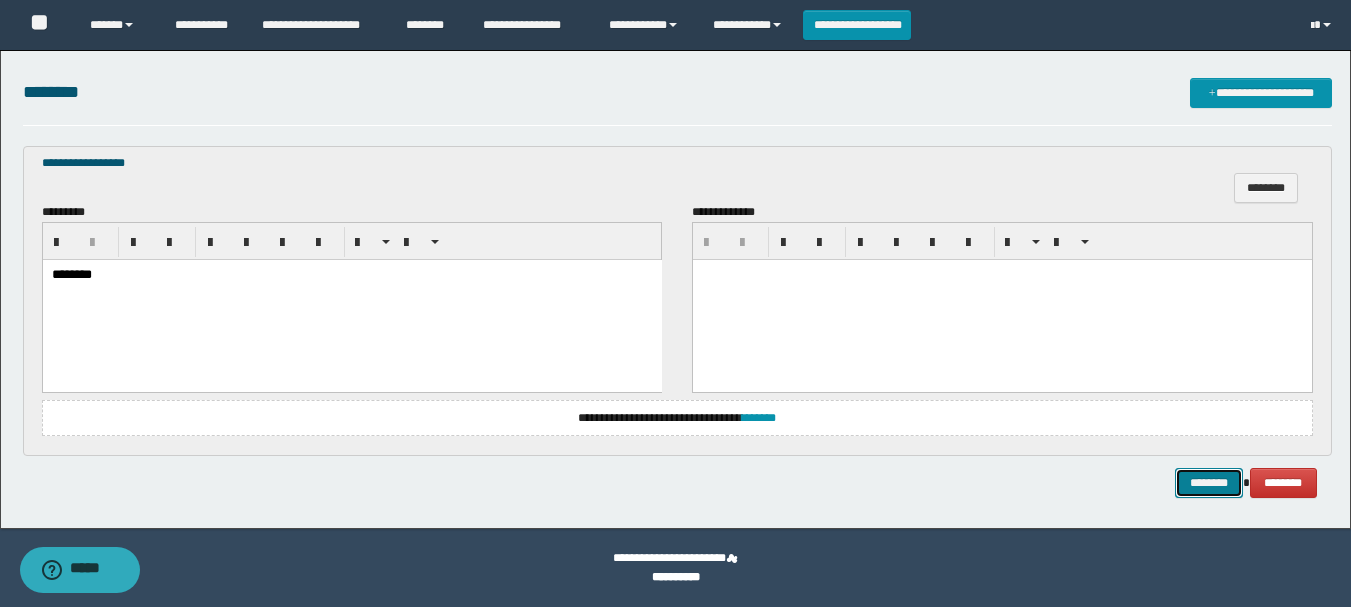 click on "********" at bounding box center (1209, 483) 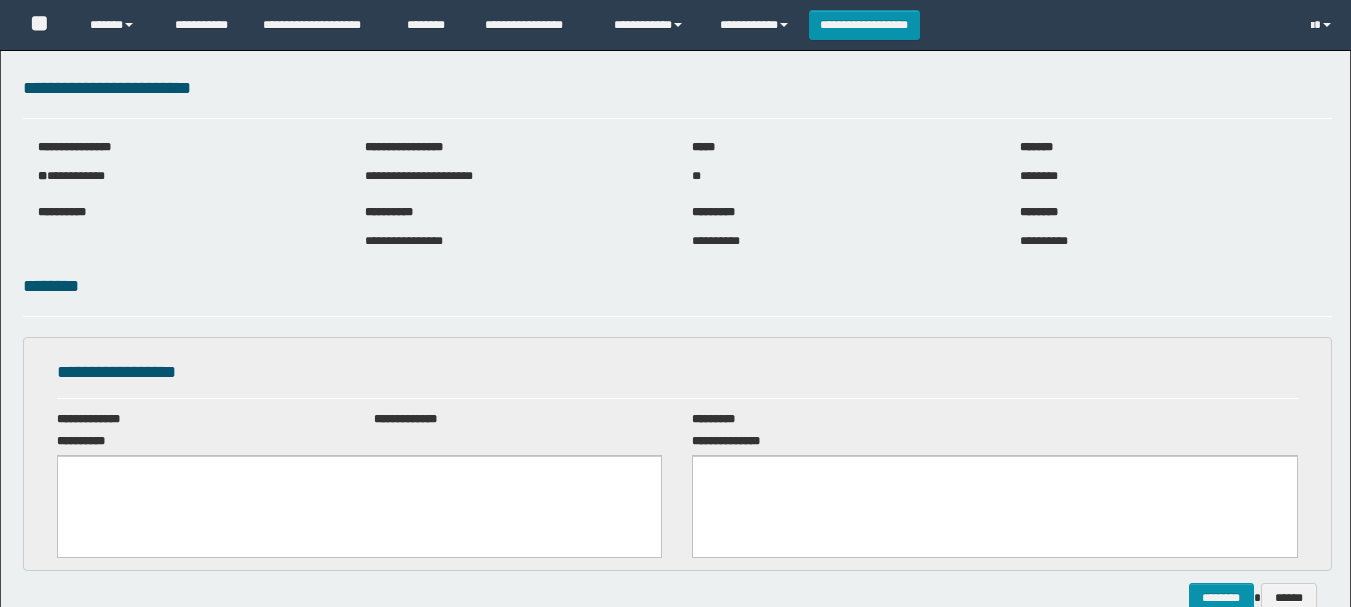 scroll, scrollTop: 0, scrollLeft: 0, axis: both 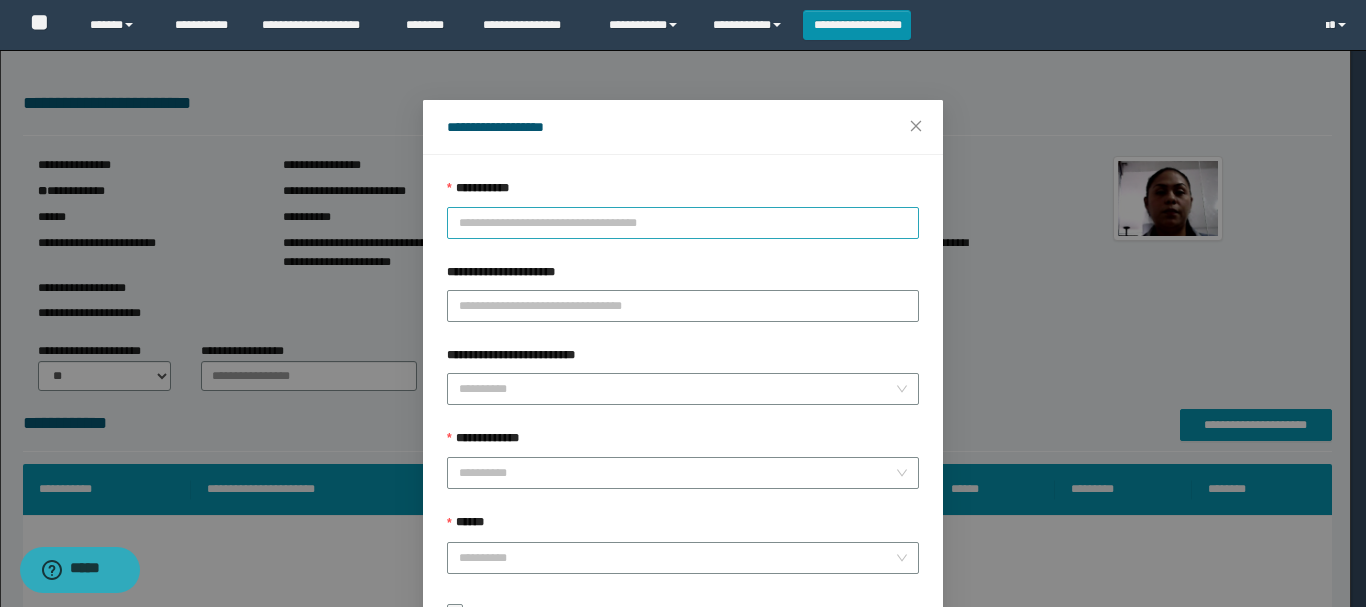 click on "**********" at bounding box center (683, 223) 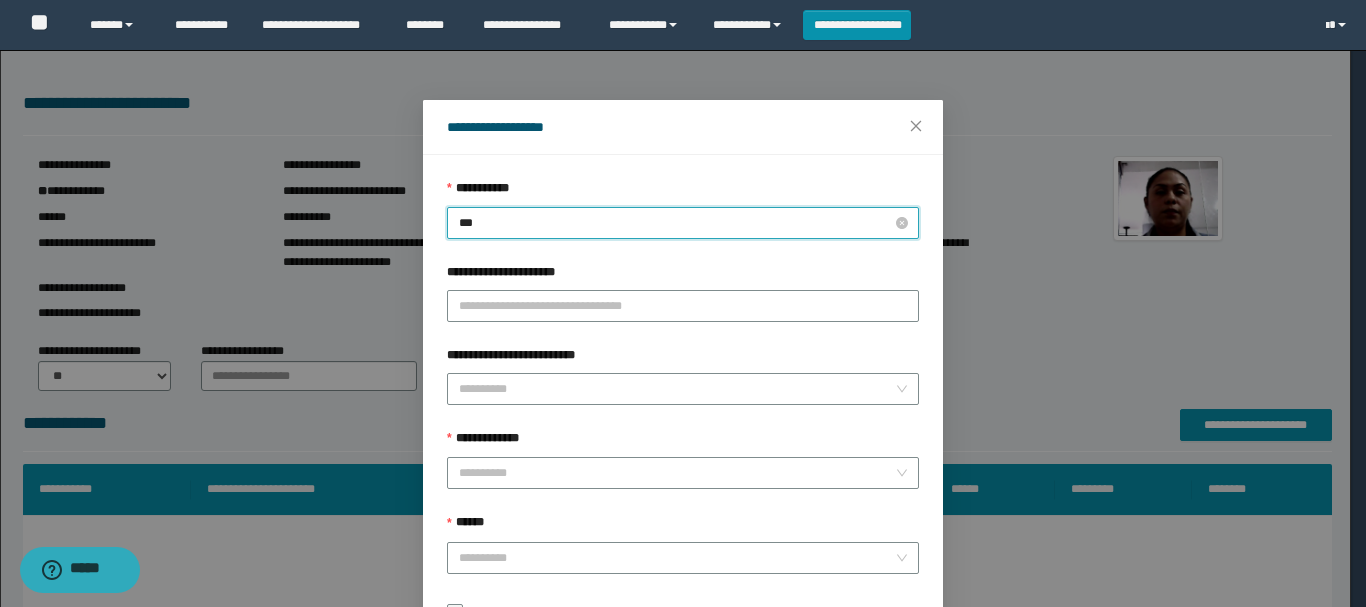 type on "****" 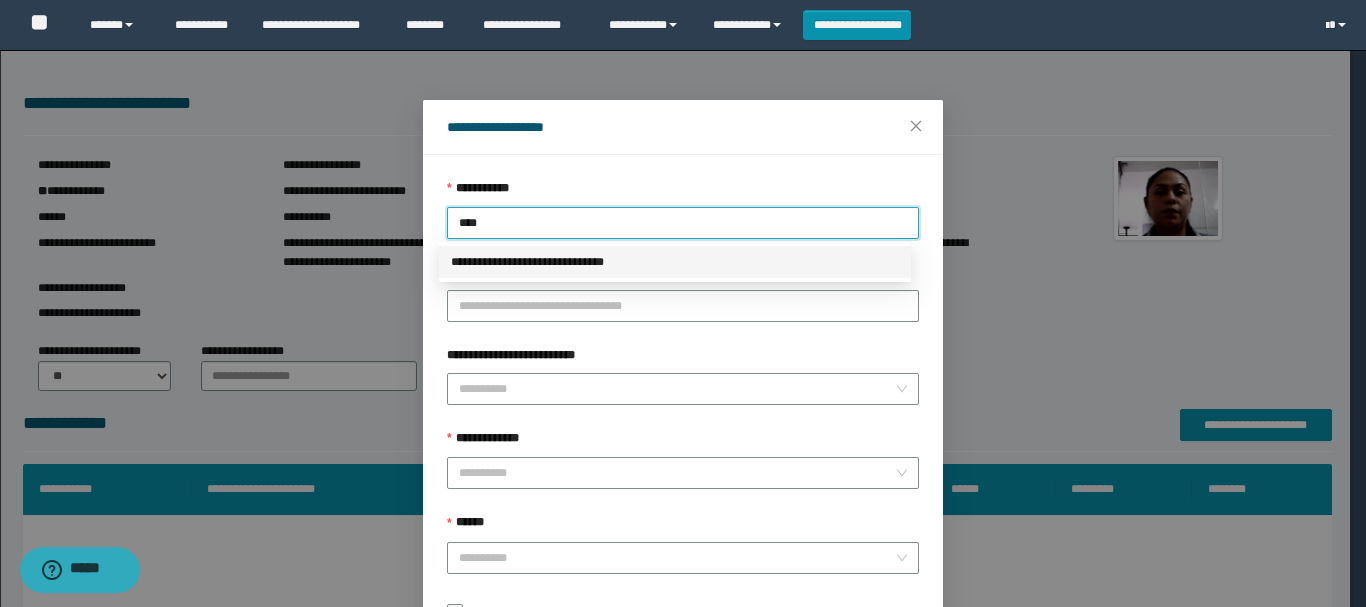 click on "**********" at bounding box center (675, 262) 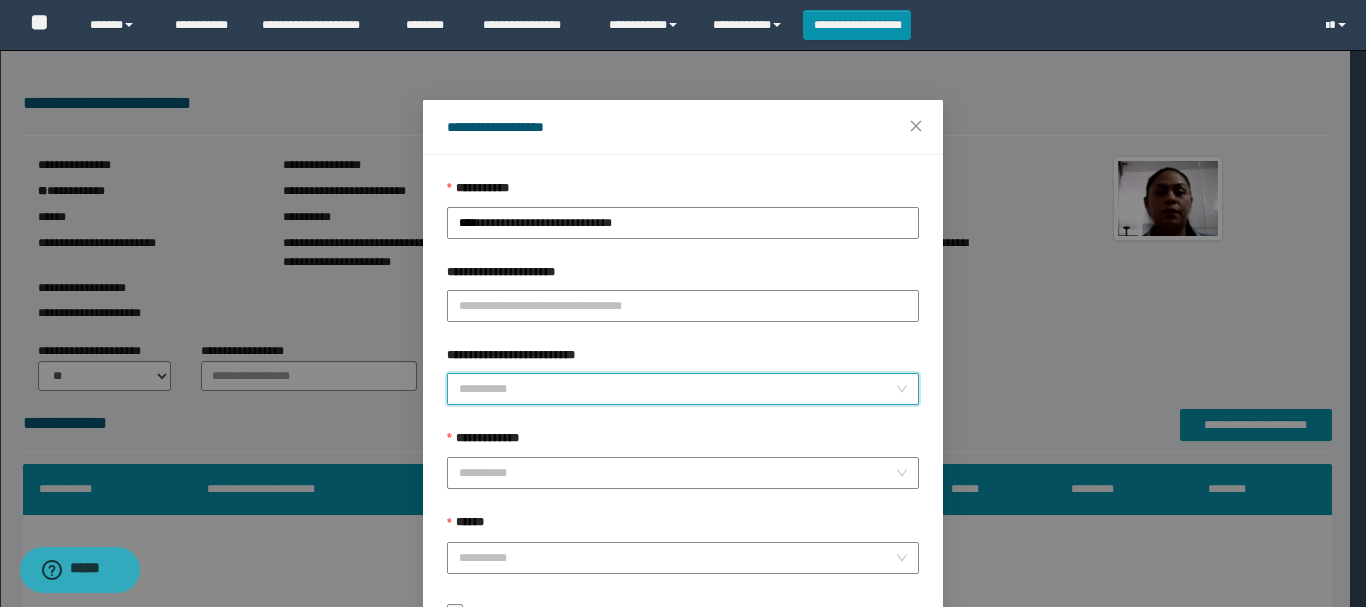 click on "**********" at bounding box center (677, 389) 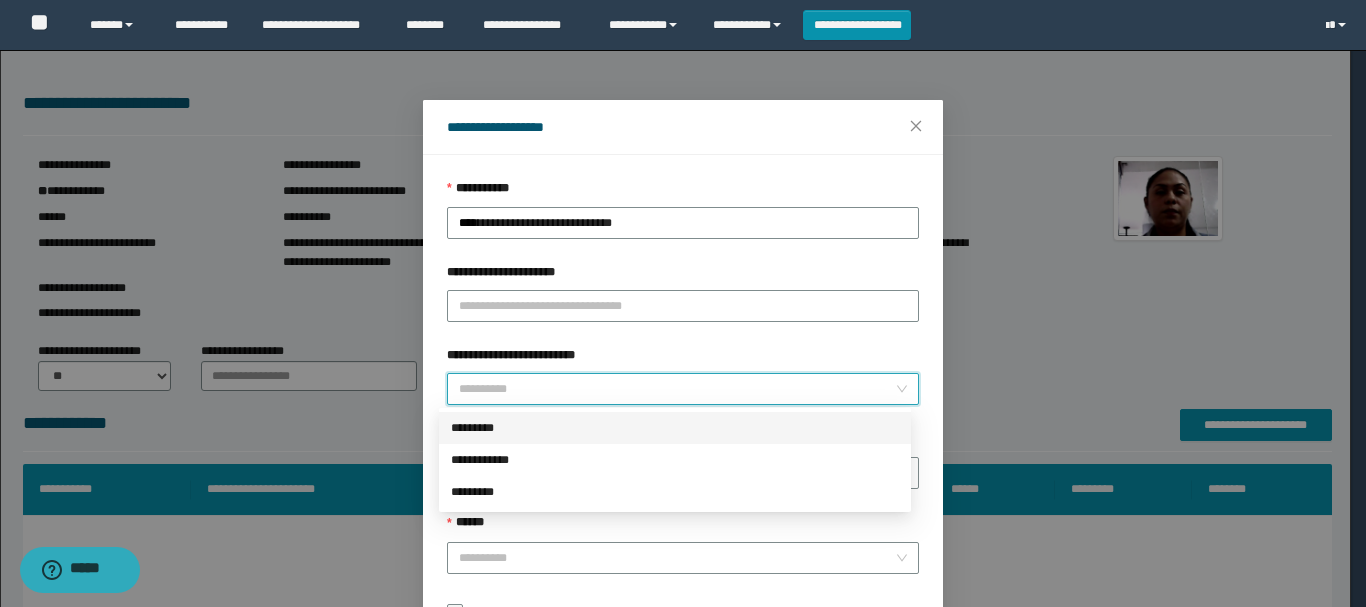 click on "*********" at bounding box center [675, 428] 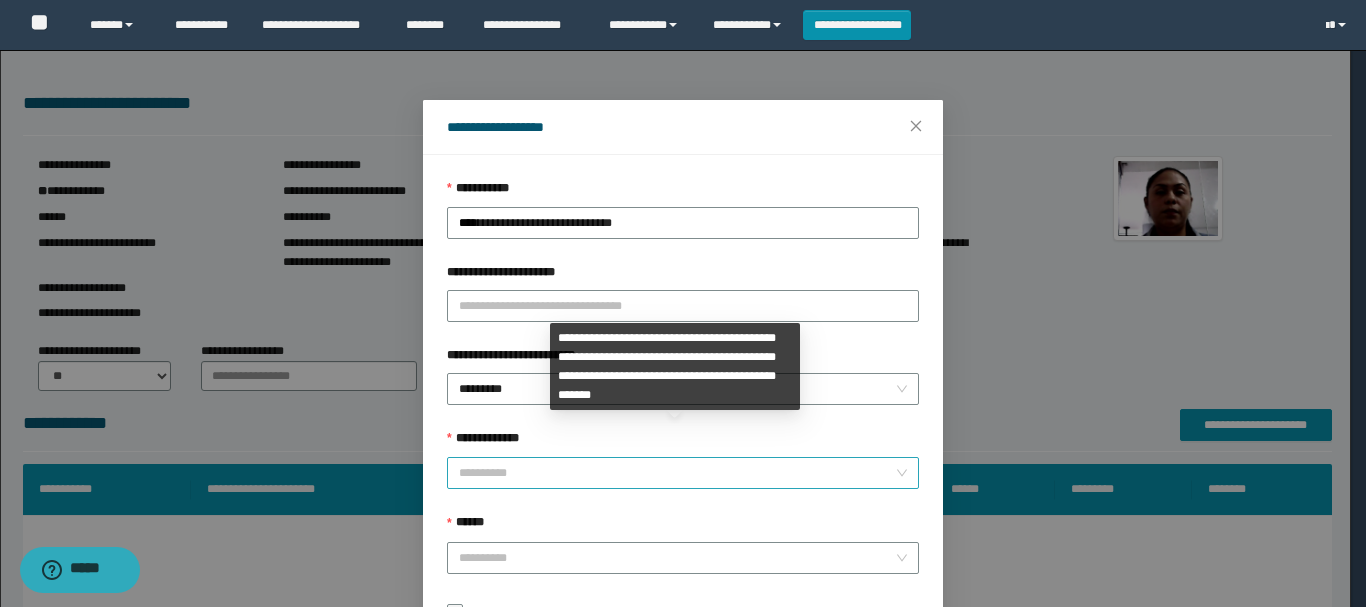 click on "**********" at bounding box center [677, 473] 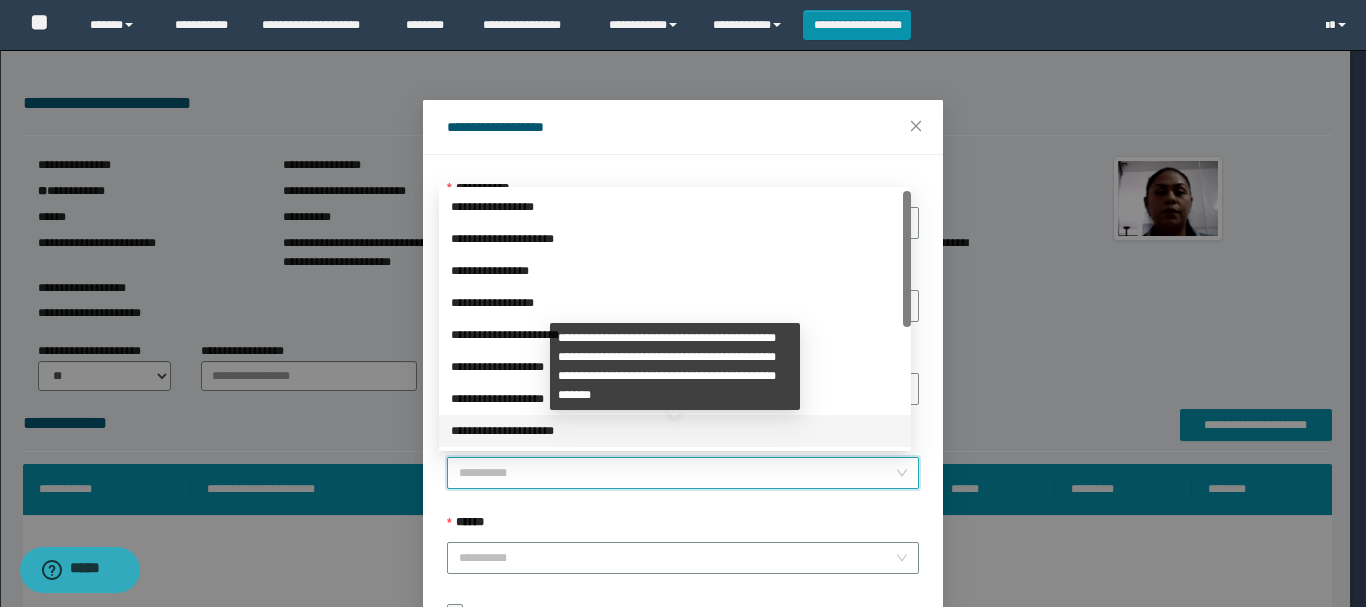 scroll, scrollTop: 224, scrollLeft: 0, axis: vertical 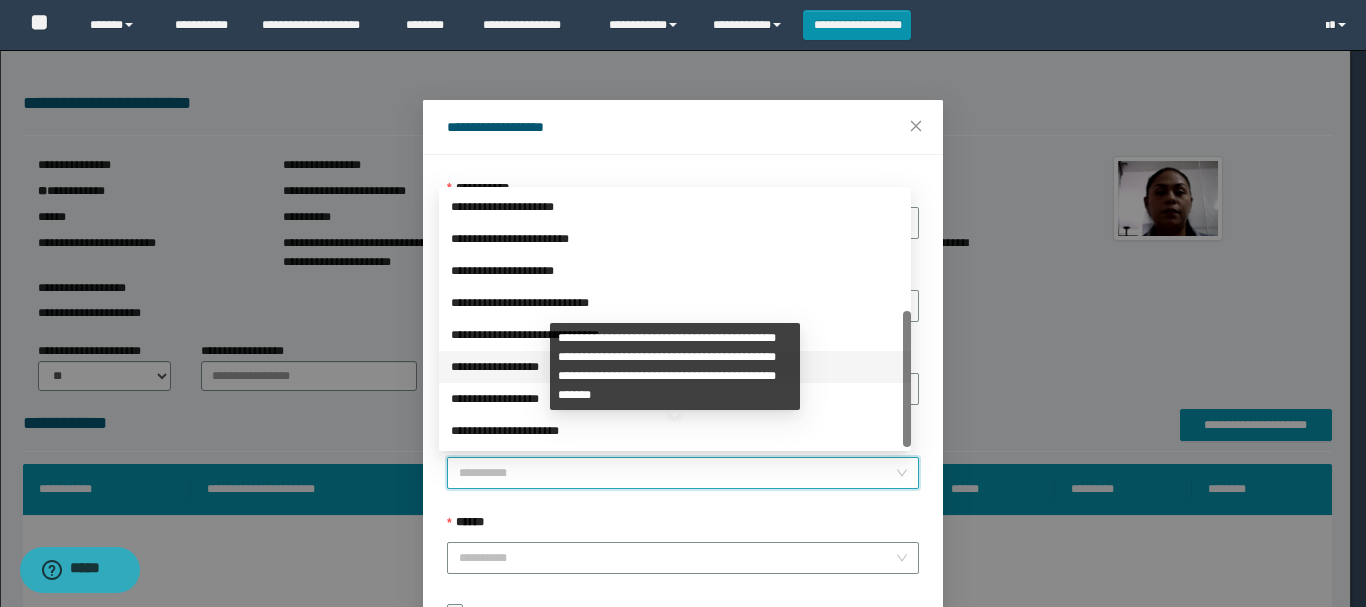 click on "**********" at bounding box center (675, 367) 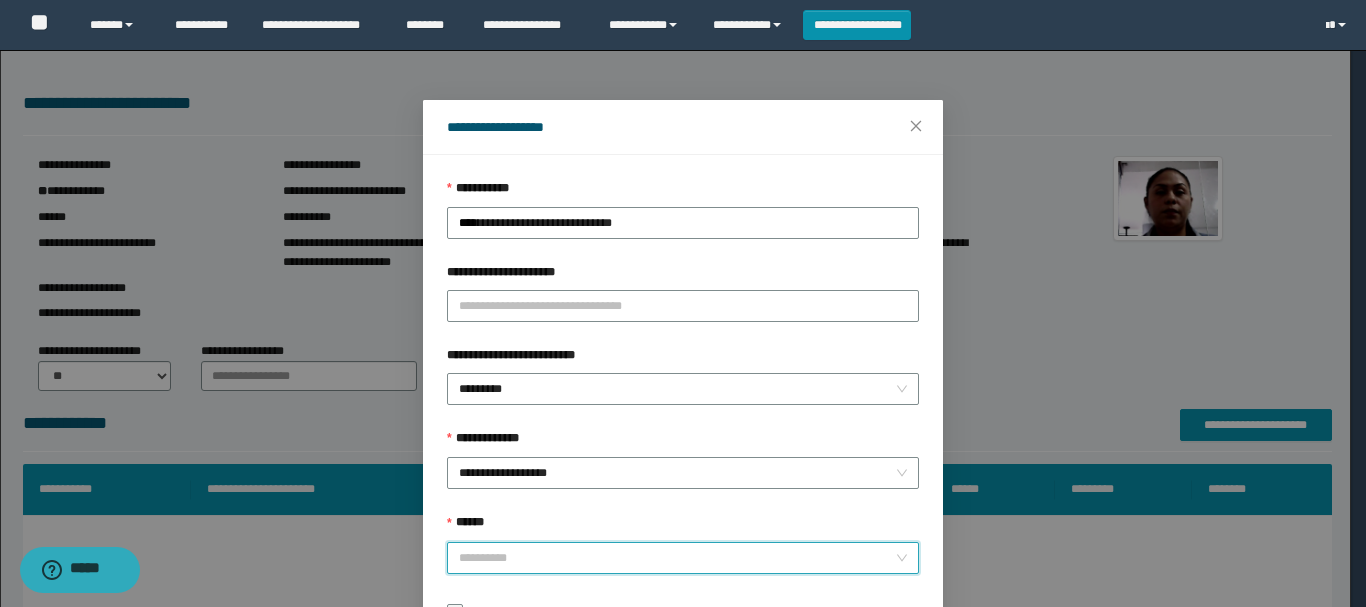 drag, startPoint x: 503, startPoint y: 553, endPoint x: 538, endPoint y: 487, distance: 74.70609 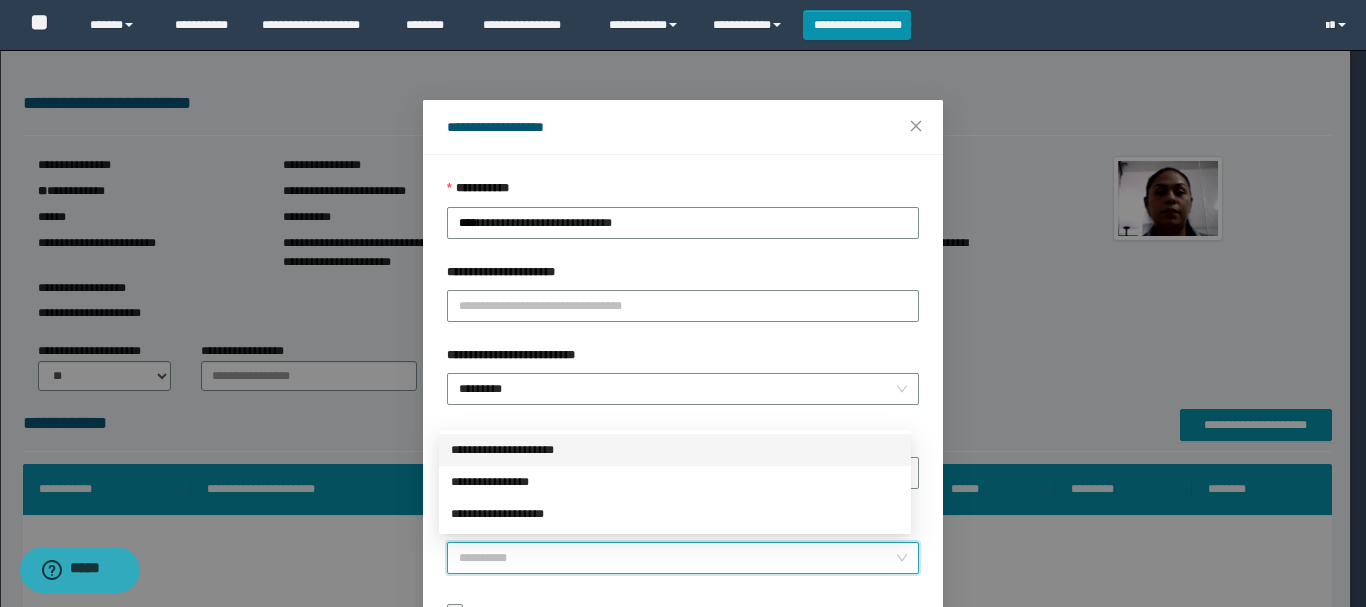 click on "**********" at bounding box center (675, 450) 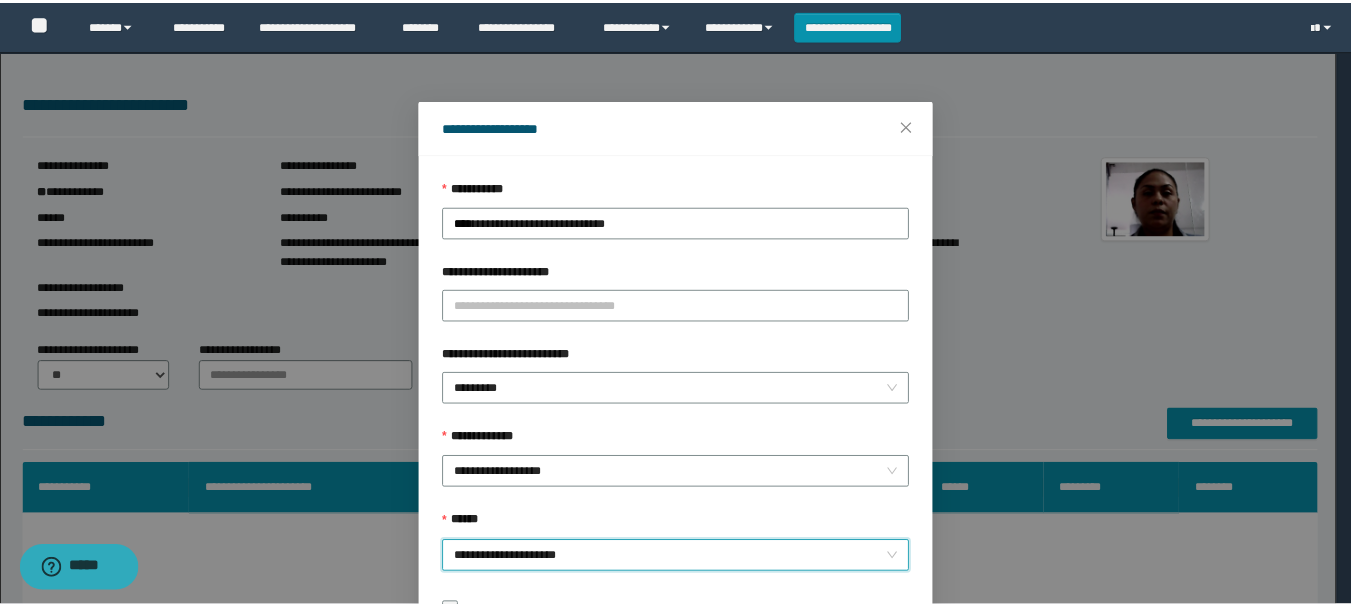 scroll, scrollTop: 145, scrollLeft: 0, axis: vertical 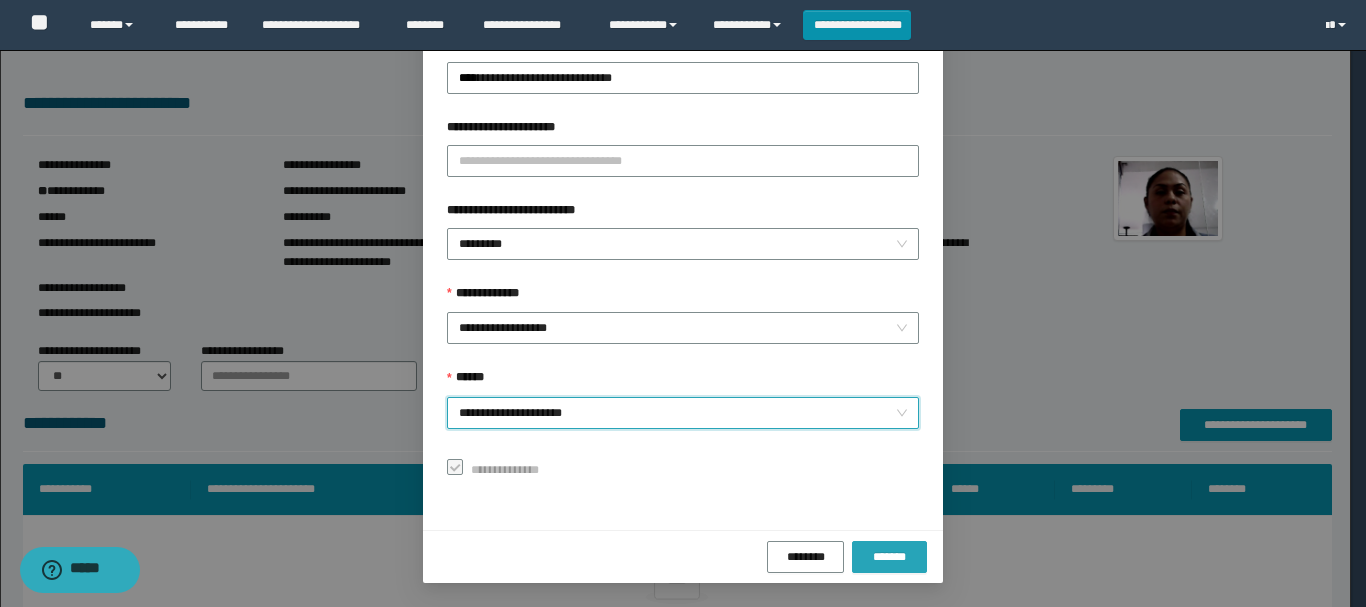 click on "*******" at bounding box center [889, 557] 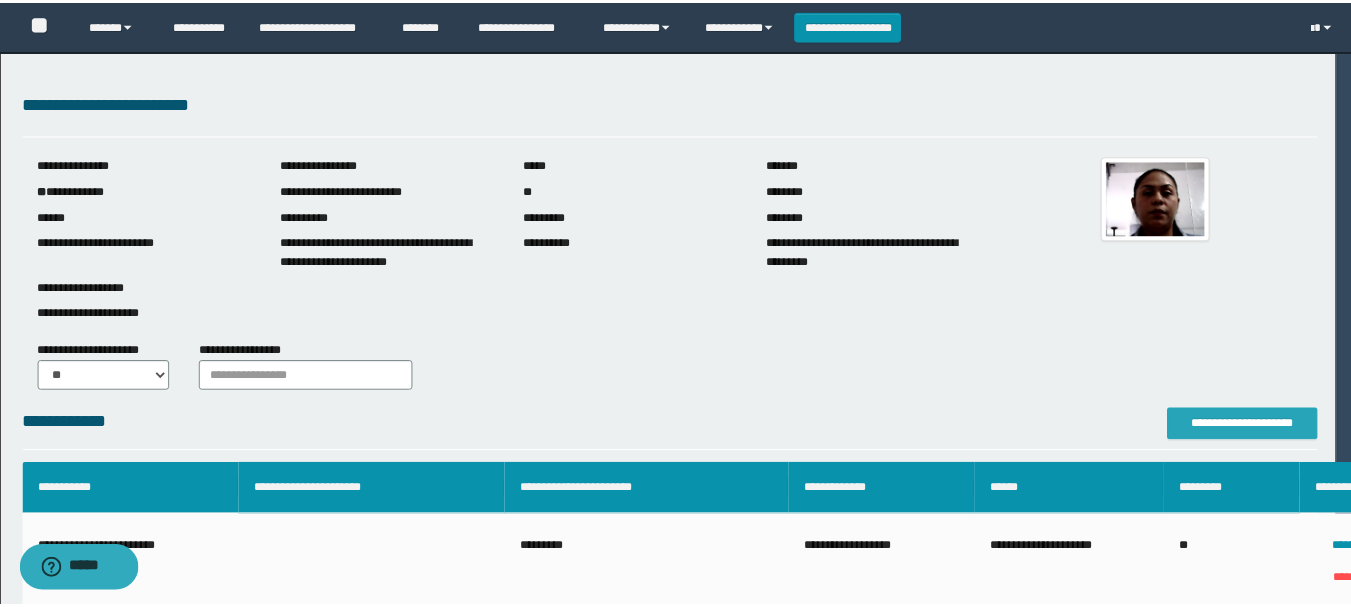 scroll, scrollTop: 0, scrollLeft: 0, axis: both 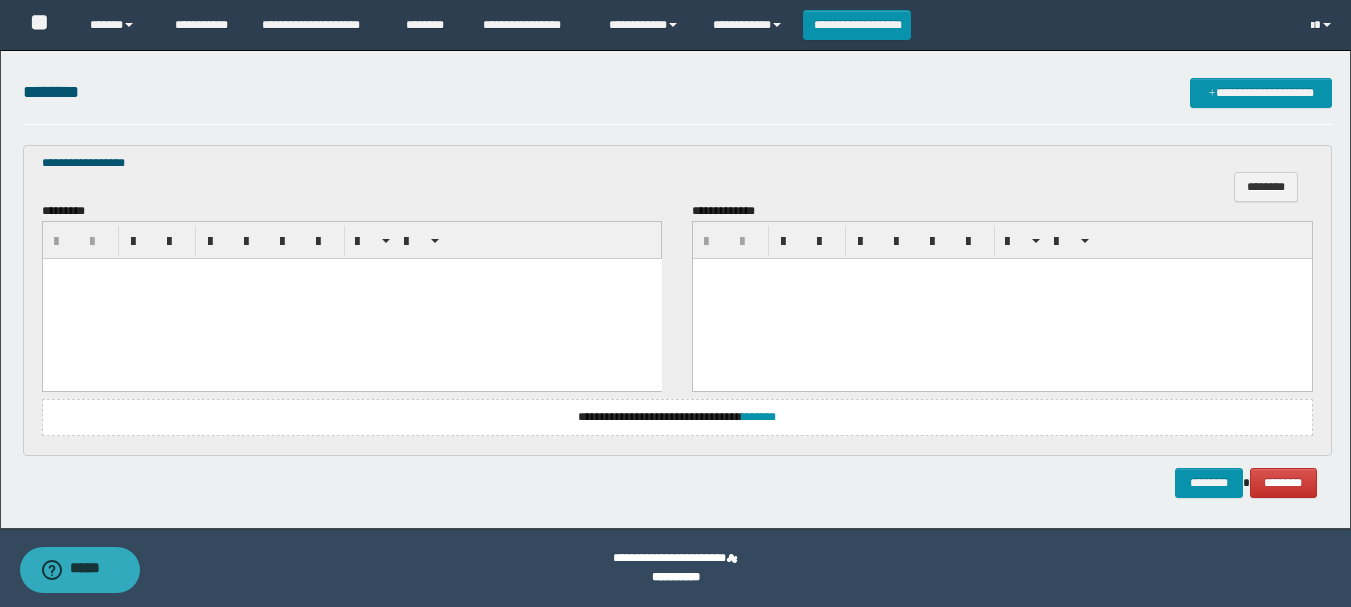 click at bounding box center [351, 274] 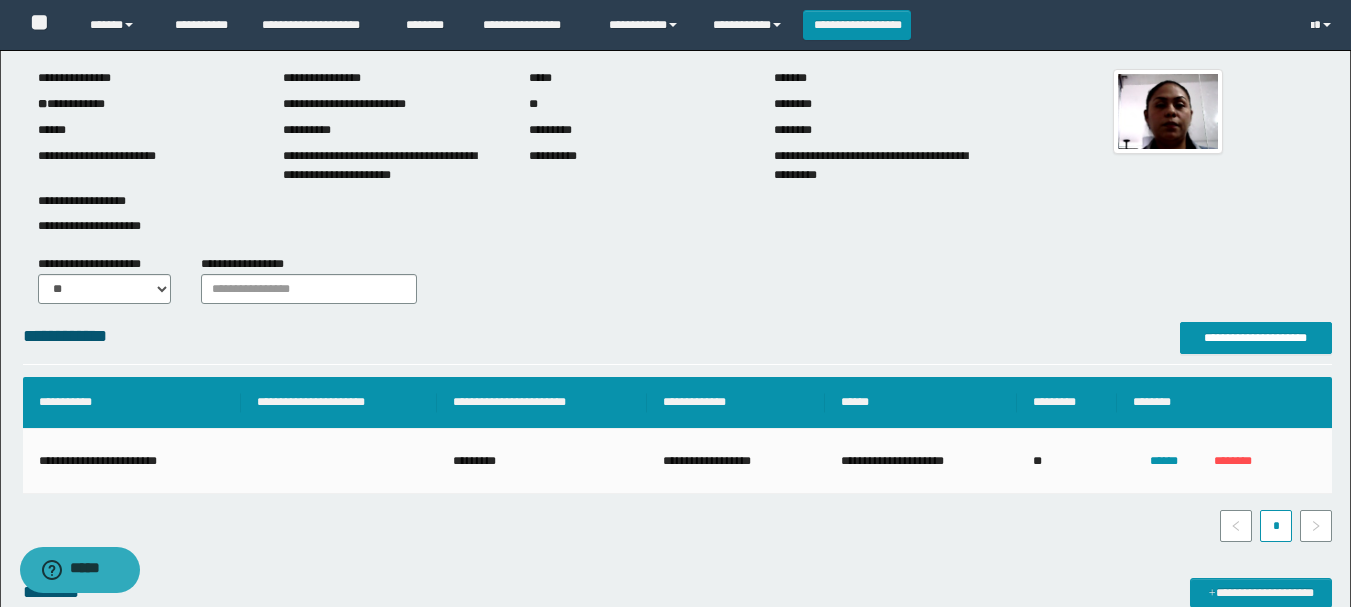 scroll, scrollTop: 587, scrollLeft: 0, axis: vertical 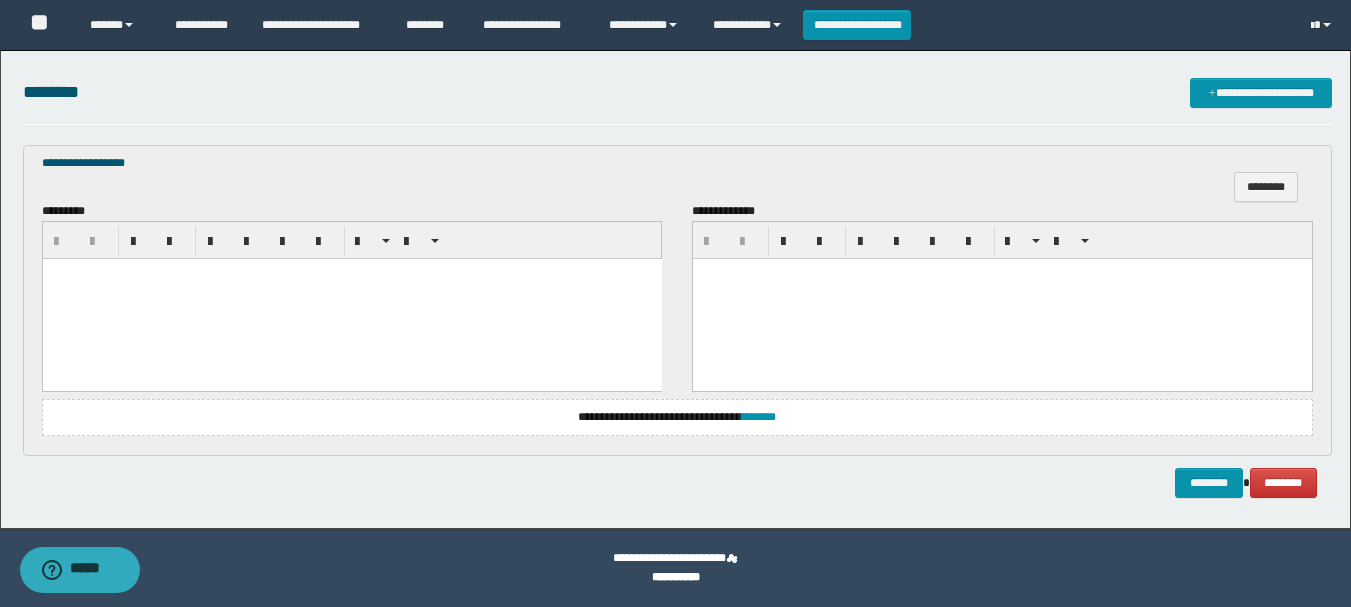 click at bounding box center [351, 299] 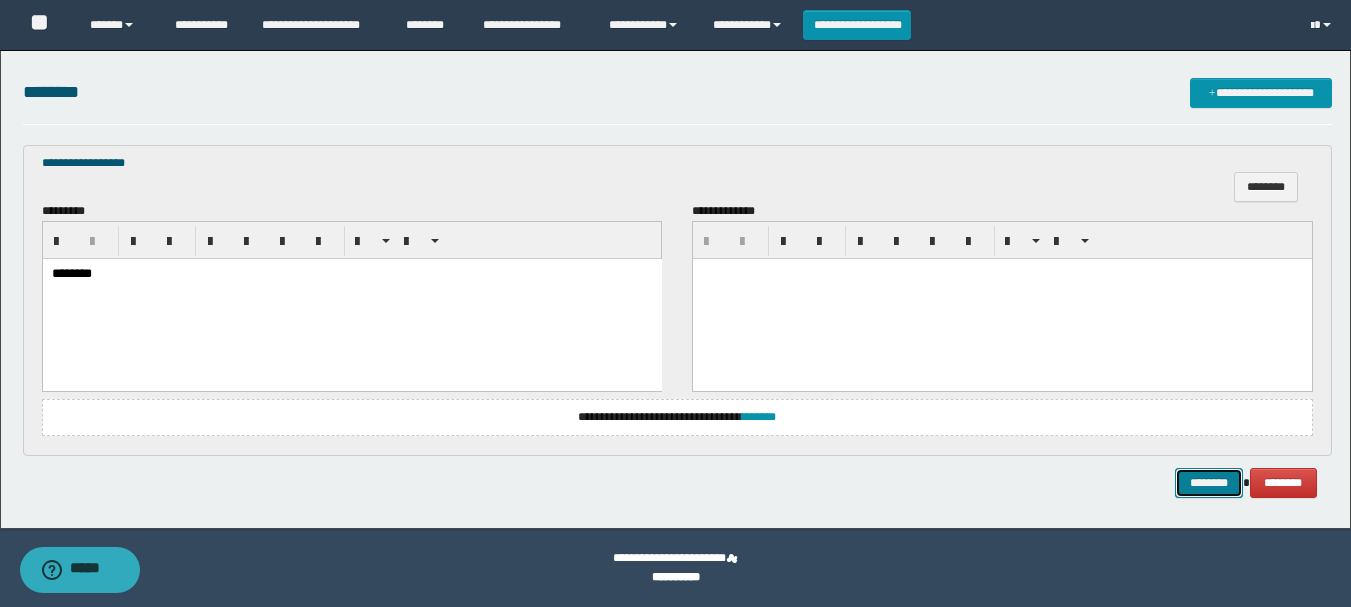 click on "********" at bounding box center (1209, 483) 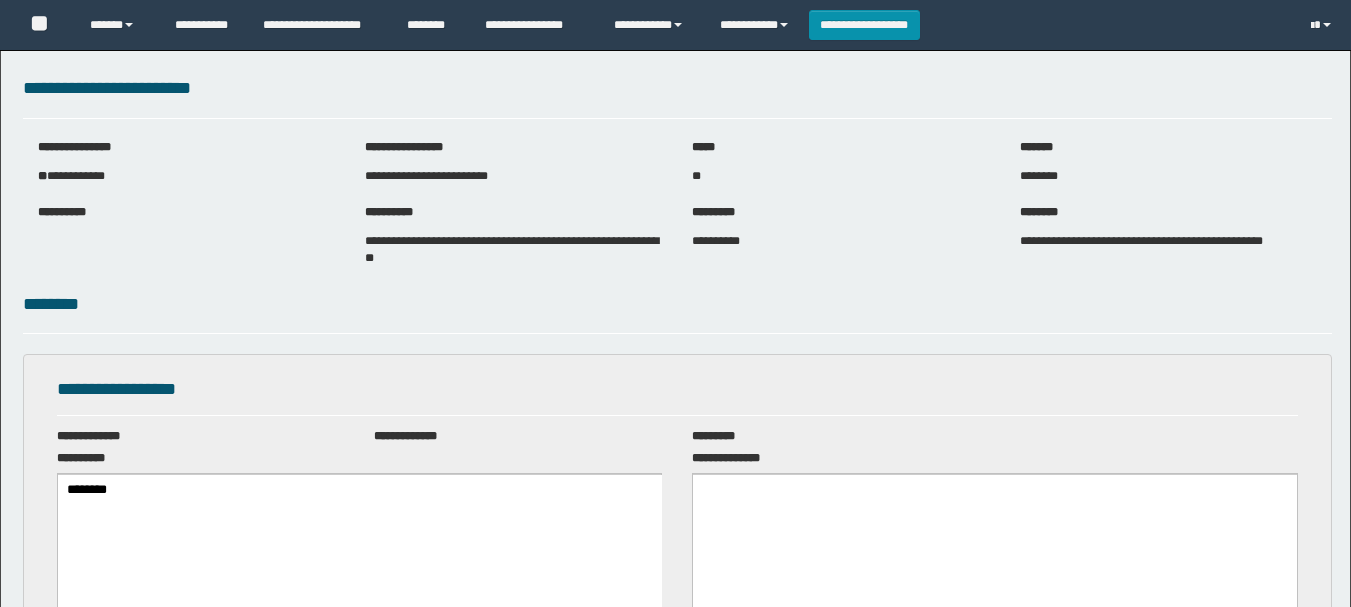 scroll, scrollTop: 0, scrollLeft: 0, axis: both 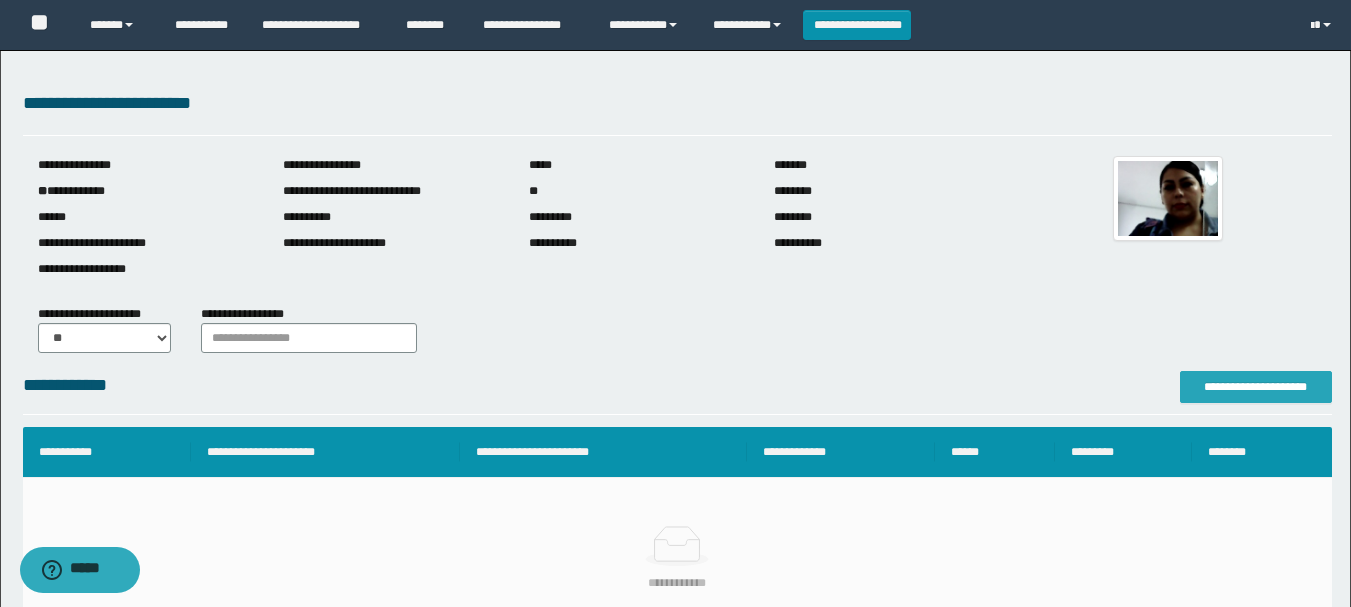 click on "**********" at bounding box center (1256, 387) 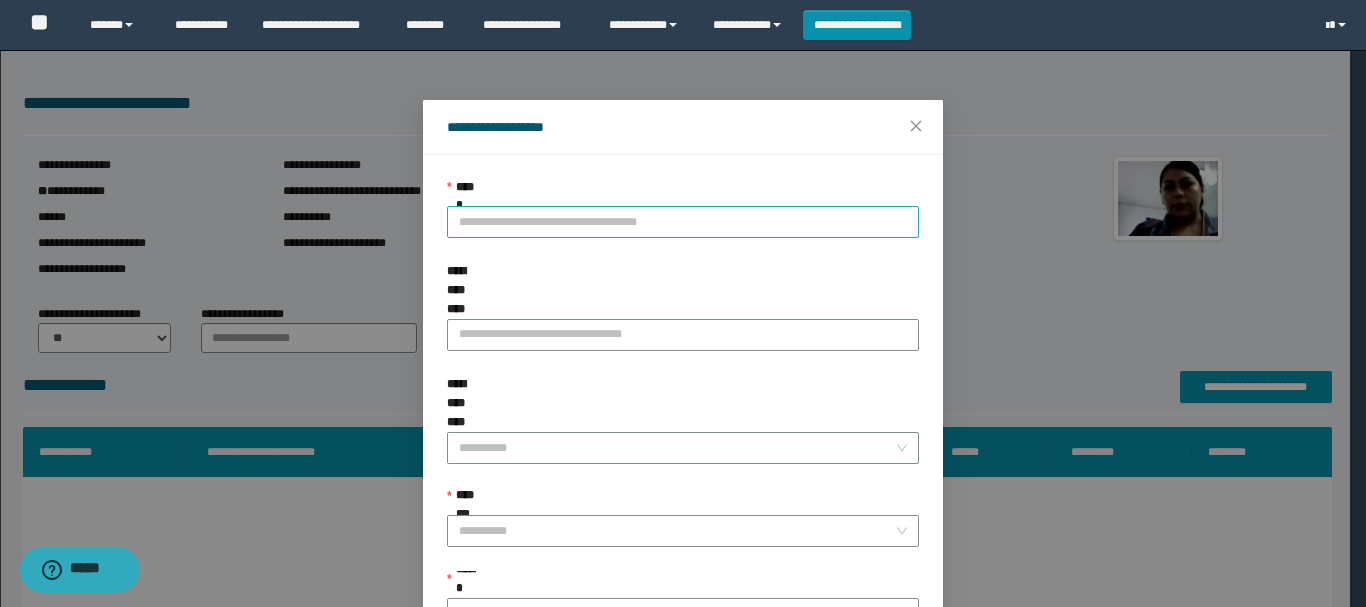 click on "**********" at bounding box center [683, 222] 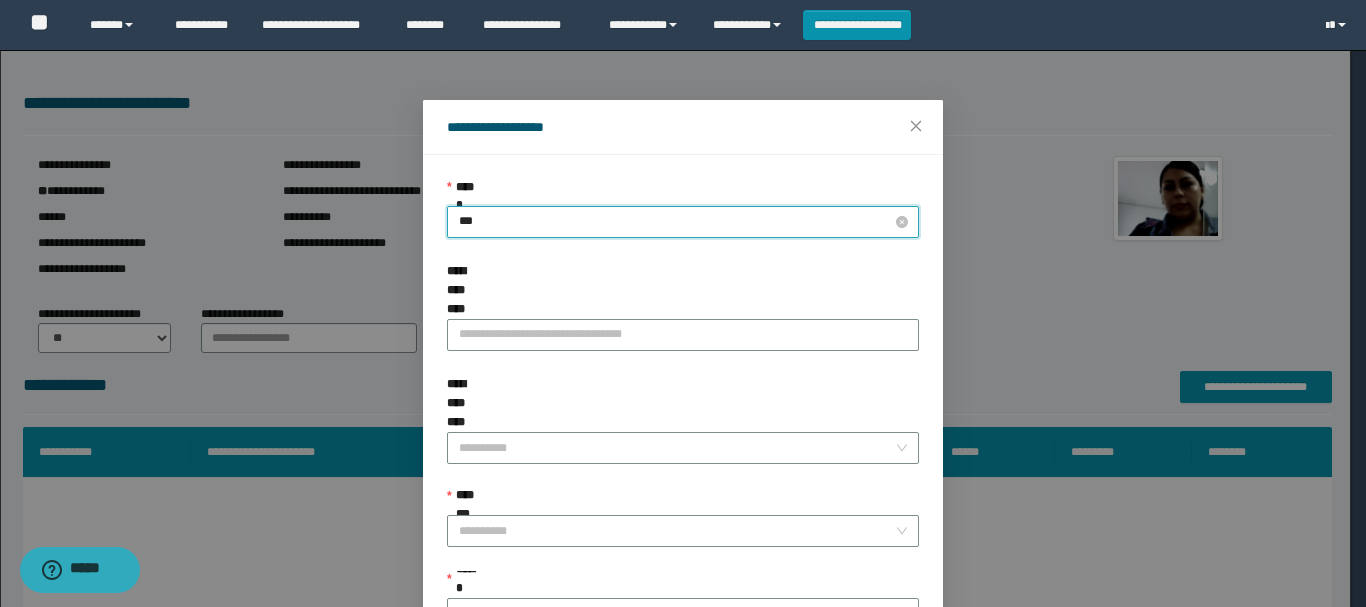 type on "****" 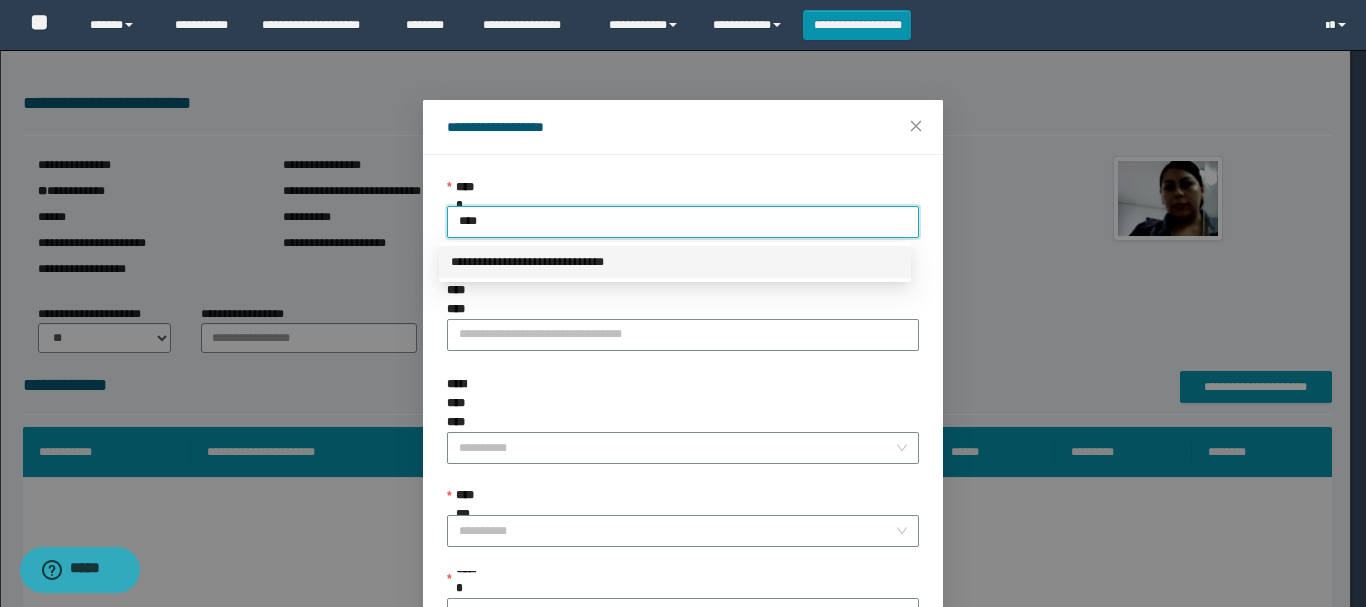 click on "**********" at bounding box center (675, 262) 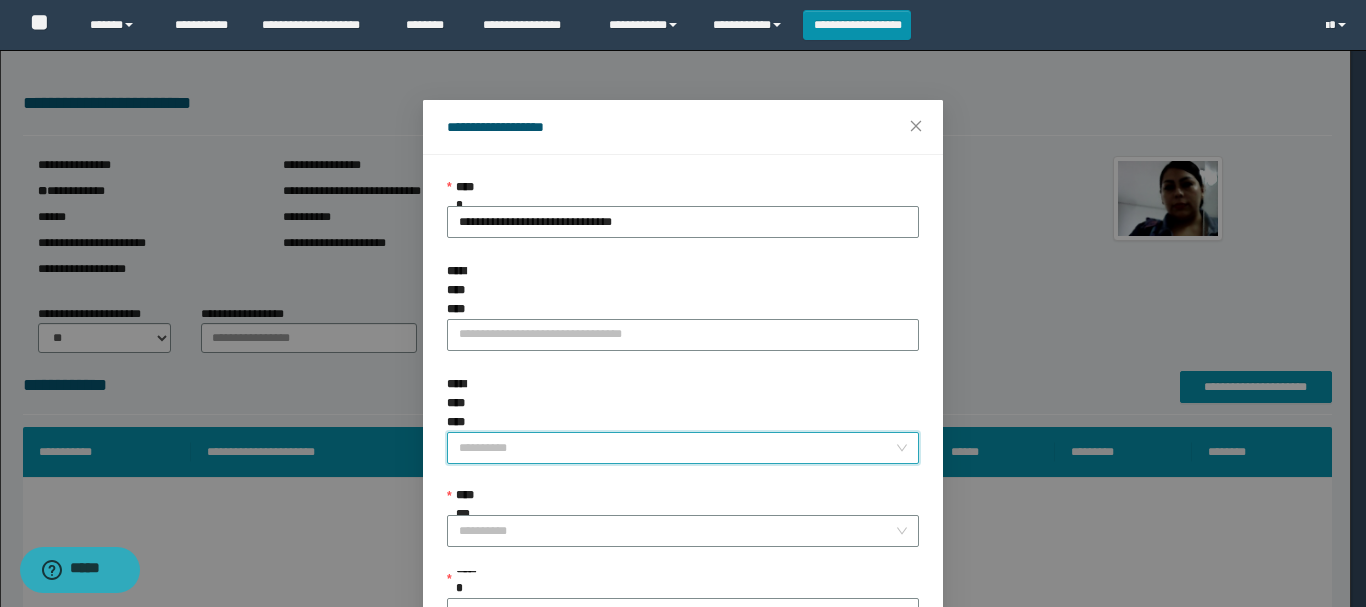 click on "**********" at bounding box center (677, 448) 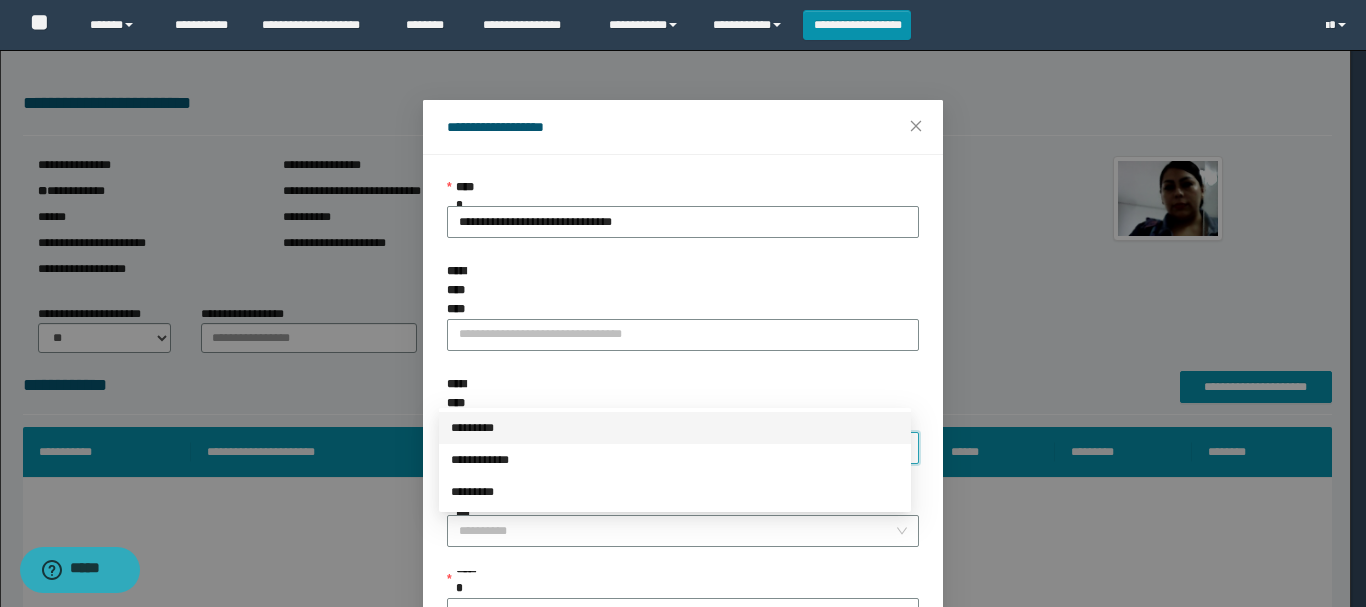 click on "*********" at bounding box center (675, 428) 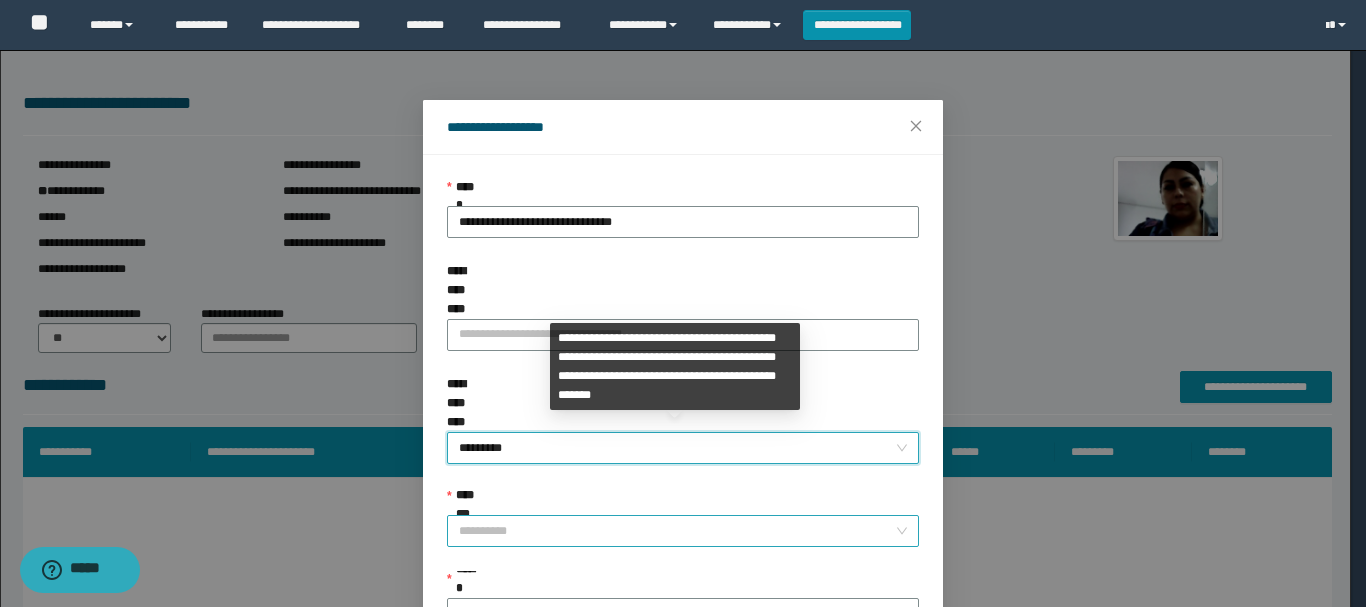 click on "**********" at bounding box center [677, 531] 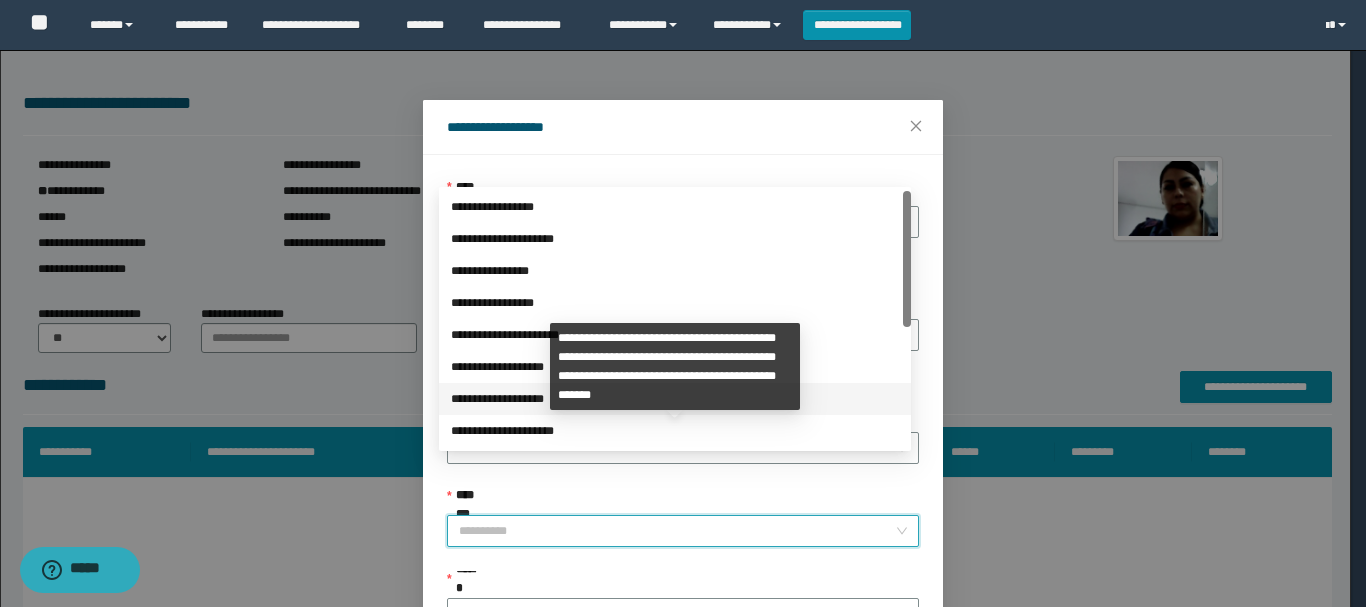 scroll, scrollTop: 224, scrollLeft: 0, axis: vertical 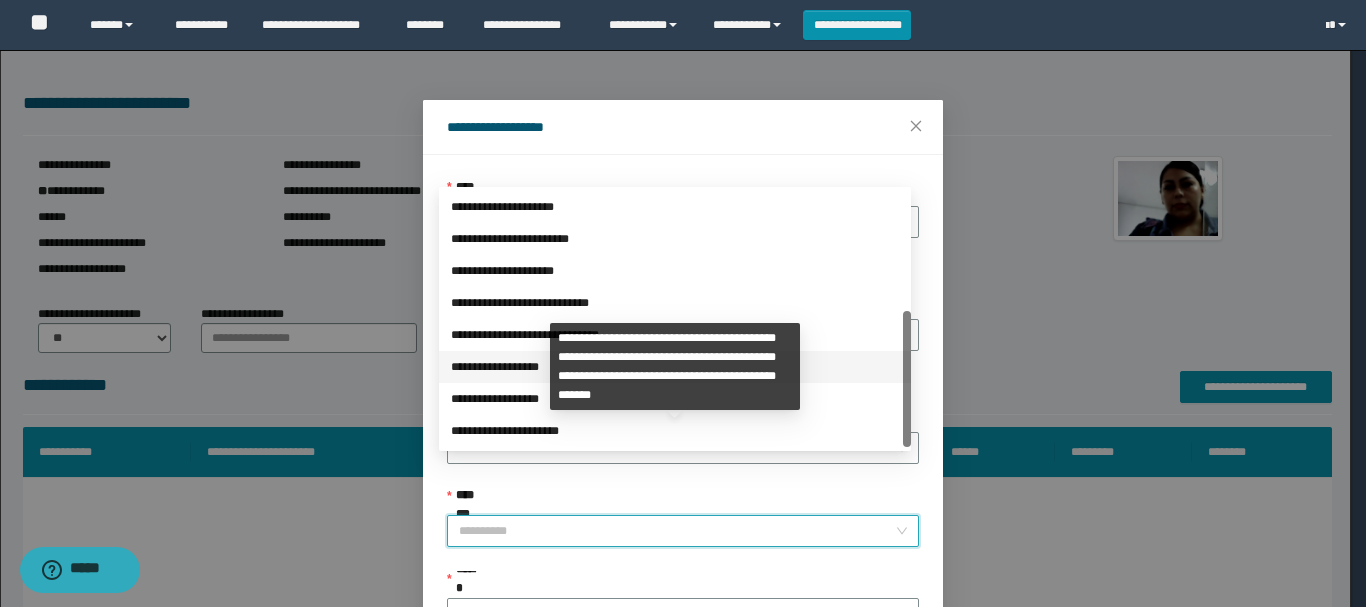 click on "**********" at bounding box center [675, 367] 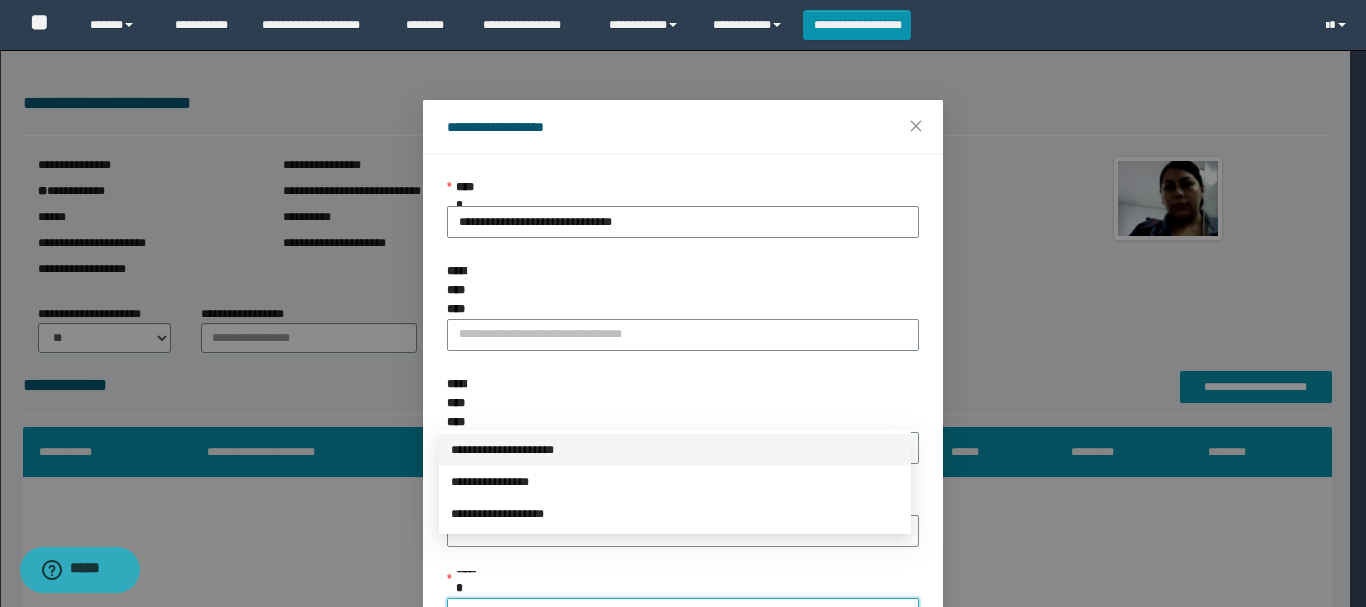 click on "******" at bounding box center (677, 614) 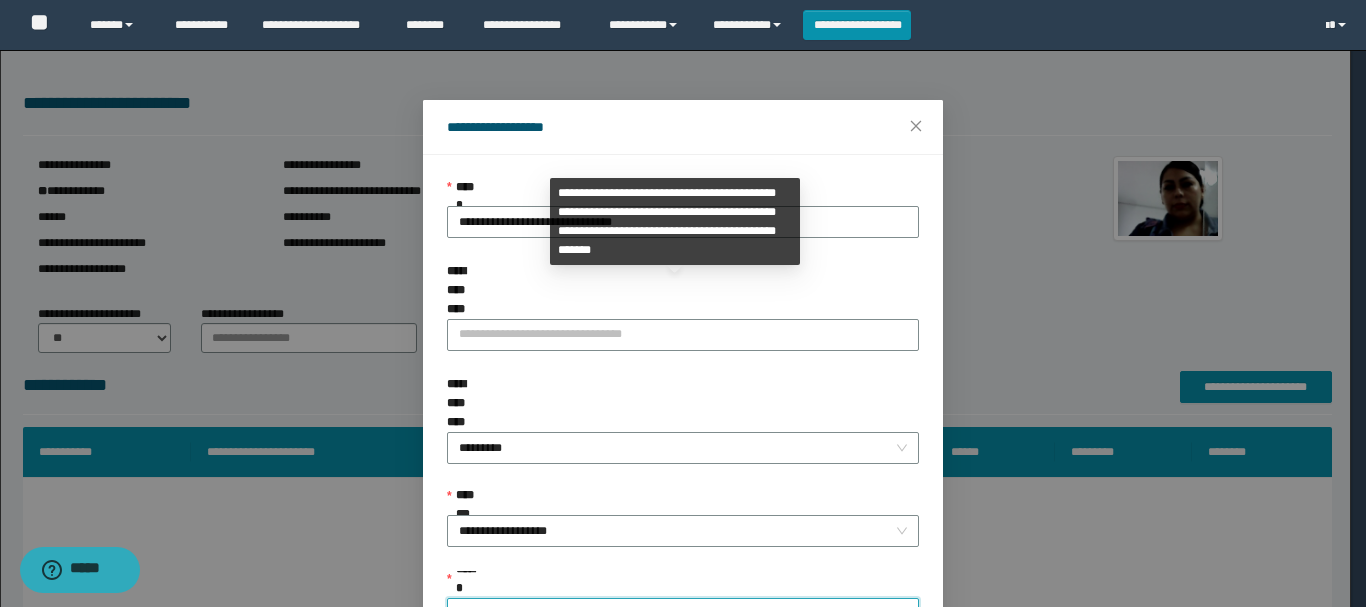 scroll, scrollTop: 145, scrollLeft: 0, axis: vertical 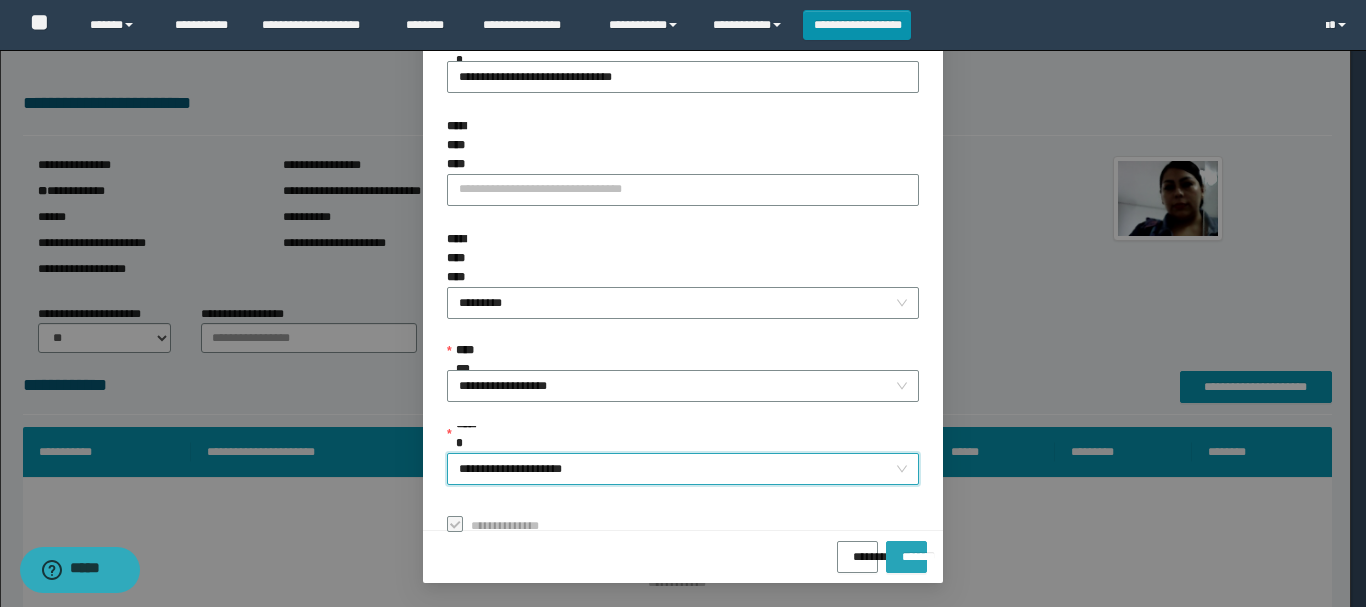 drag, startPoint x: 894, startPoint y: 554, endPoint x: 894, endPoint y: 536, distance: 18 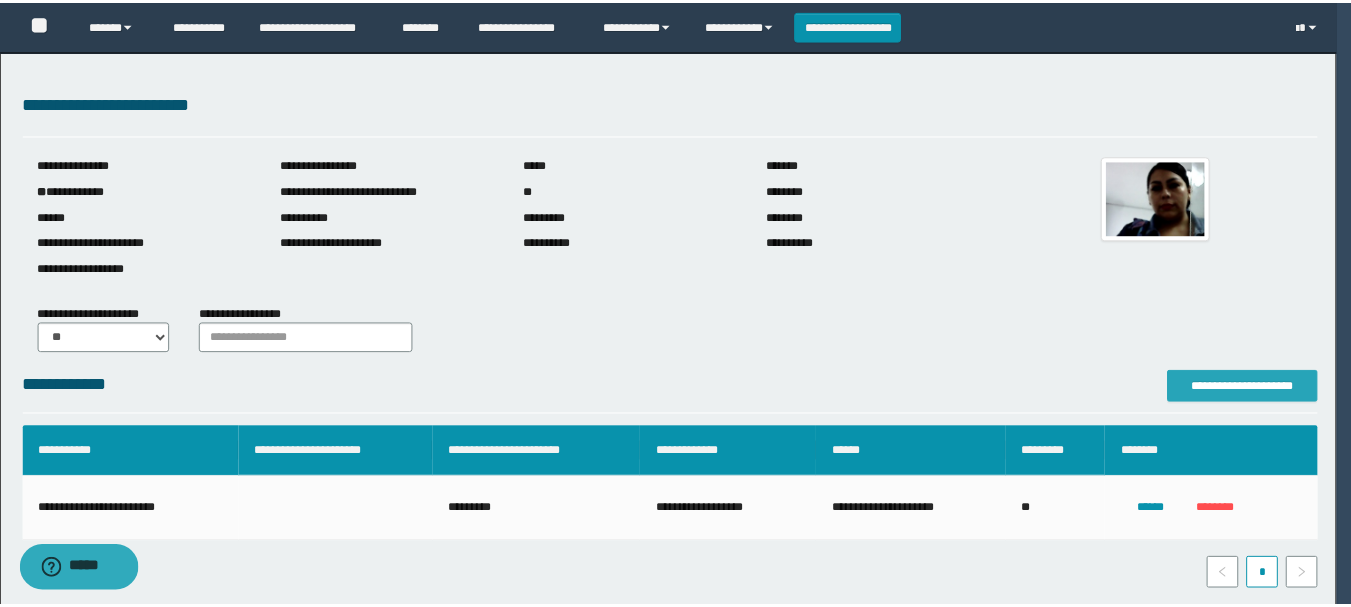 scroll, scrollTop: 0, scrollLeft: 0, axis: both 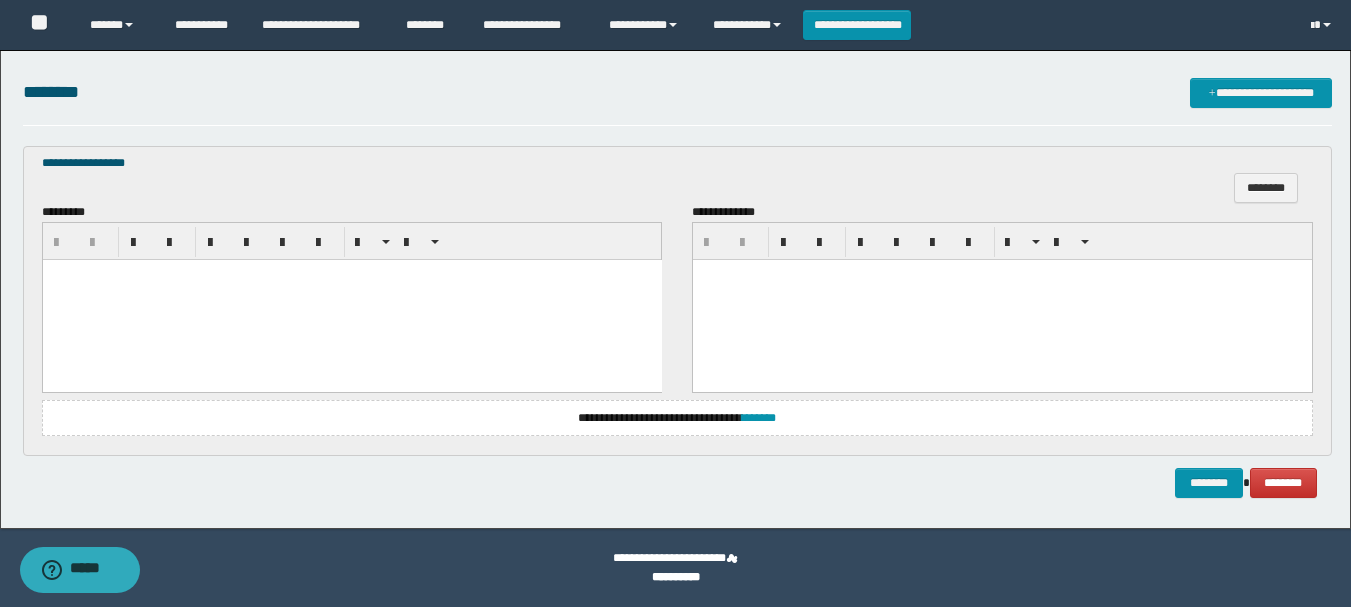 click at bounding box center (351, 299) 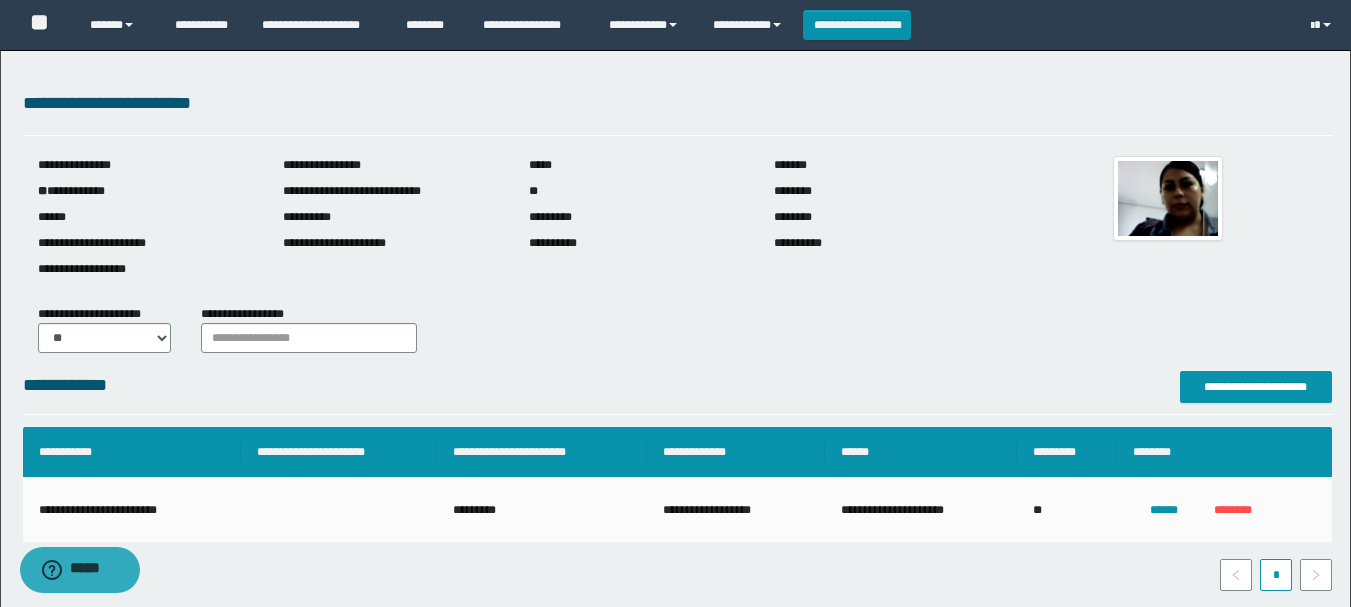 scroll, scrollTop: 549, scrollLeft: 0, axis: vertical 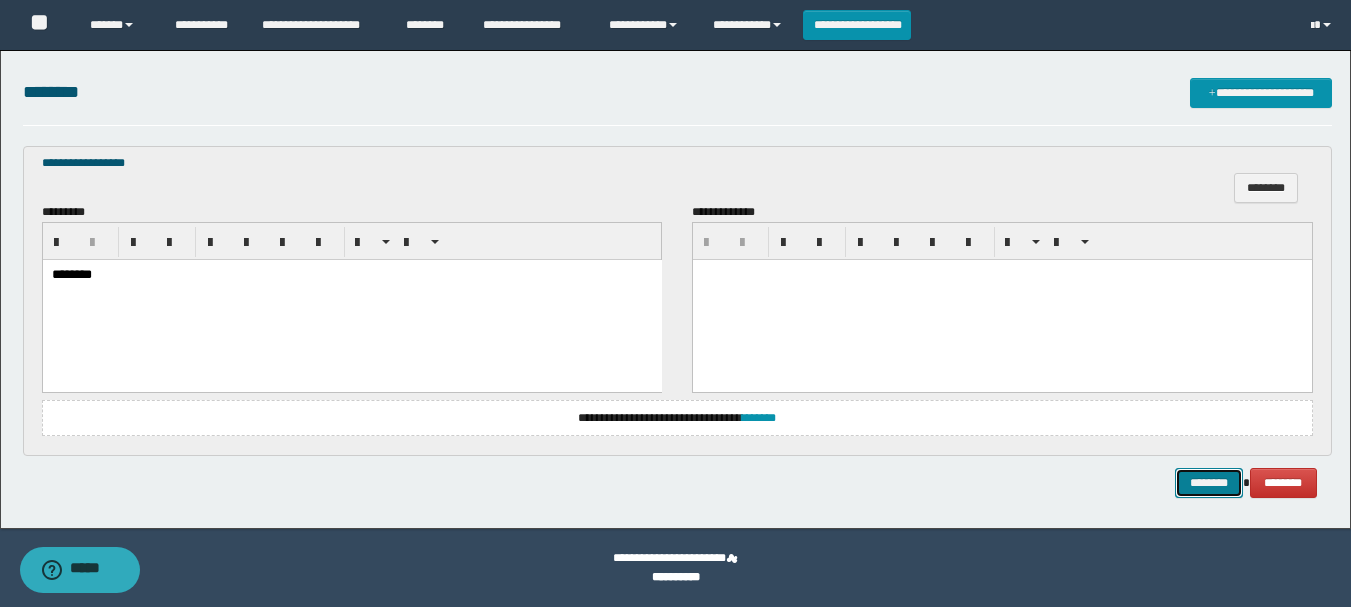 click on "********" at bounding box center [1209, 483] 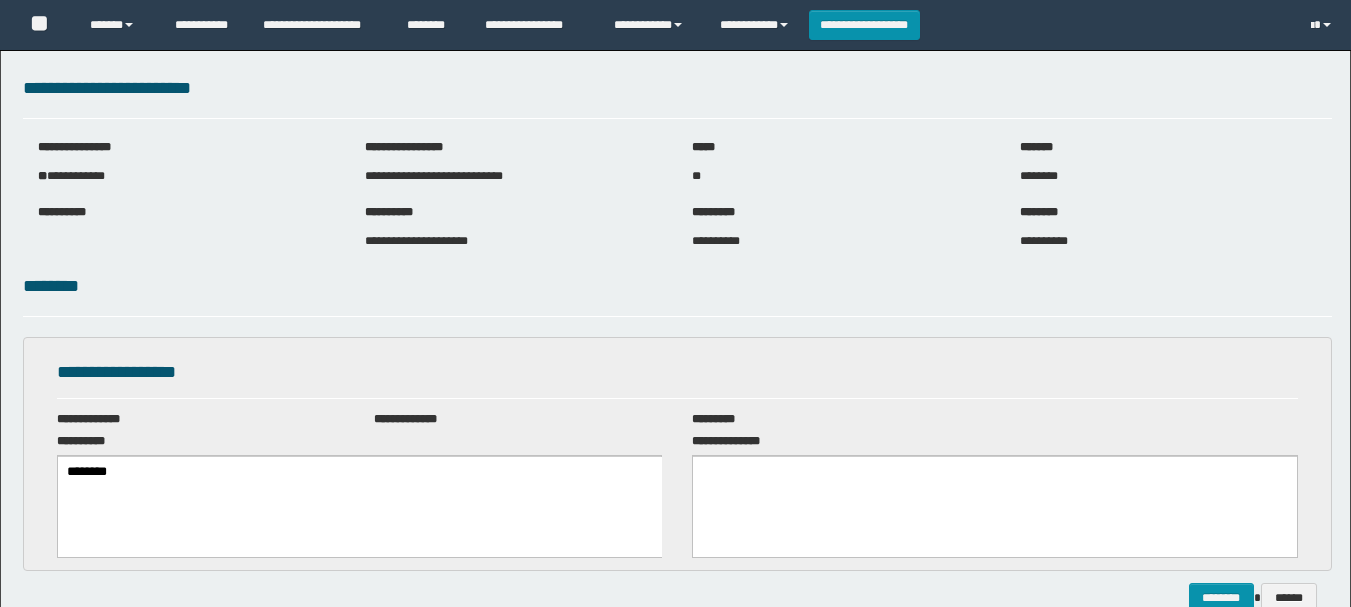 scroll, scrollTop: 0, scrollLeft: 0, axis: both 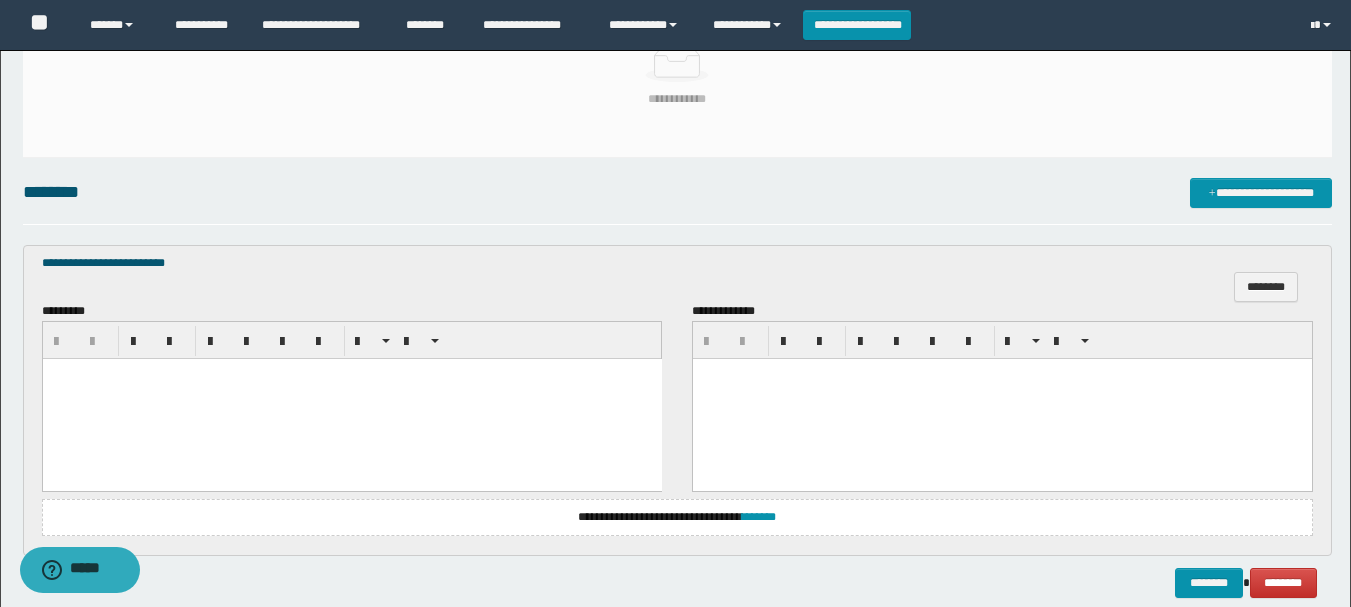 click at bounding box center [351, 399] 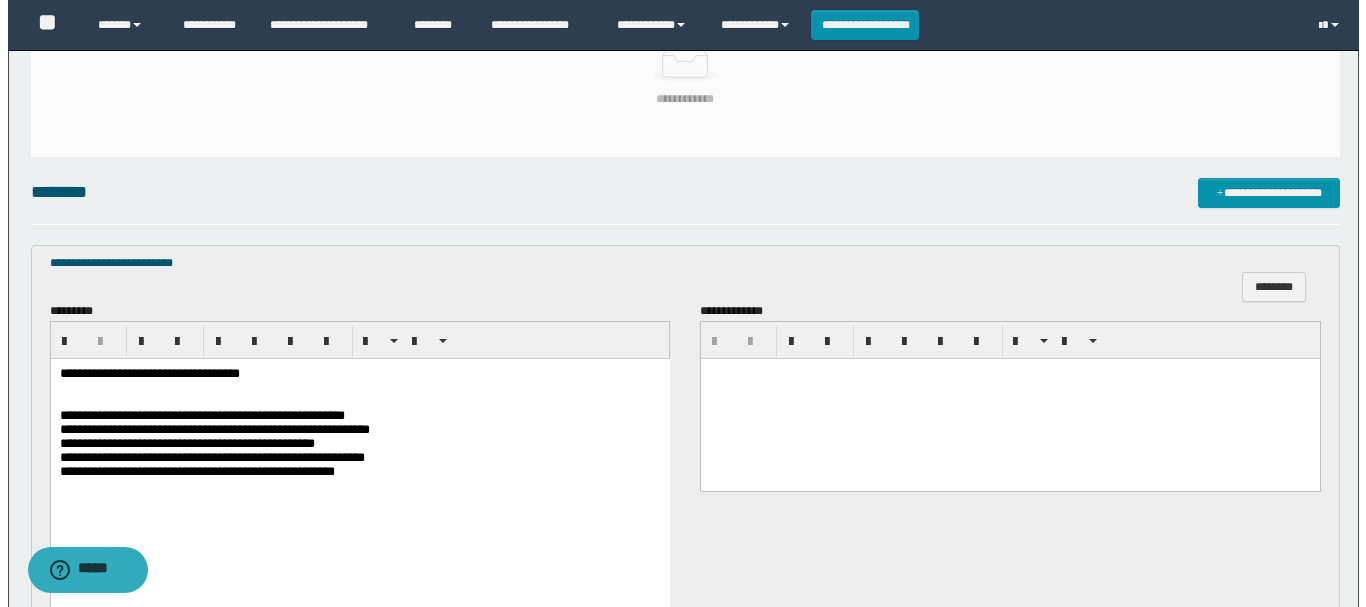 scroll, scrollTop: 303, scrollLeft: 0, axis: vertical 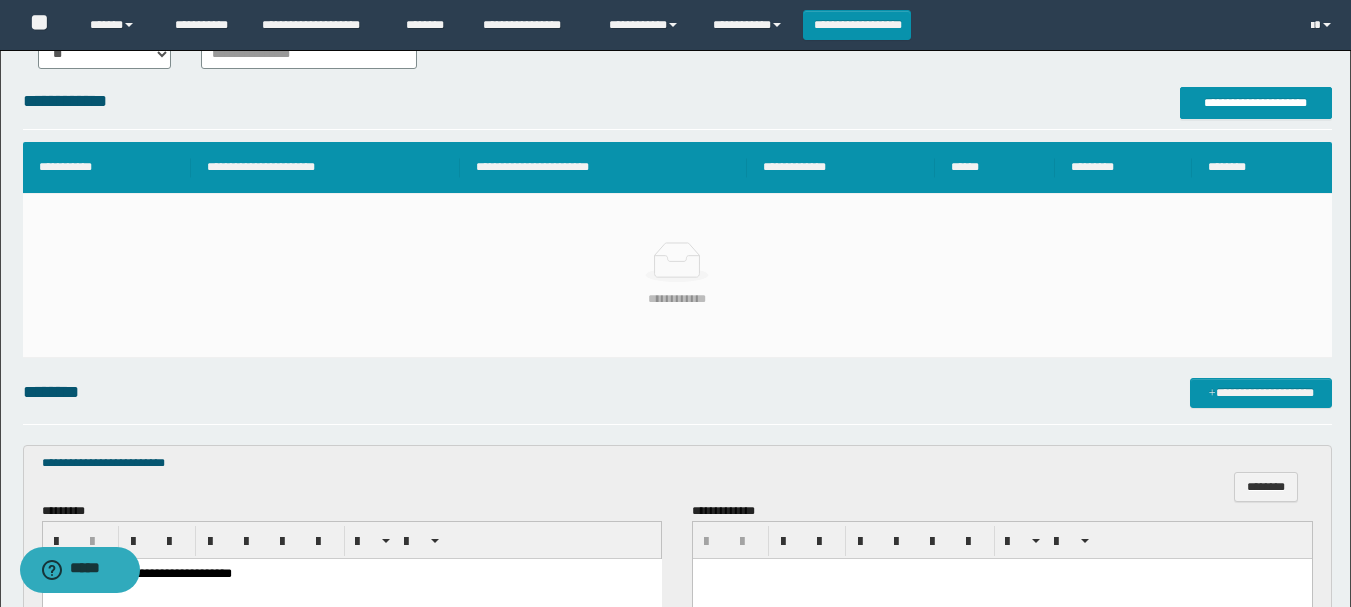click on "**********" at bounding box center [675, 352] 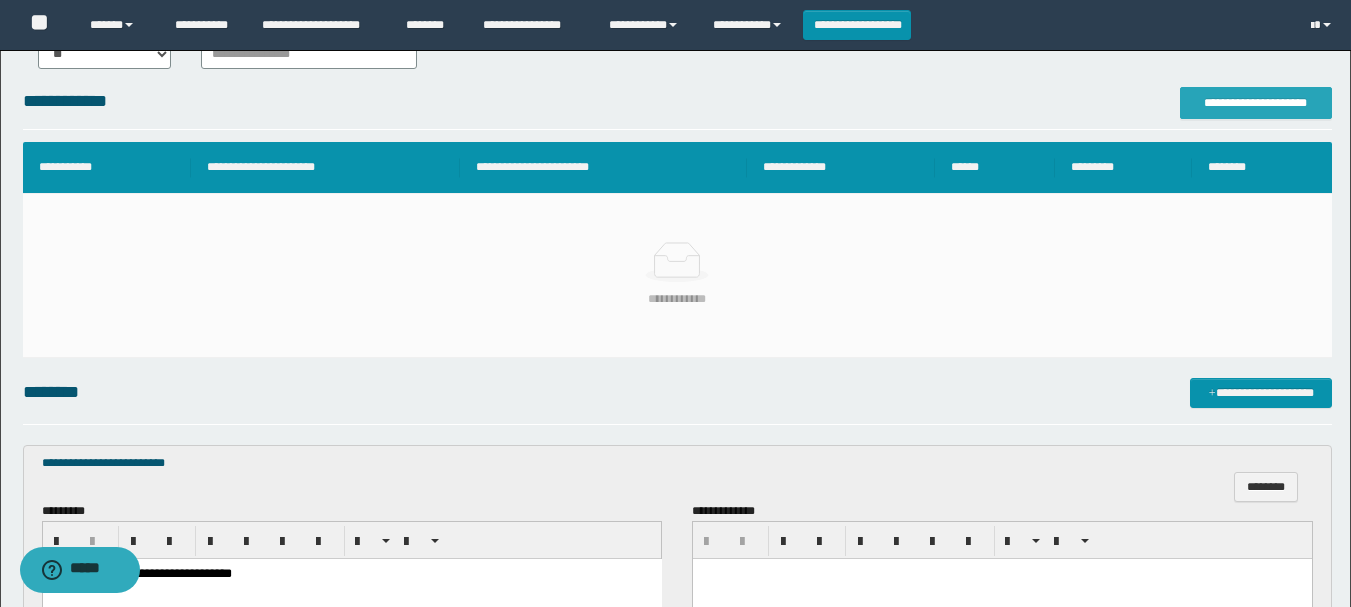 click on "**********" at bounding box center [1256, 103] 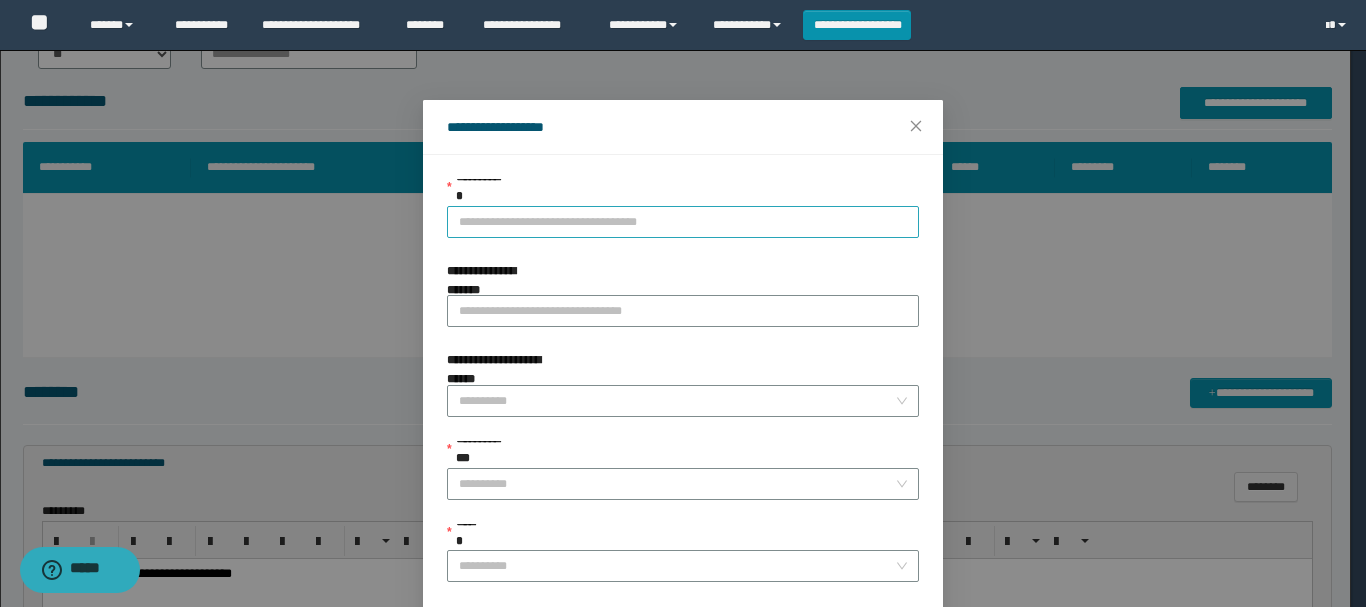 click on "**********" at bounding box center (683, 222) 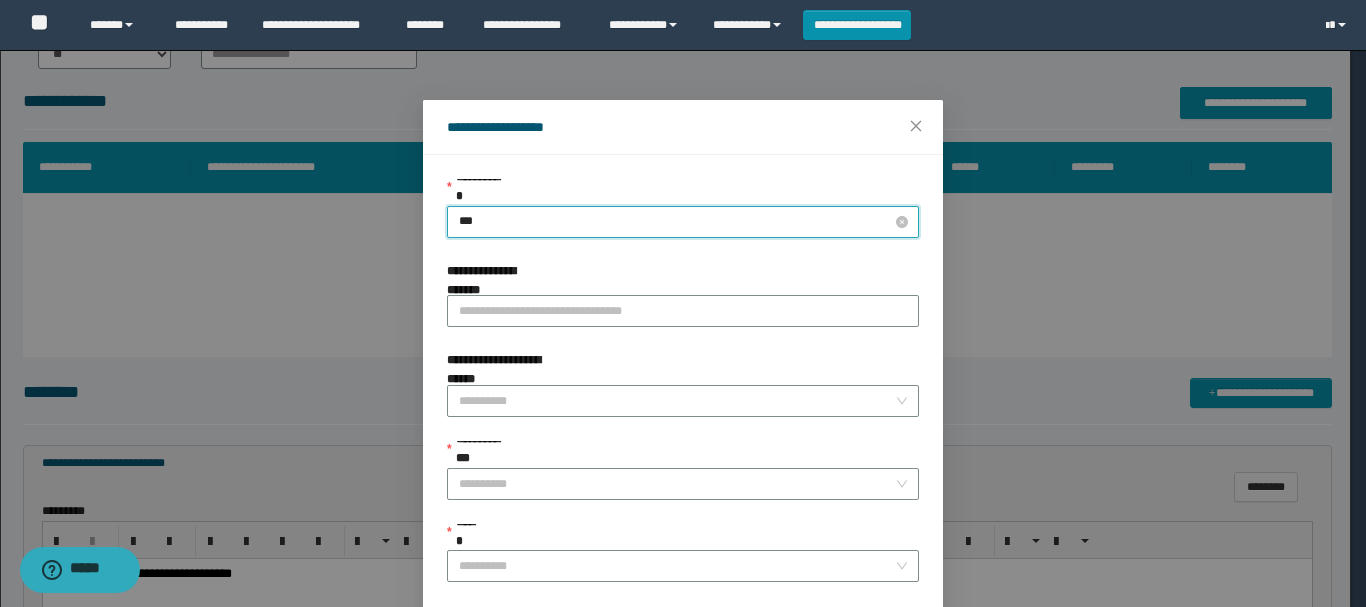 type on "****" 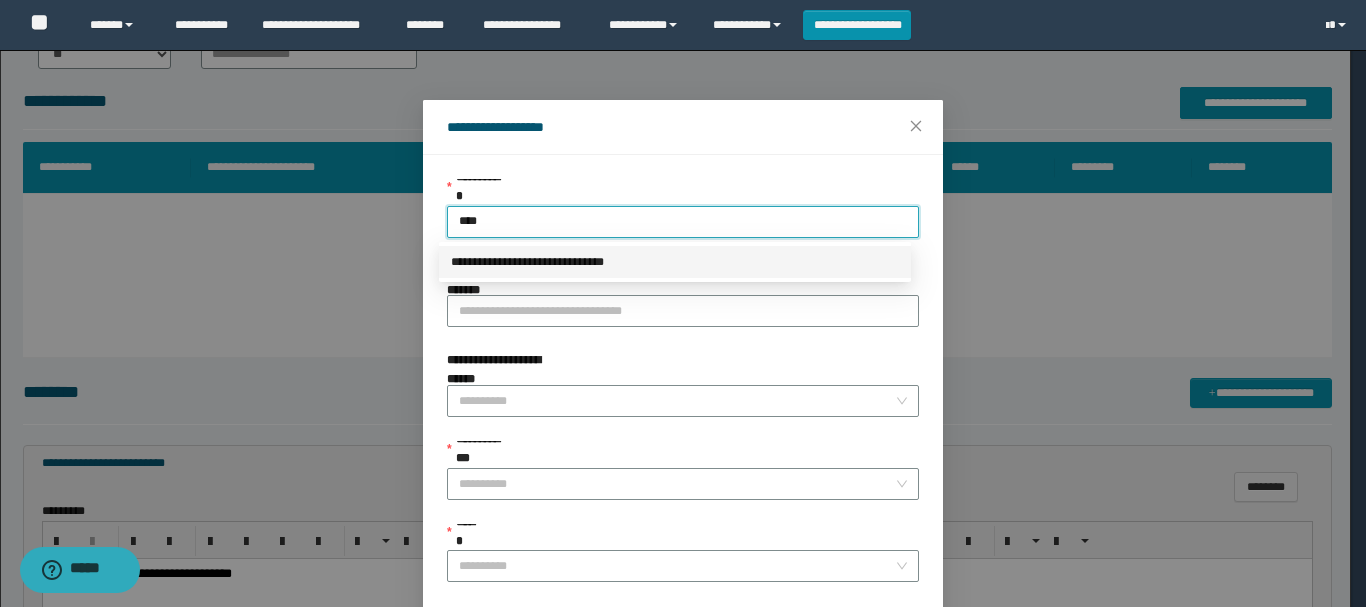 click on "**********" at bounding box center (675, 262) 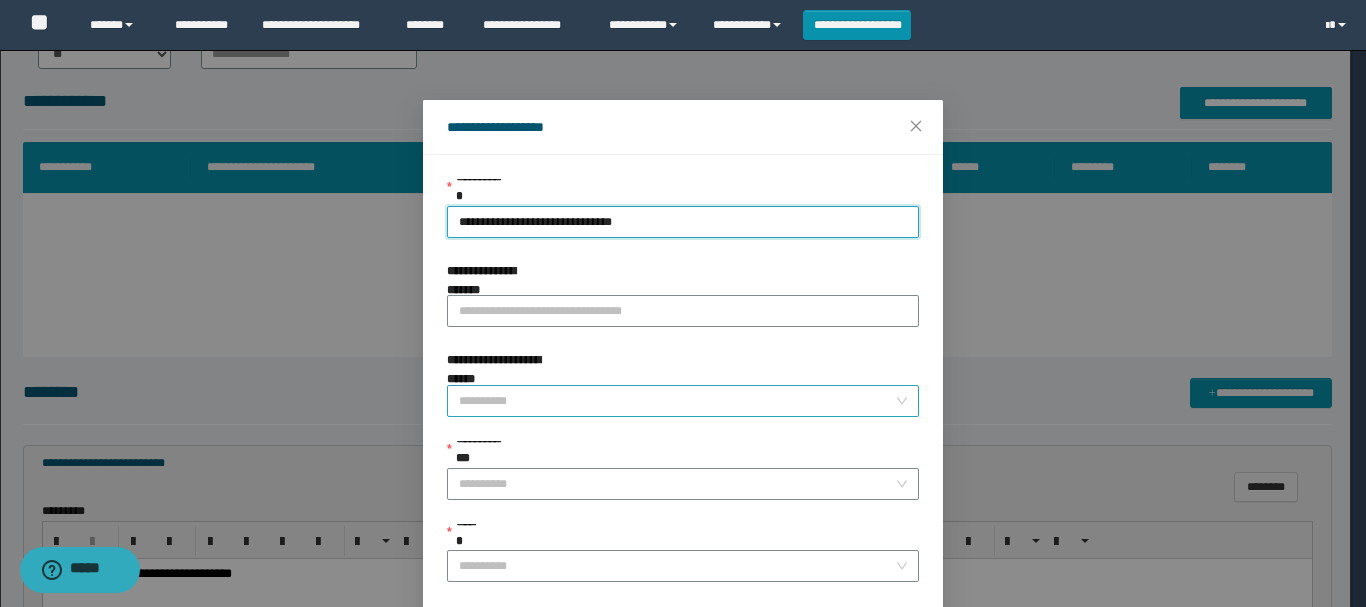 click on "**********" at bounding box center [677, 401] 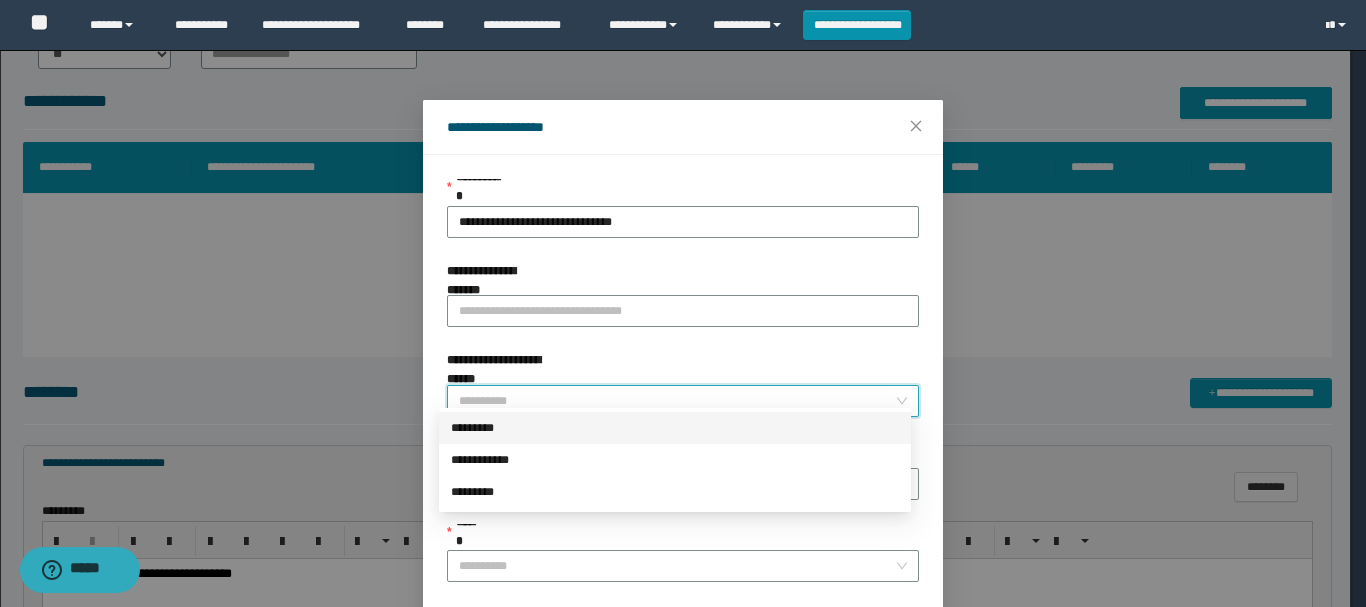click on "*********" at bounding box center [675, 428] 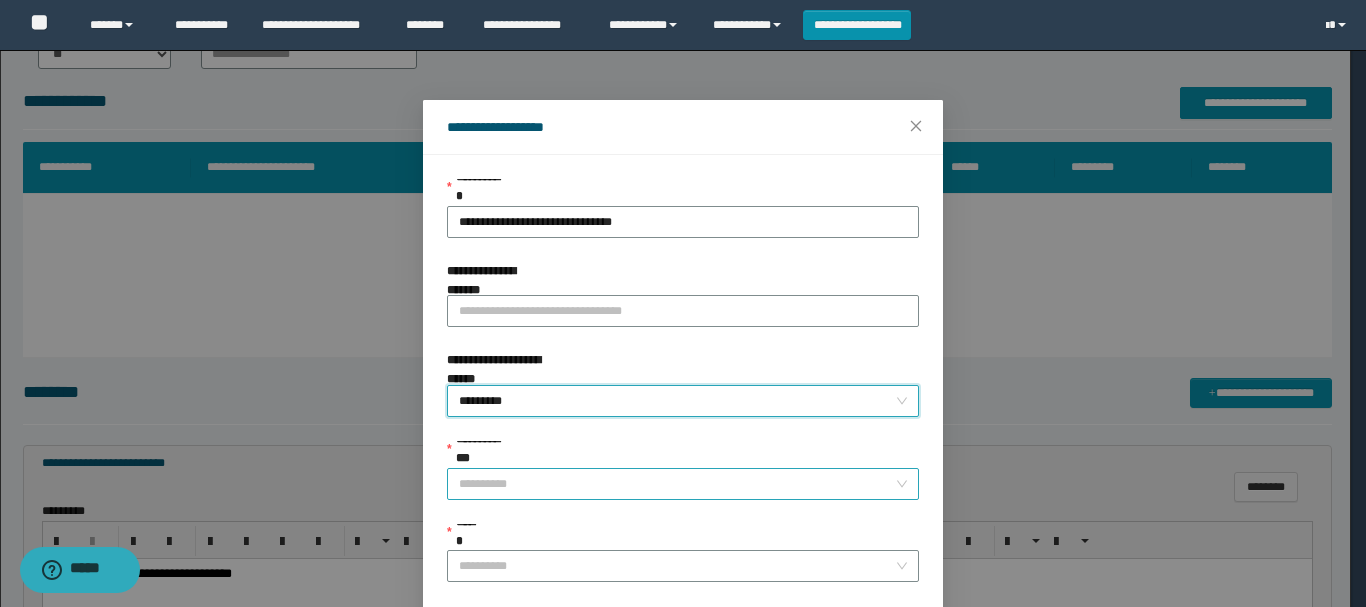 click on "**********" at bounding box center [677, 484] 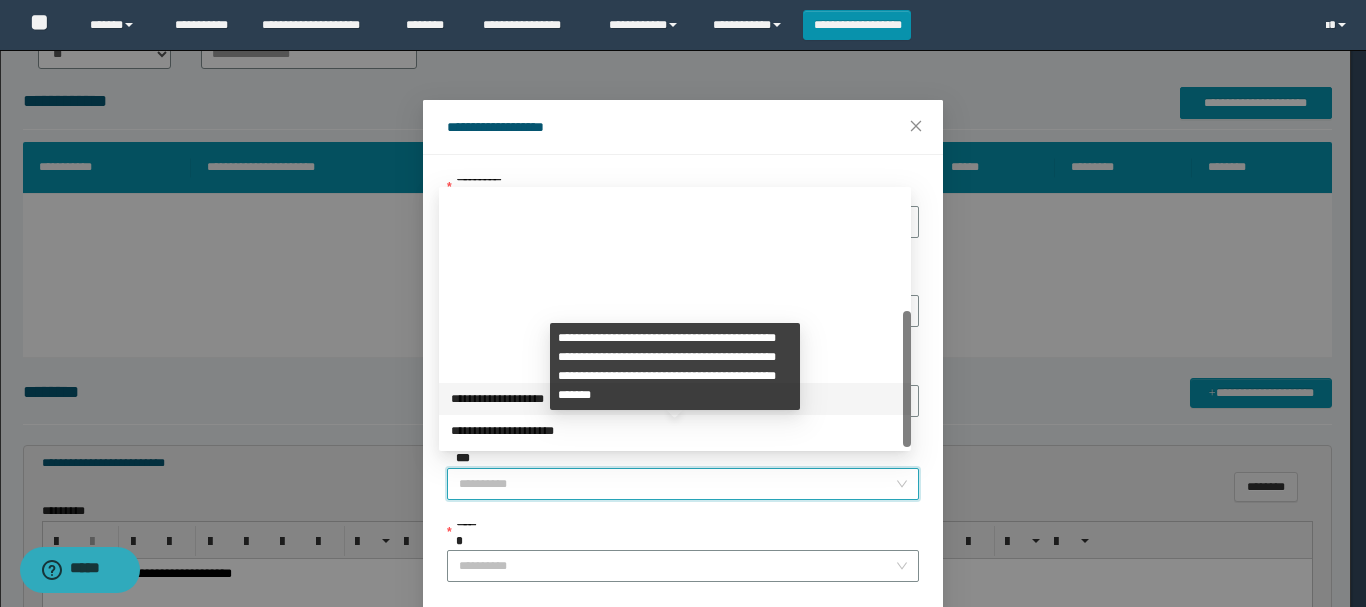 scroll, scrollTop: 224, scrollLeft: 0, axis: vertical 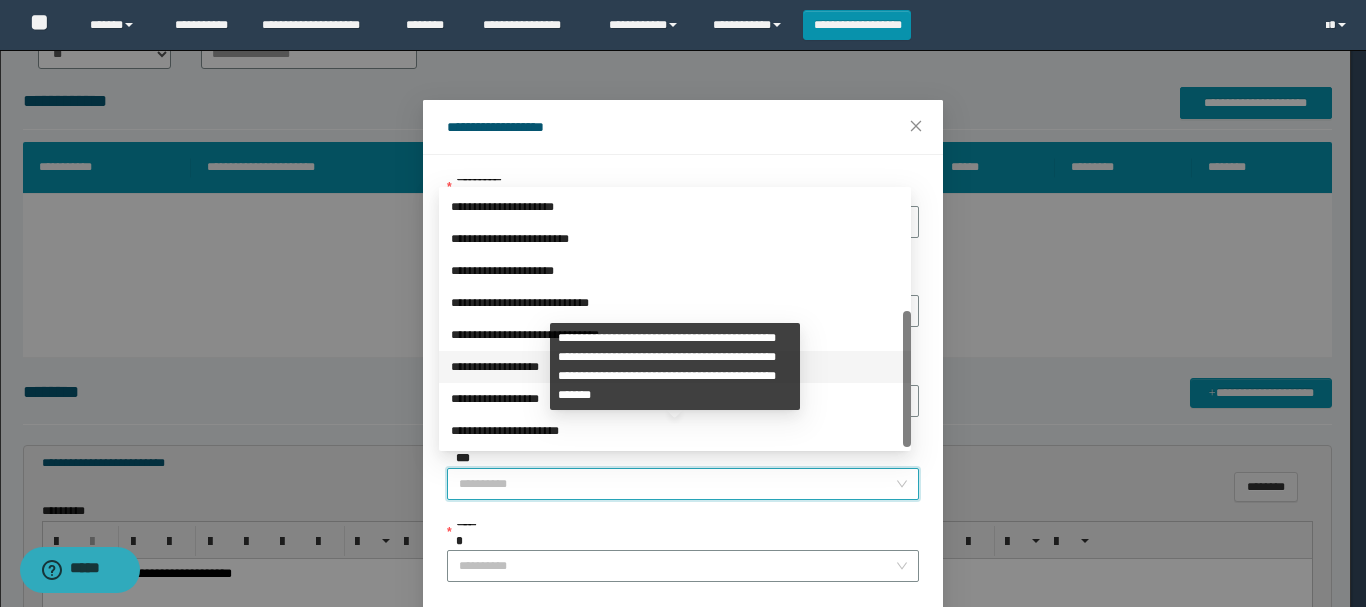 click on "**********" at bounding box center [675, 367] 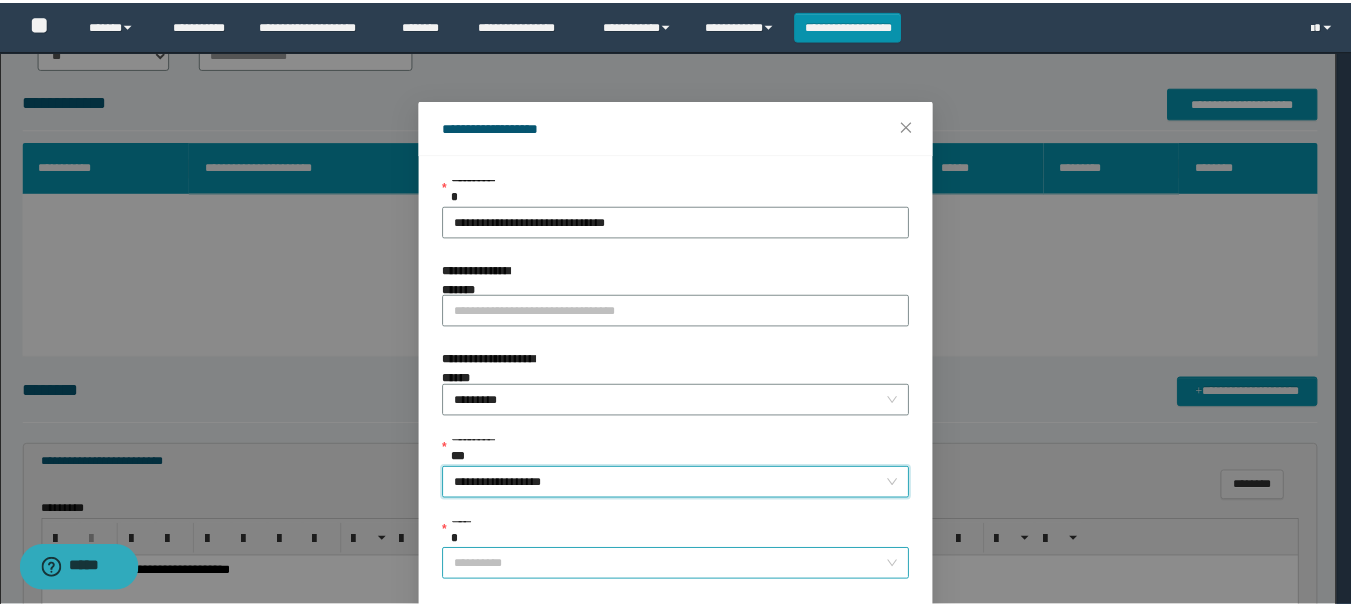 scroll, scrollTop: 145, scrollLeft: 0, axis: vertical 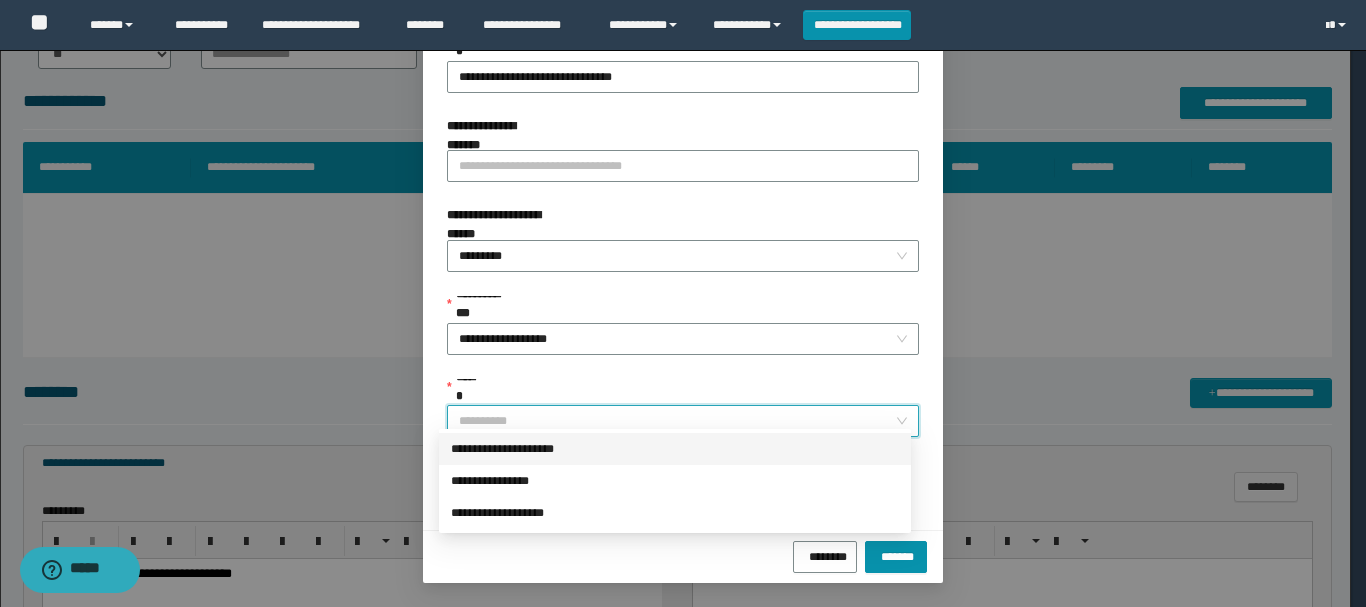 drag, startPoint x: 511, startPoint y: 405, endPoint x: 587, endPoint y: 410, distance: 76.1643 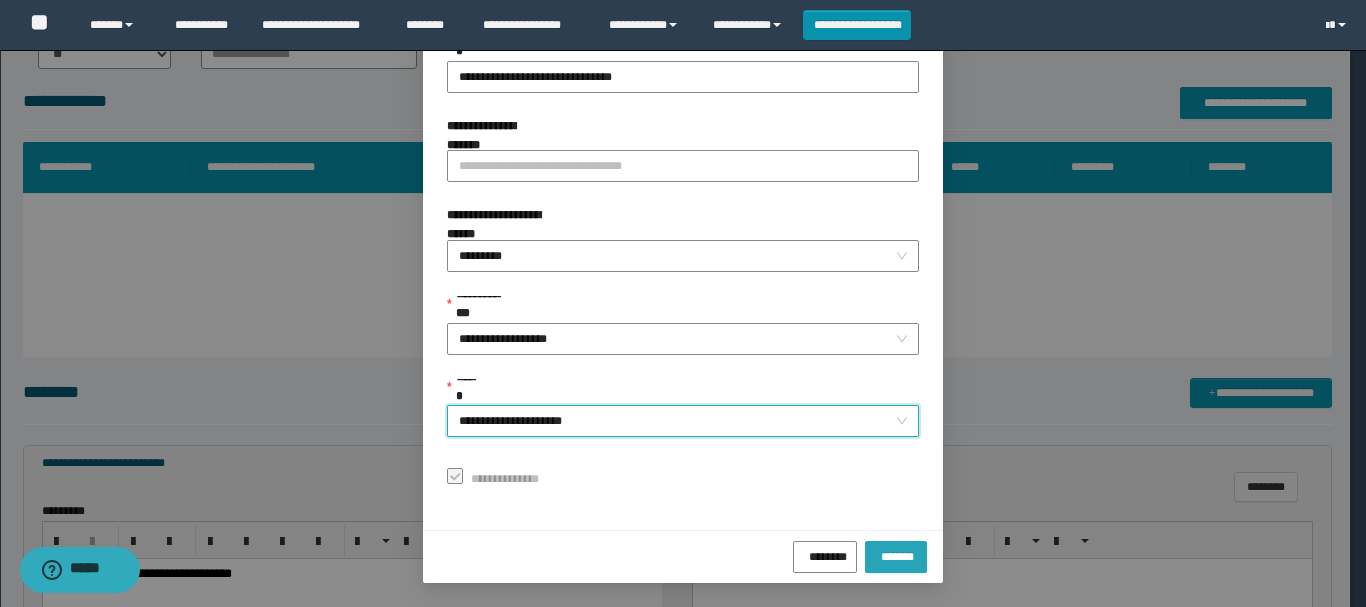 click on "*******" at bounding box center (896, 554) 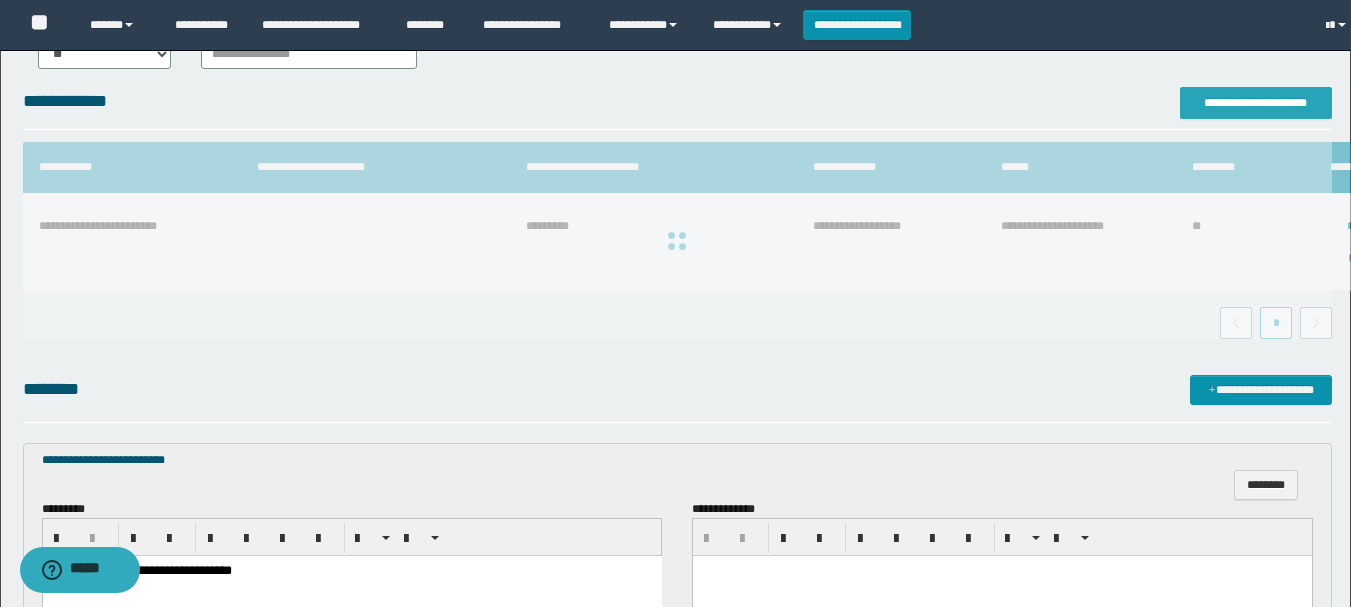 scroll, scrollTop: 0, scrollLeft: 0, axis: both 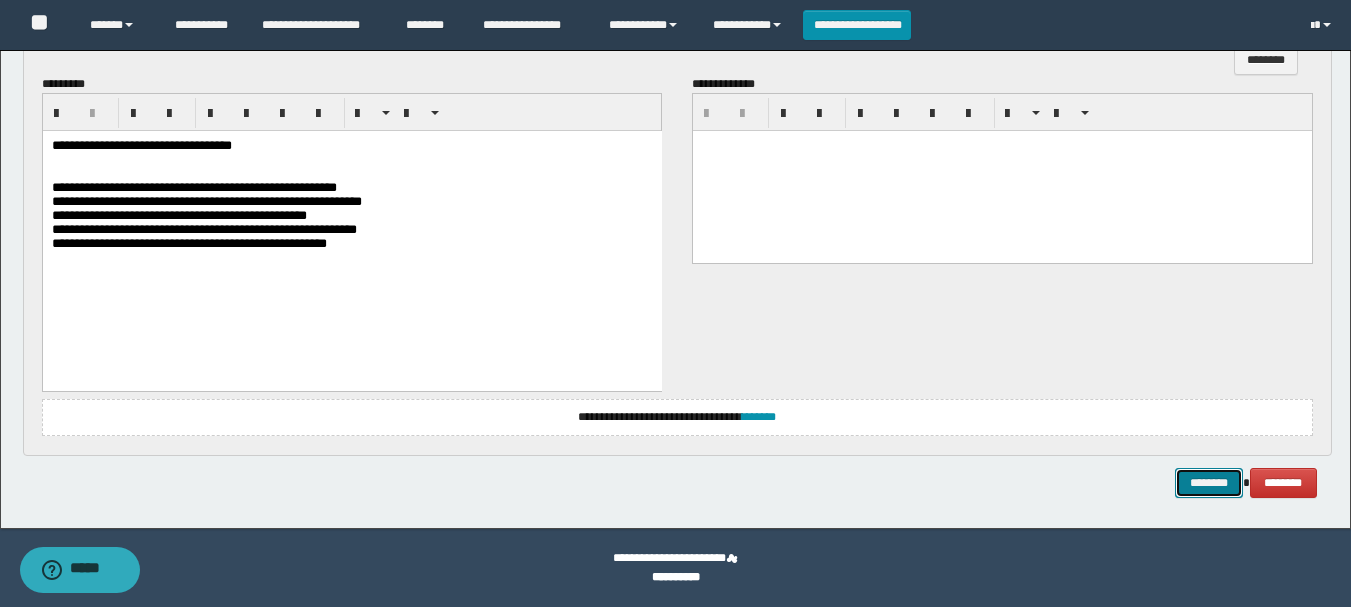 click on "********" at bounding box center [1209, 483] 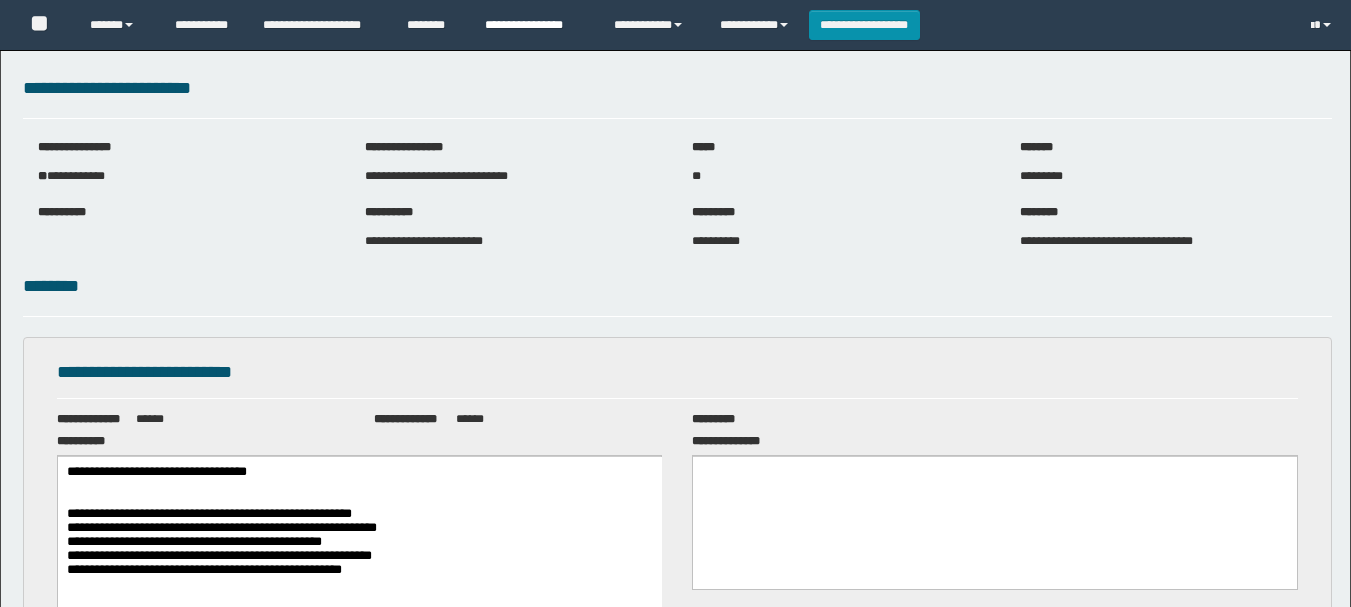 scroll, scrollTop: 0, scrollLeft: 0, axis: both 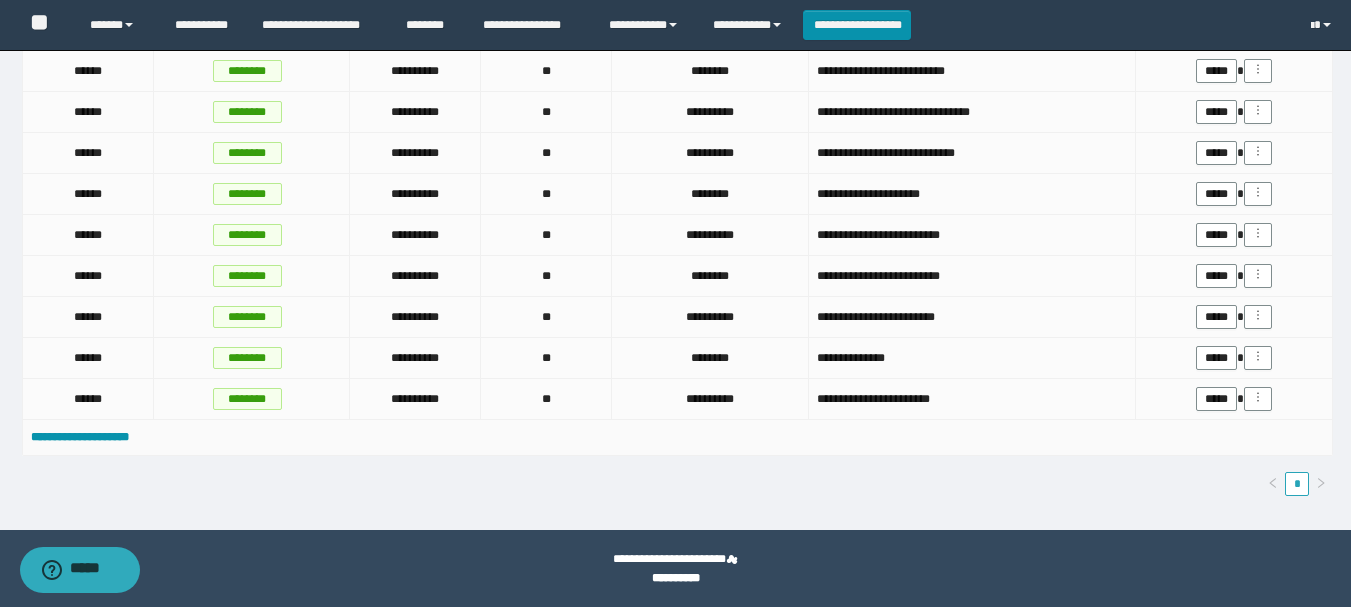 click on "*" at bounding box center [1297, 484] 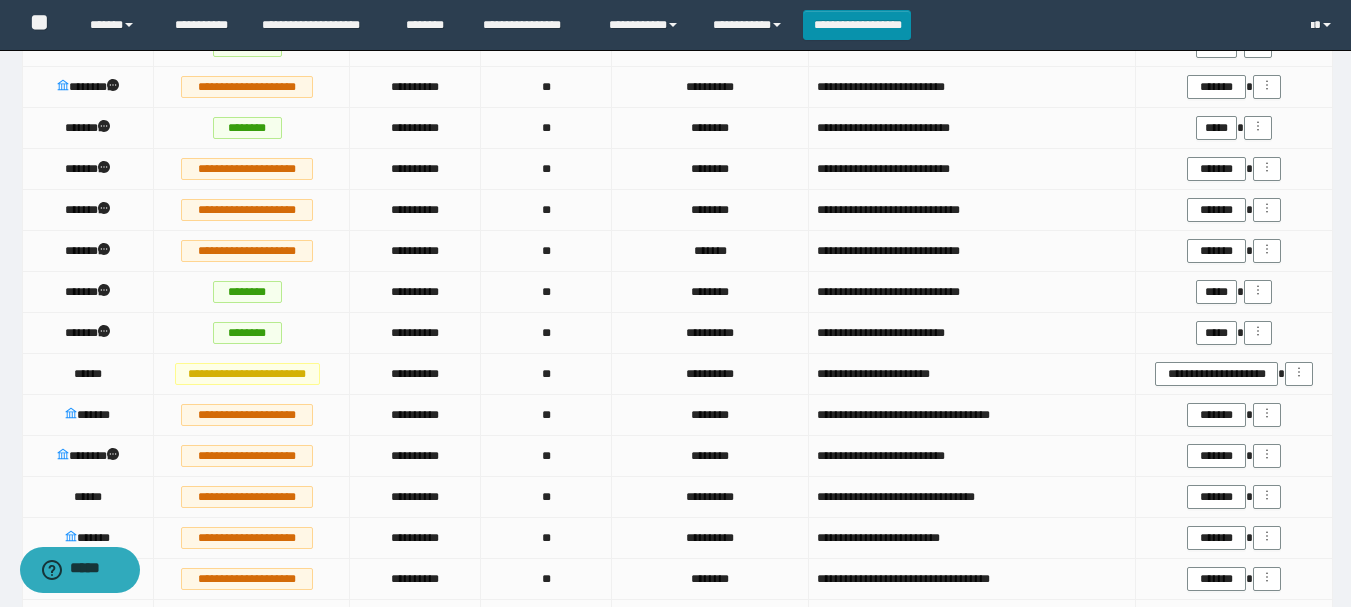 scroll, scrollTop: 284, scrollLeft: 0, axis: vertical 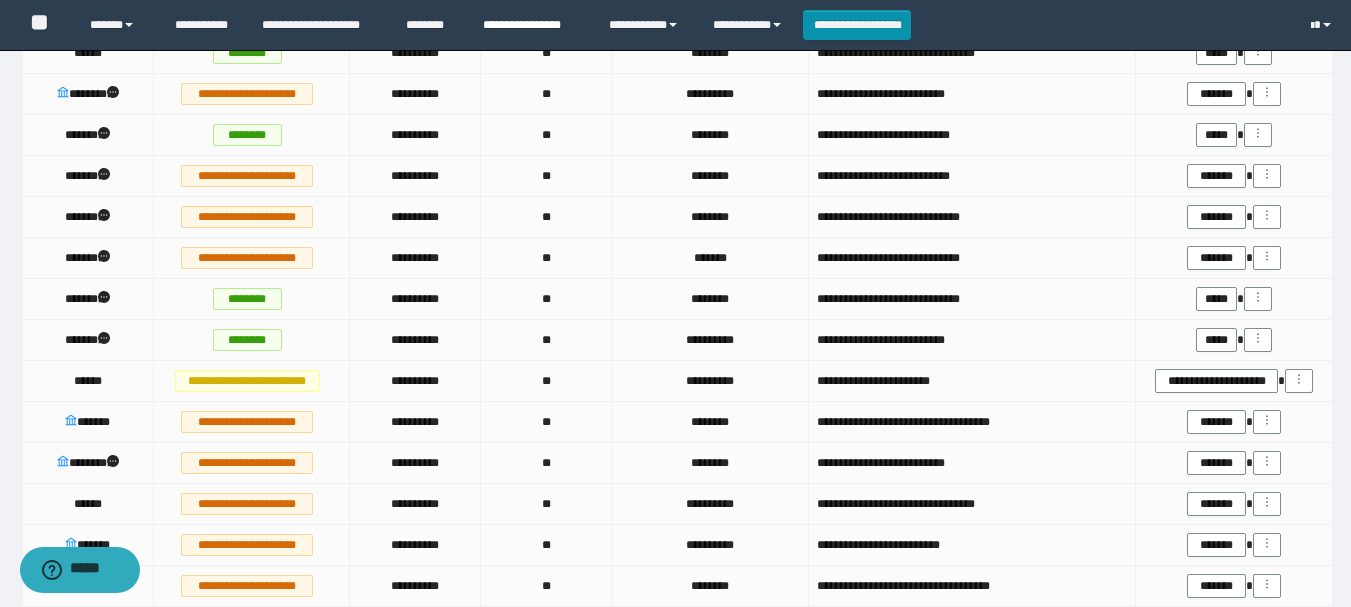 click on "**********" at bounding box center [531, 25] 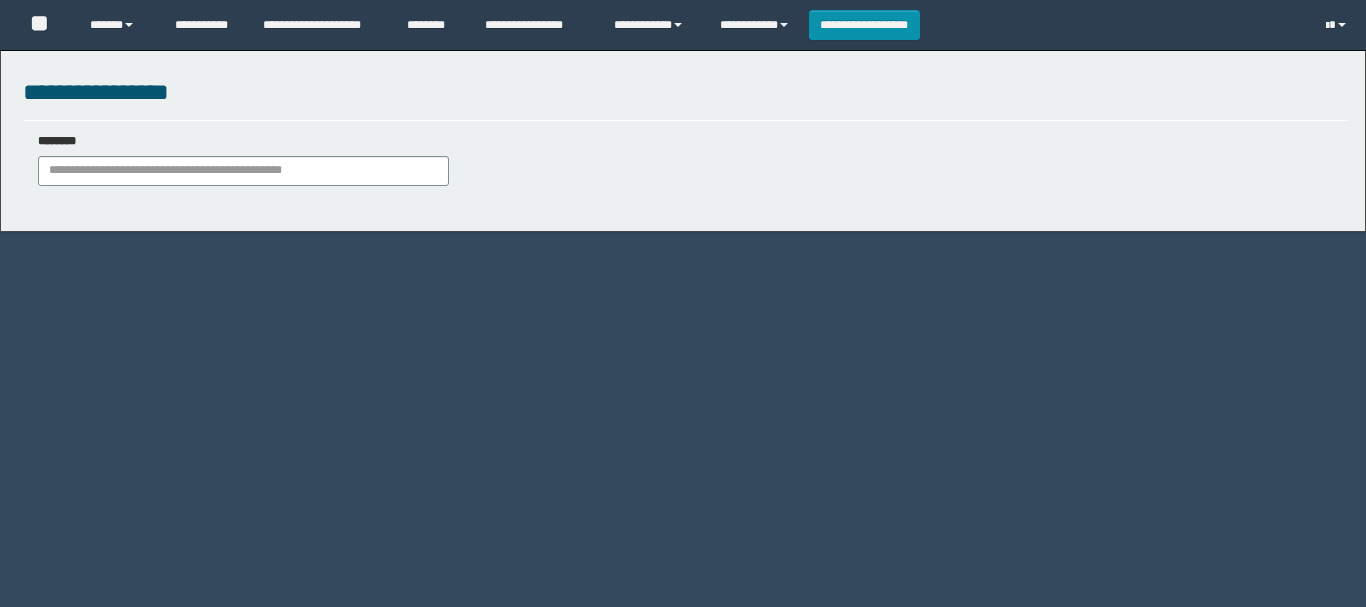 scroll, scrollTop: 0, scrollLeft: 0, axis: both 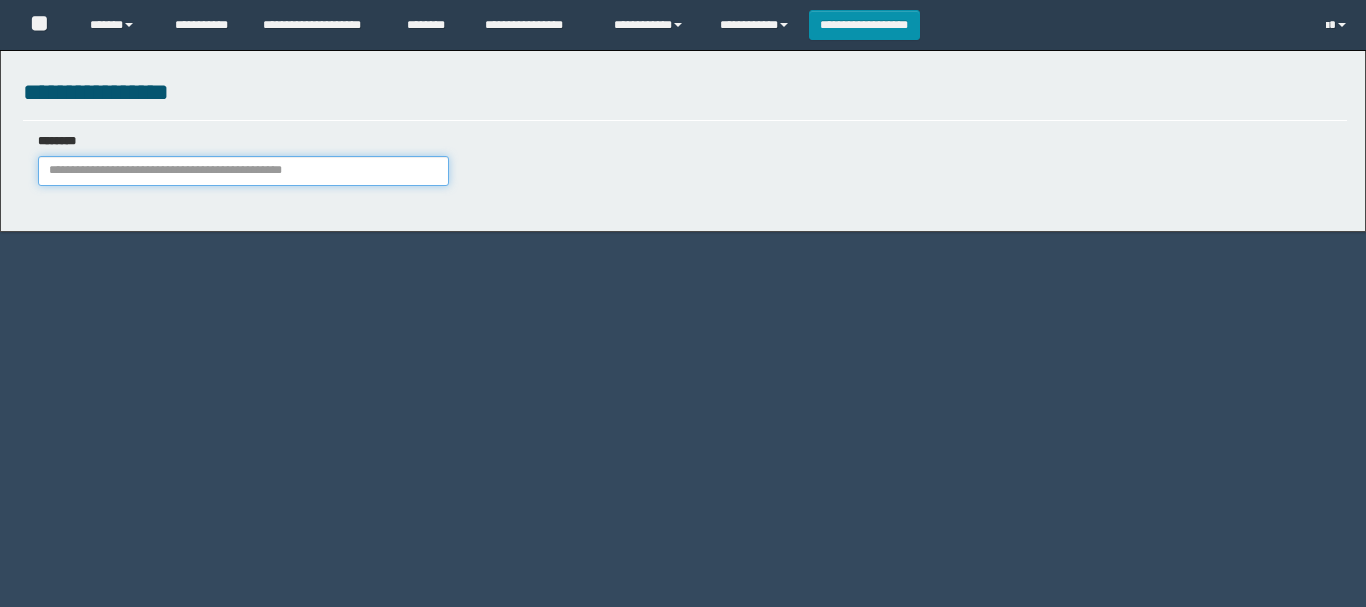 click on "********" at bounding box center (243, 171) 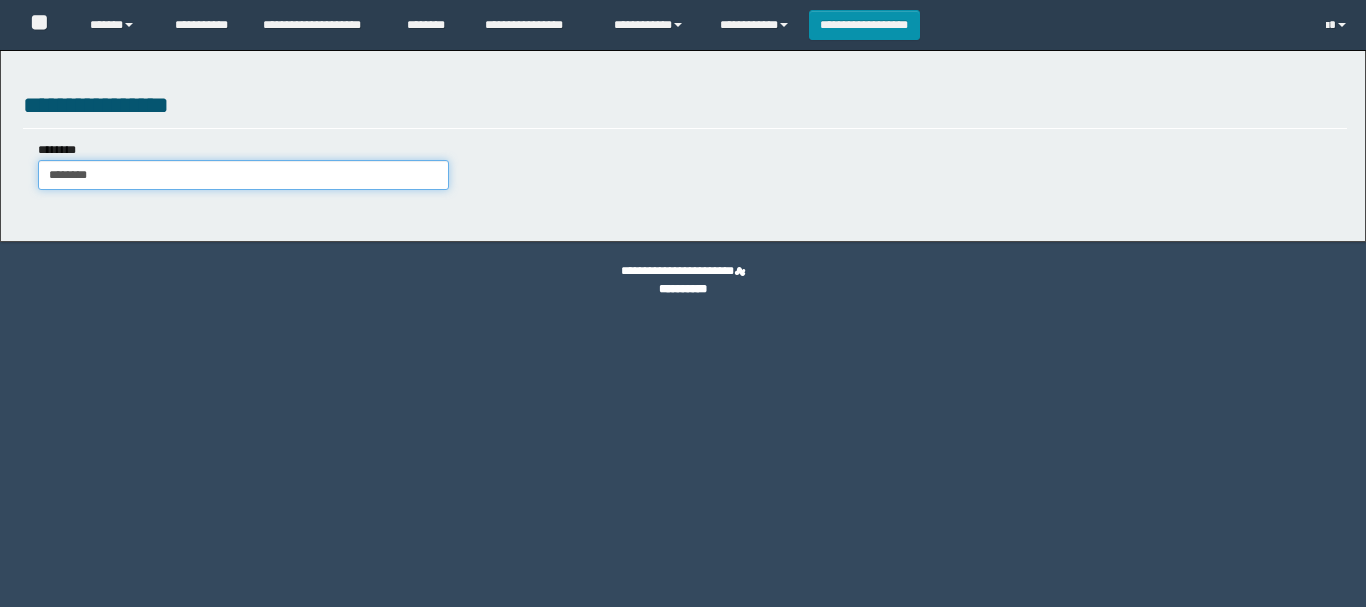 type on "********" 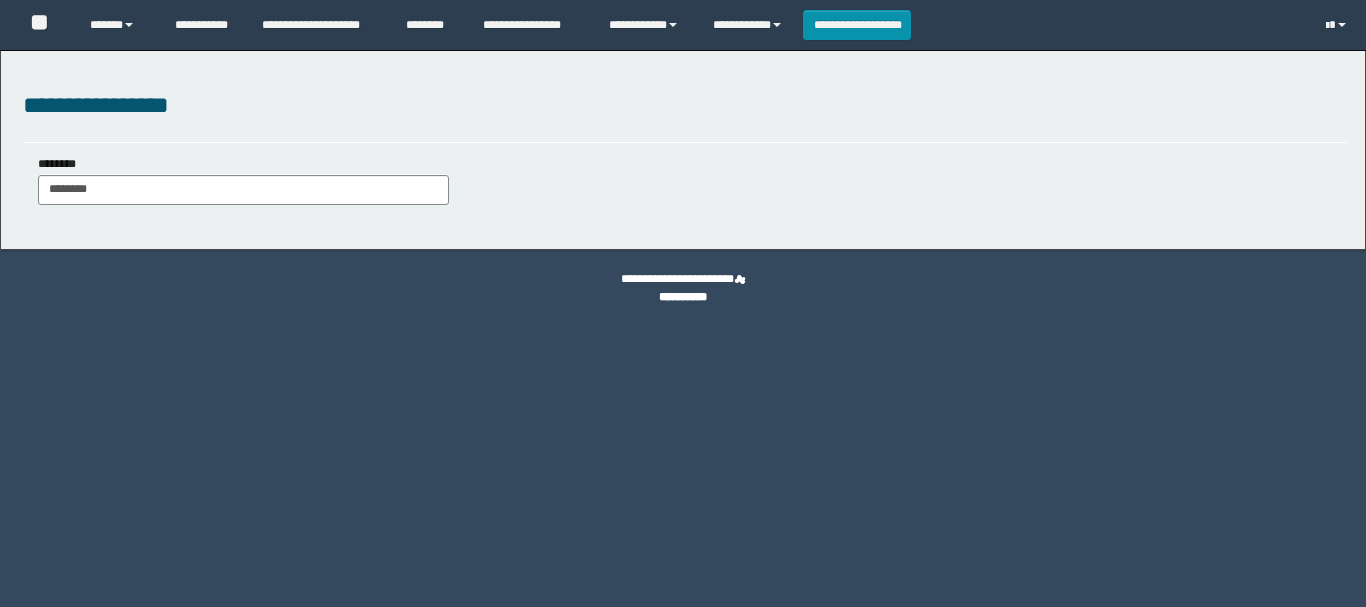 scroll, scrollTop: 0, scrollLeft: 0, axis: both 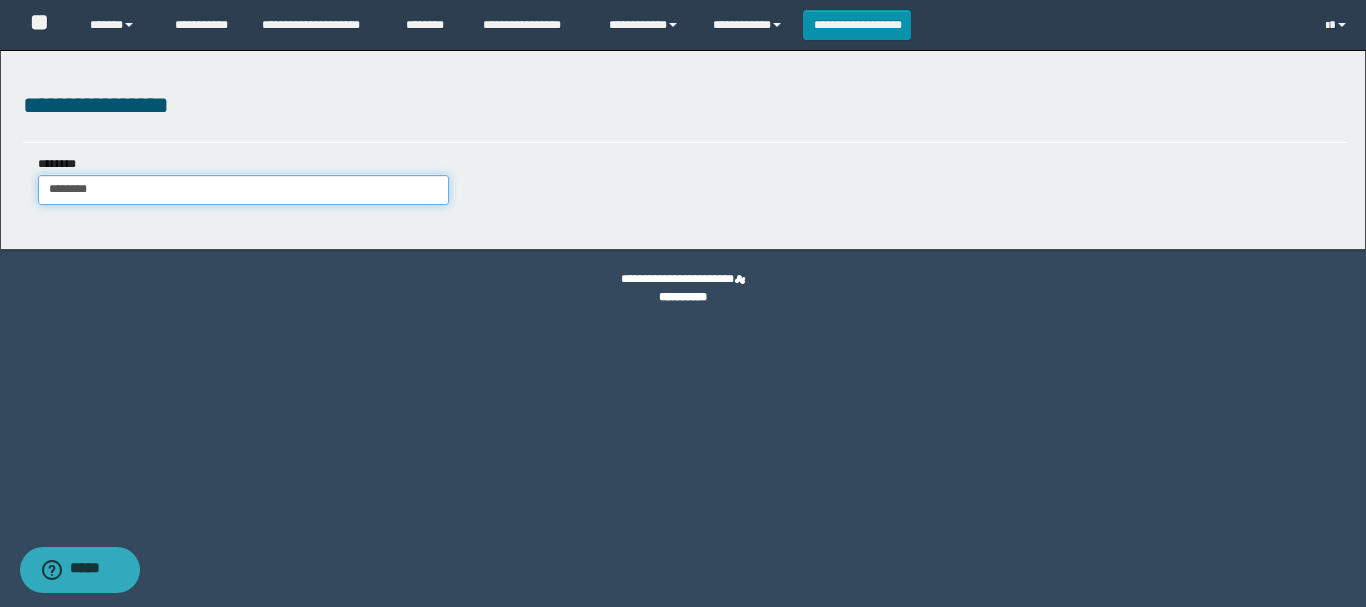 click on "********" at bounding box center (243, 190) 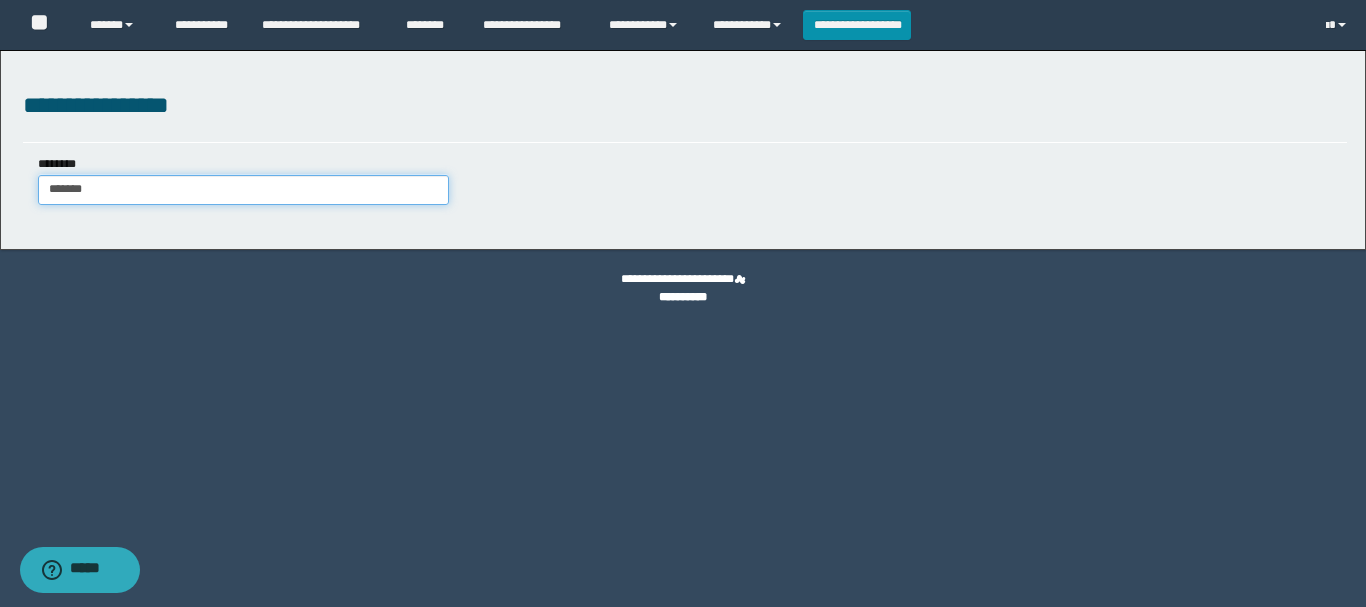 type on "*******" 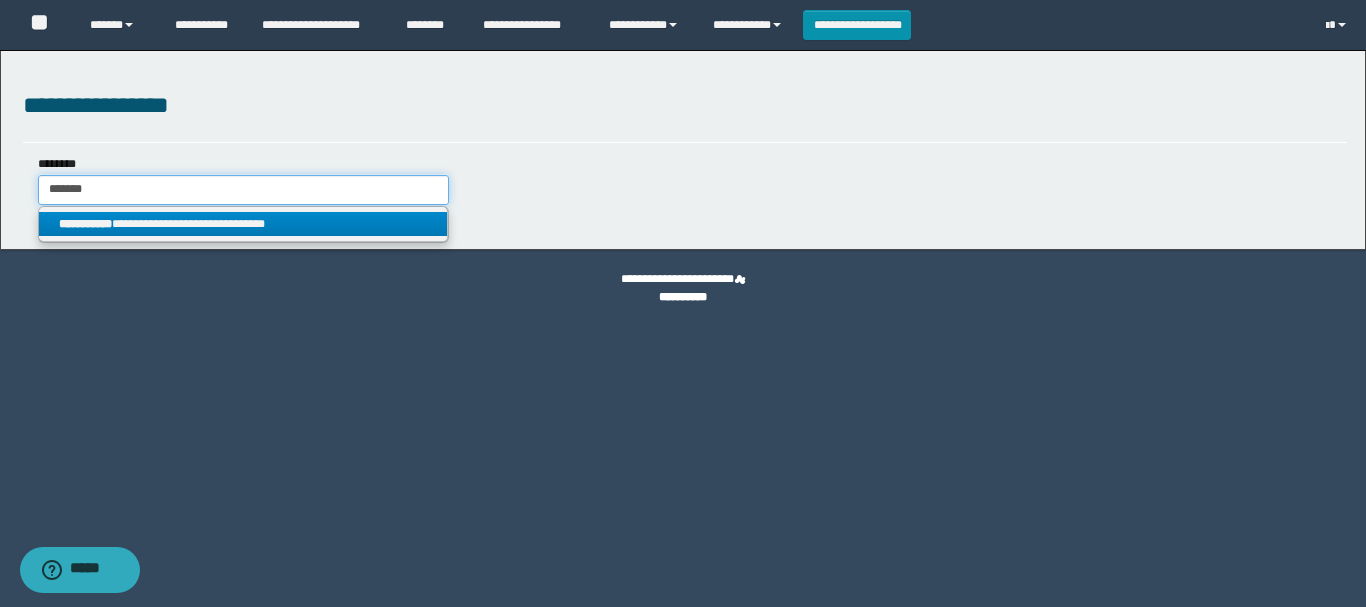 type on "*******" 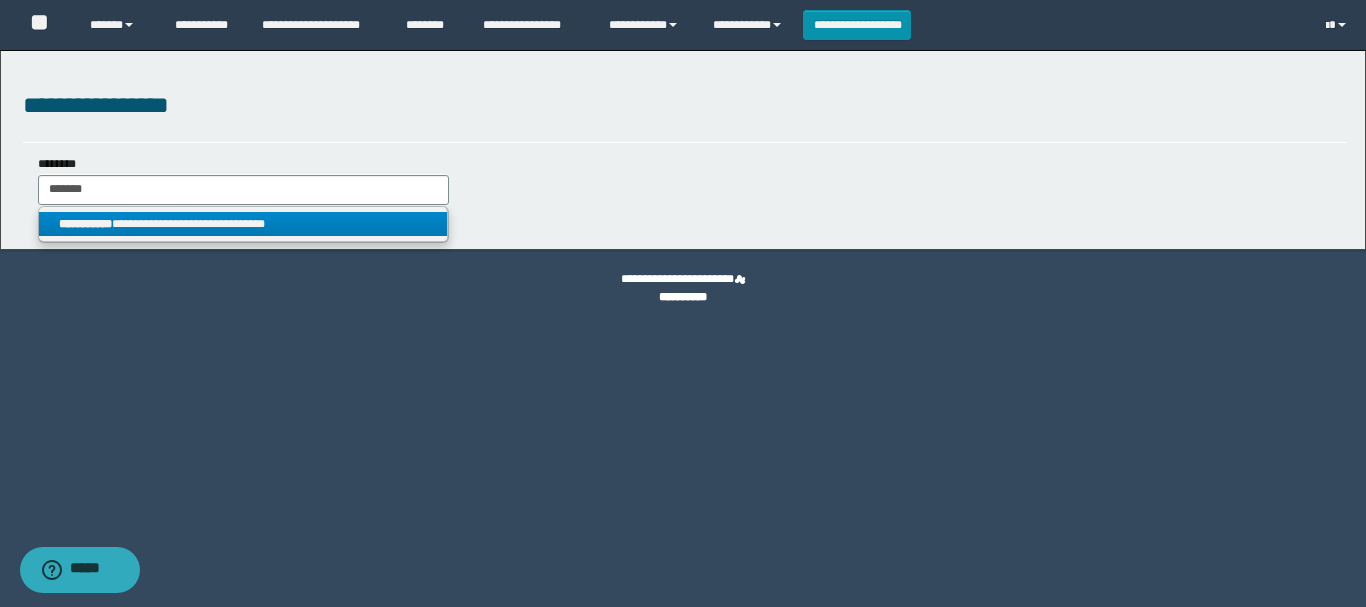 click on "**********" at bounding box center [243, 224] 